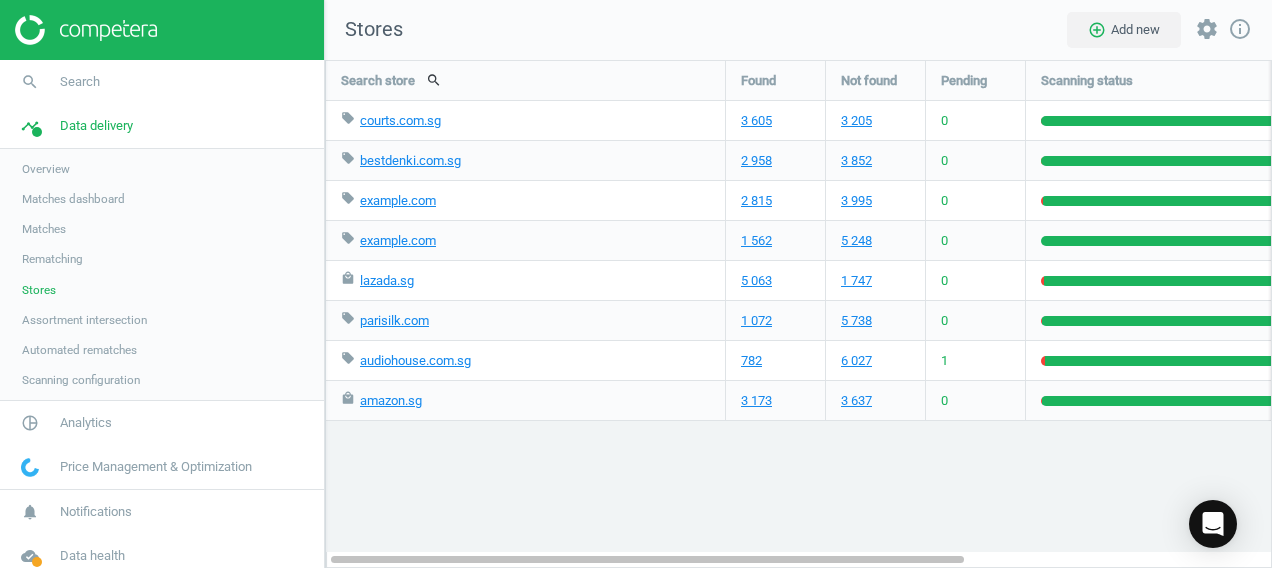scroll, scrollTop: 0, scrollLeft: 0, axis: both 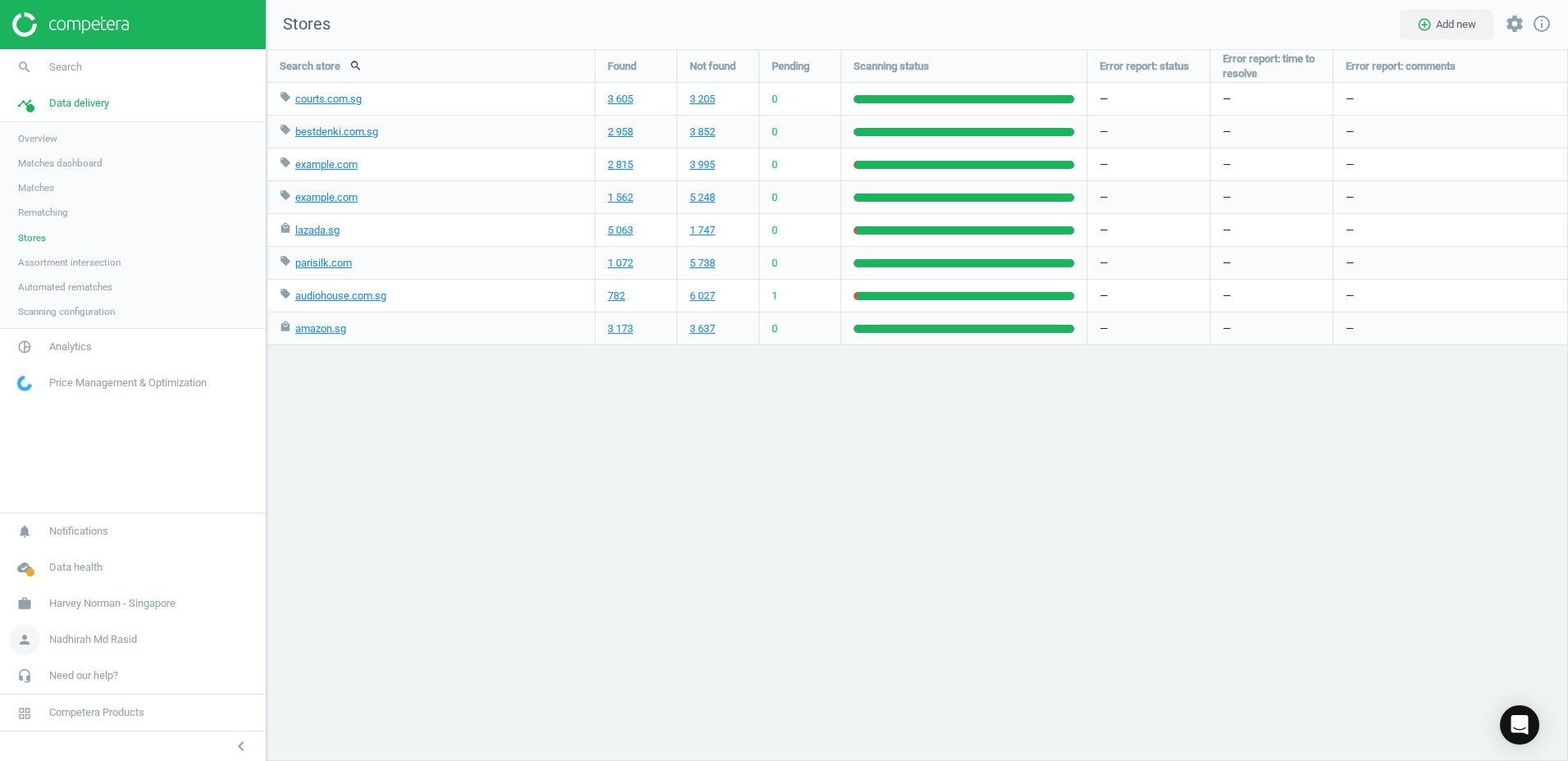 click on "Nadhirah Md Rasid" at bounding box center (93, 640) 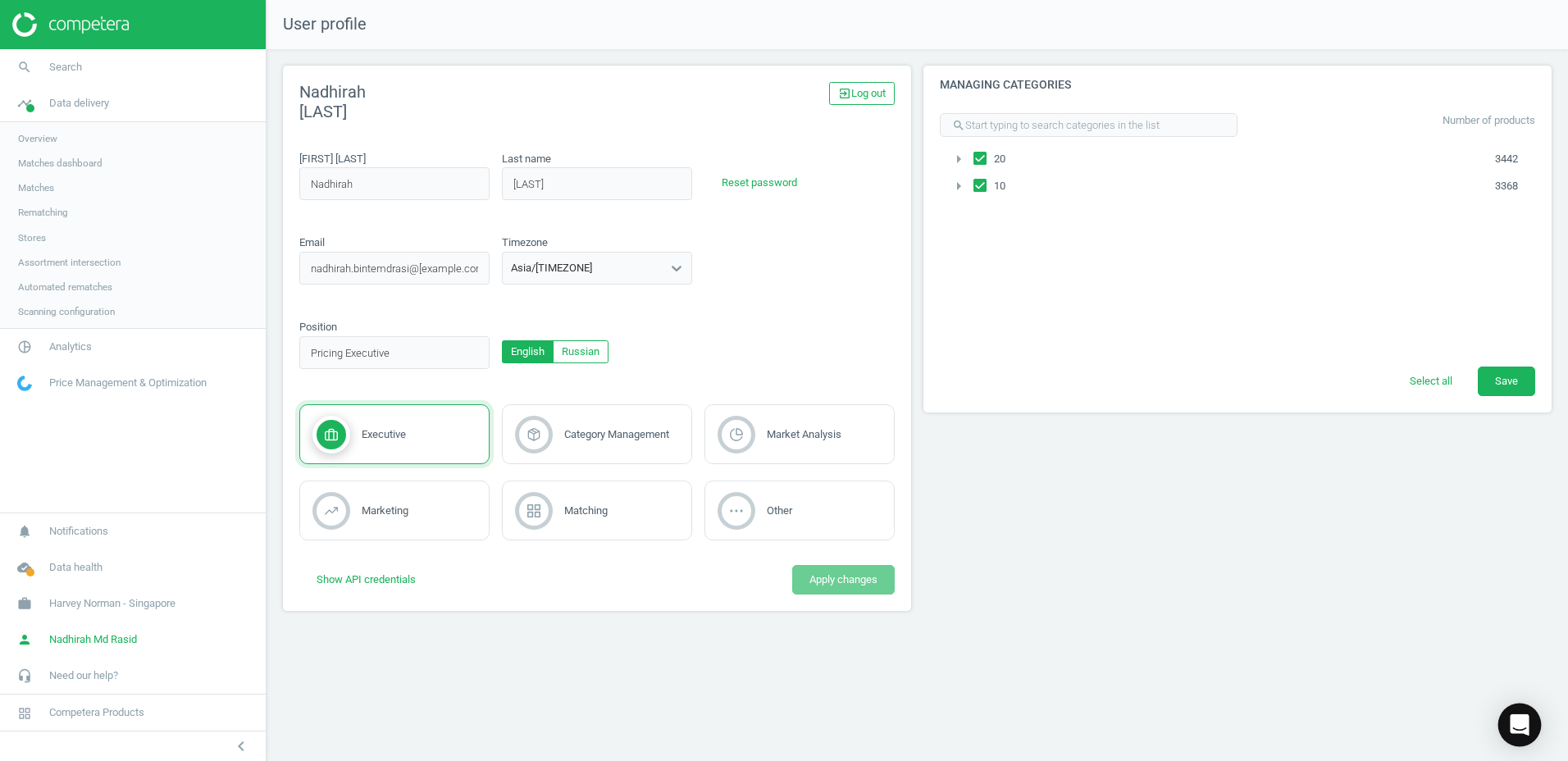 click 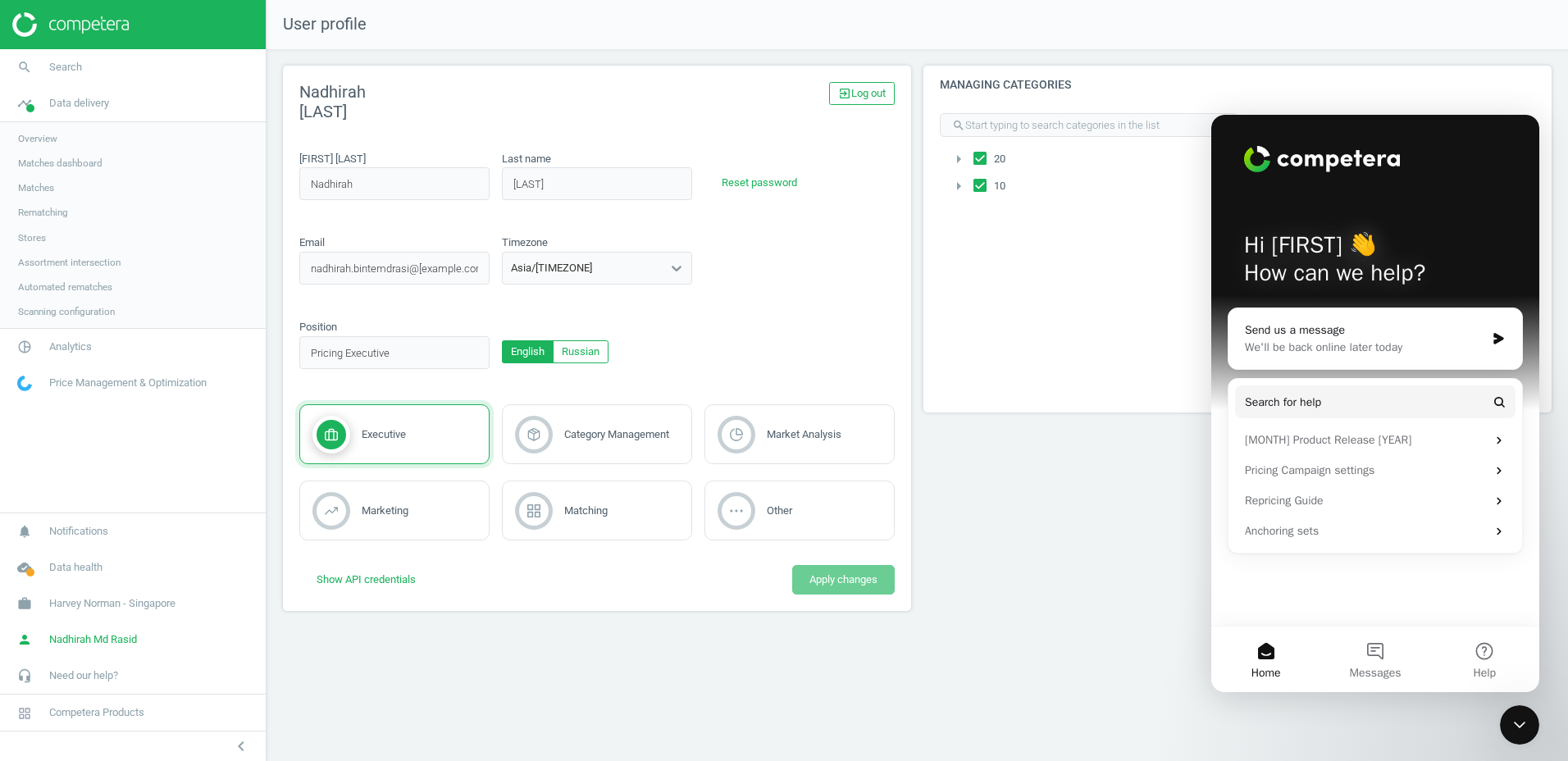 scroll, scrollTop: 0, scrollLeft: 0, axis: both 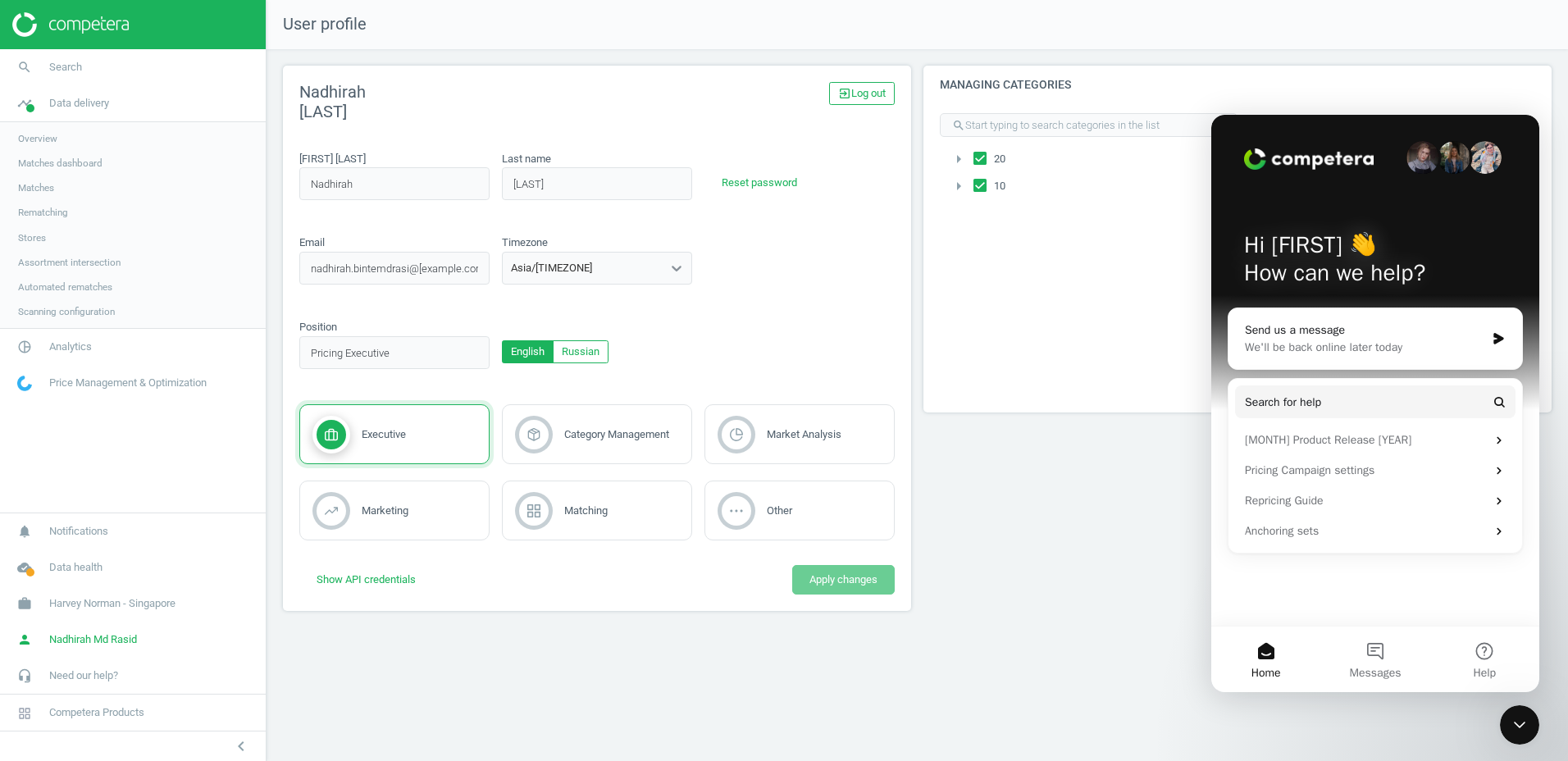 click 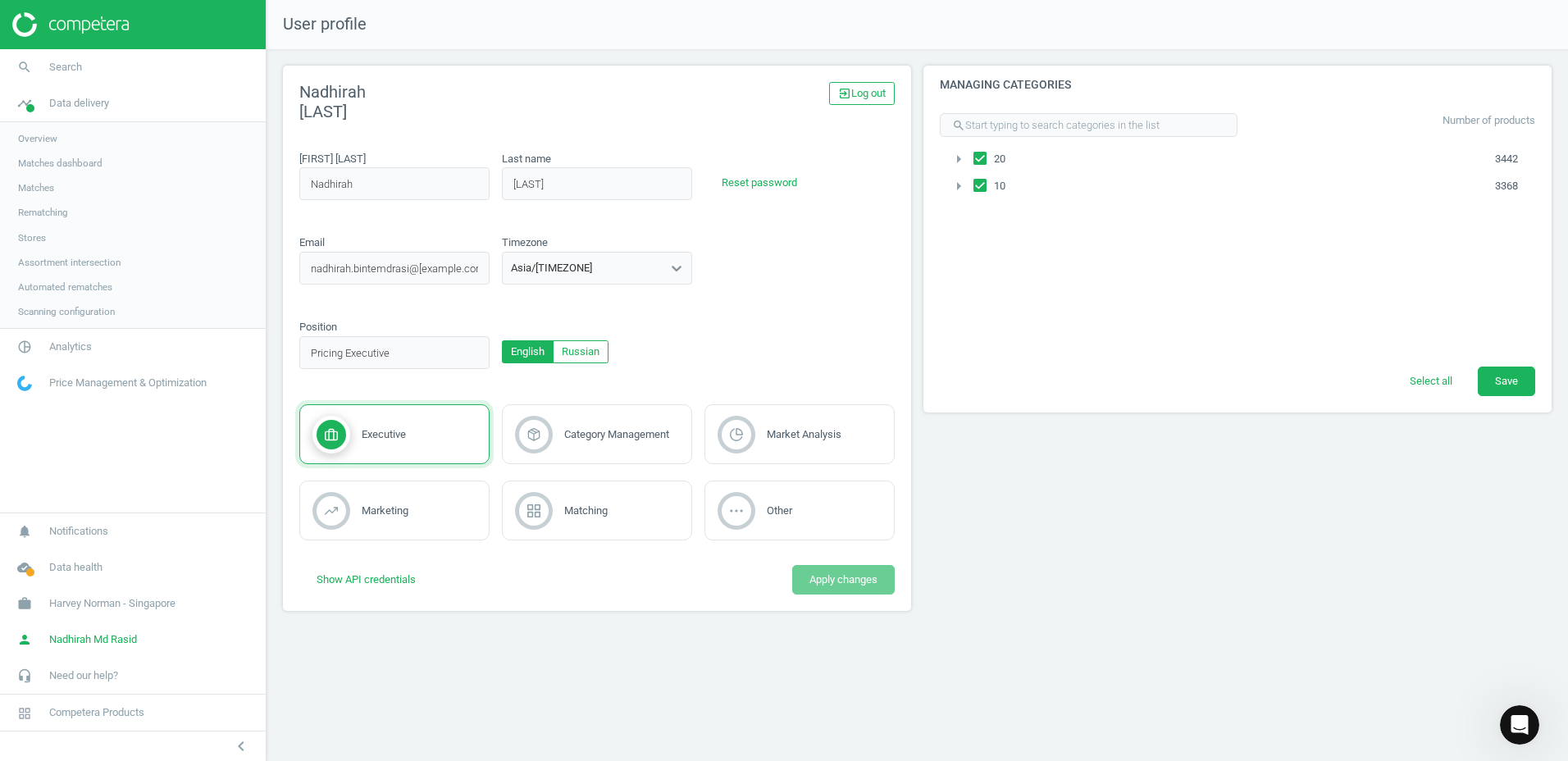 scroll, scrollTop: 0, scrollLeft: 0, axis: both 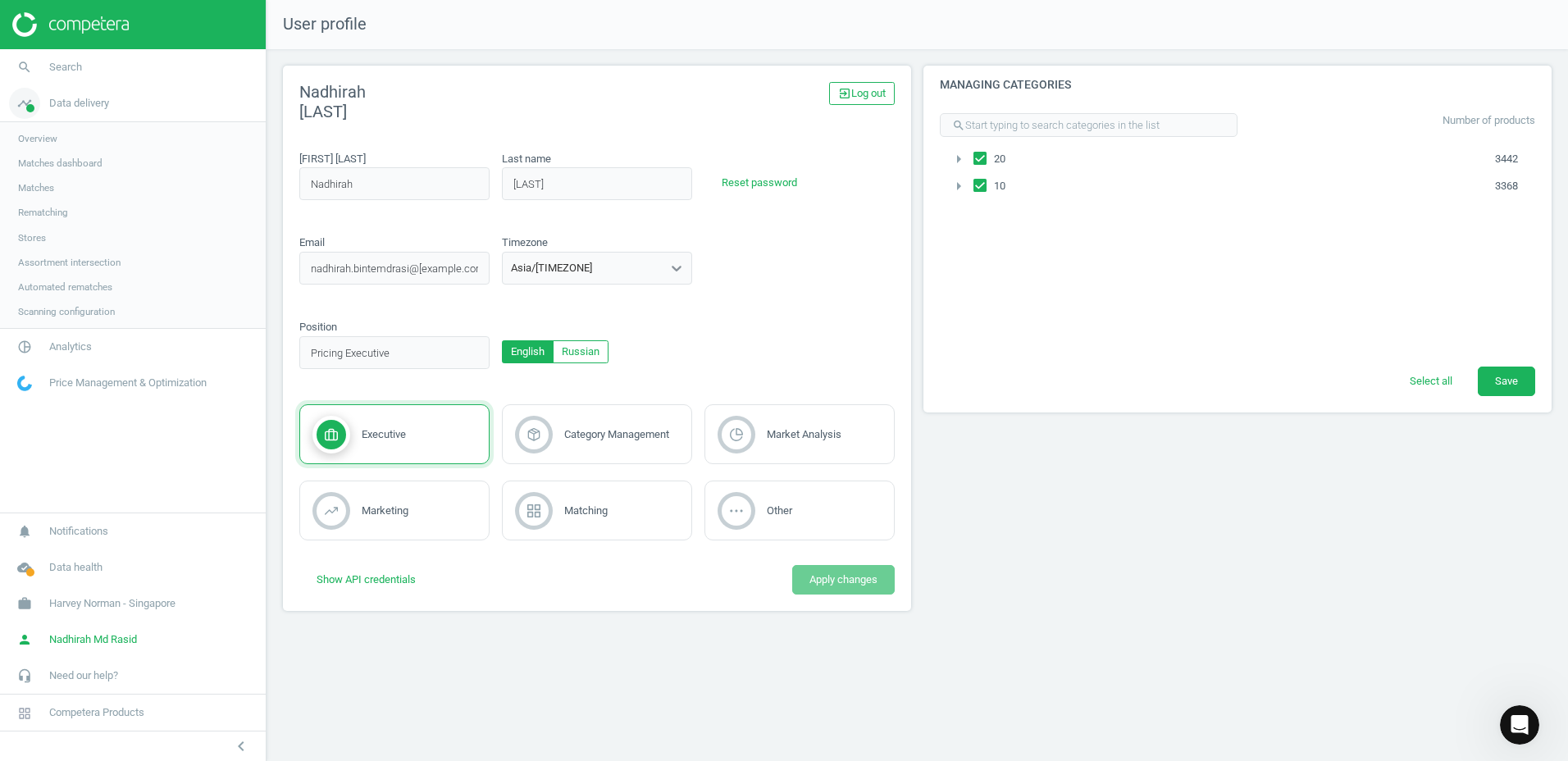 click at bounding box center (30, 108) 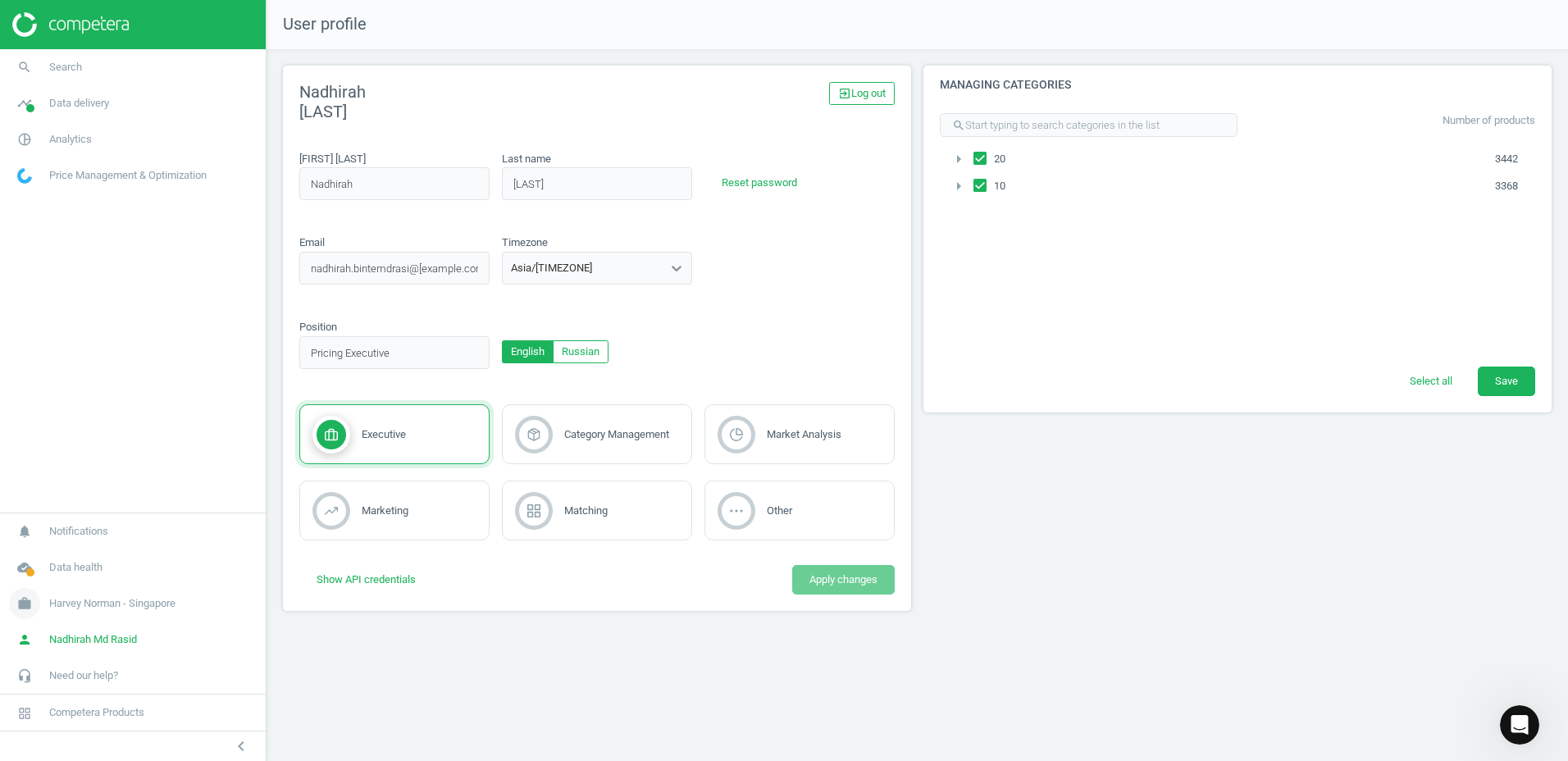 click on "Harvey Norman - Singapore" at bounding box center (112, 604) 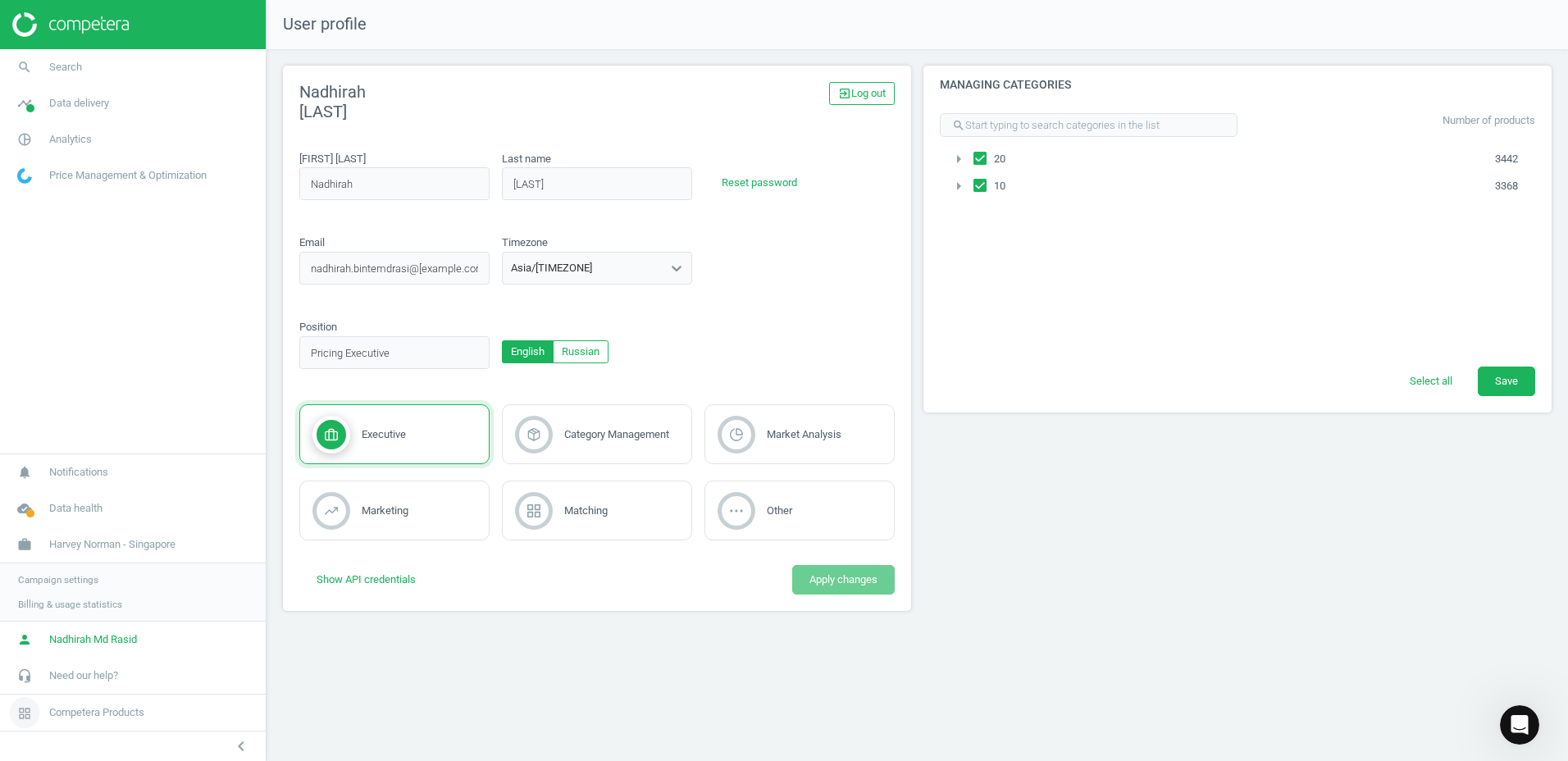 click on "Competera Products" at bounding box center [97, 713] 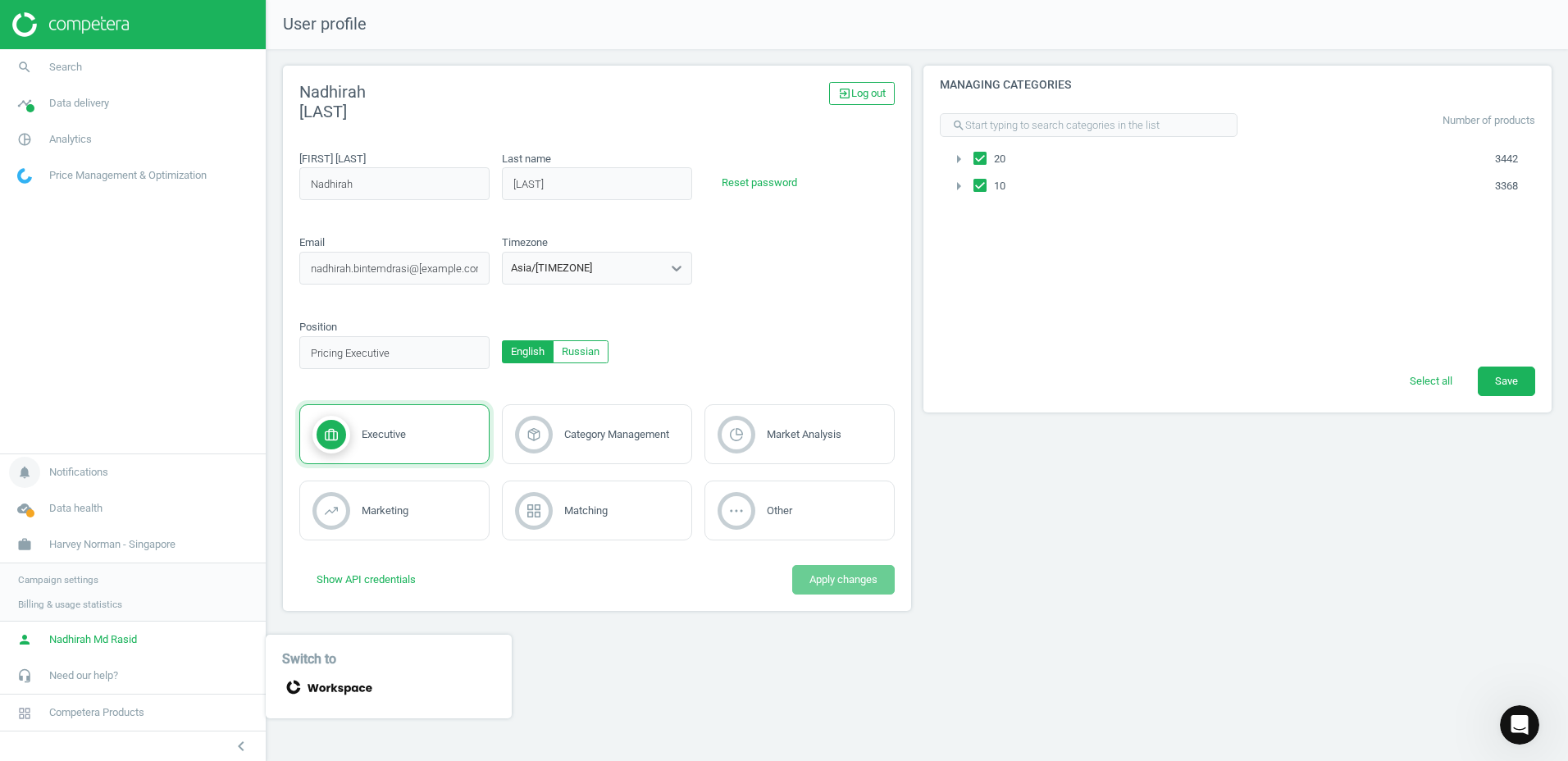 click on "Notifications" at bounding box center (79, 472) 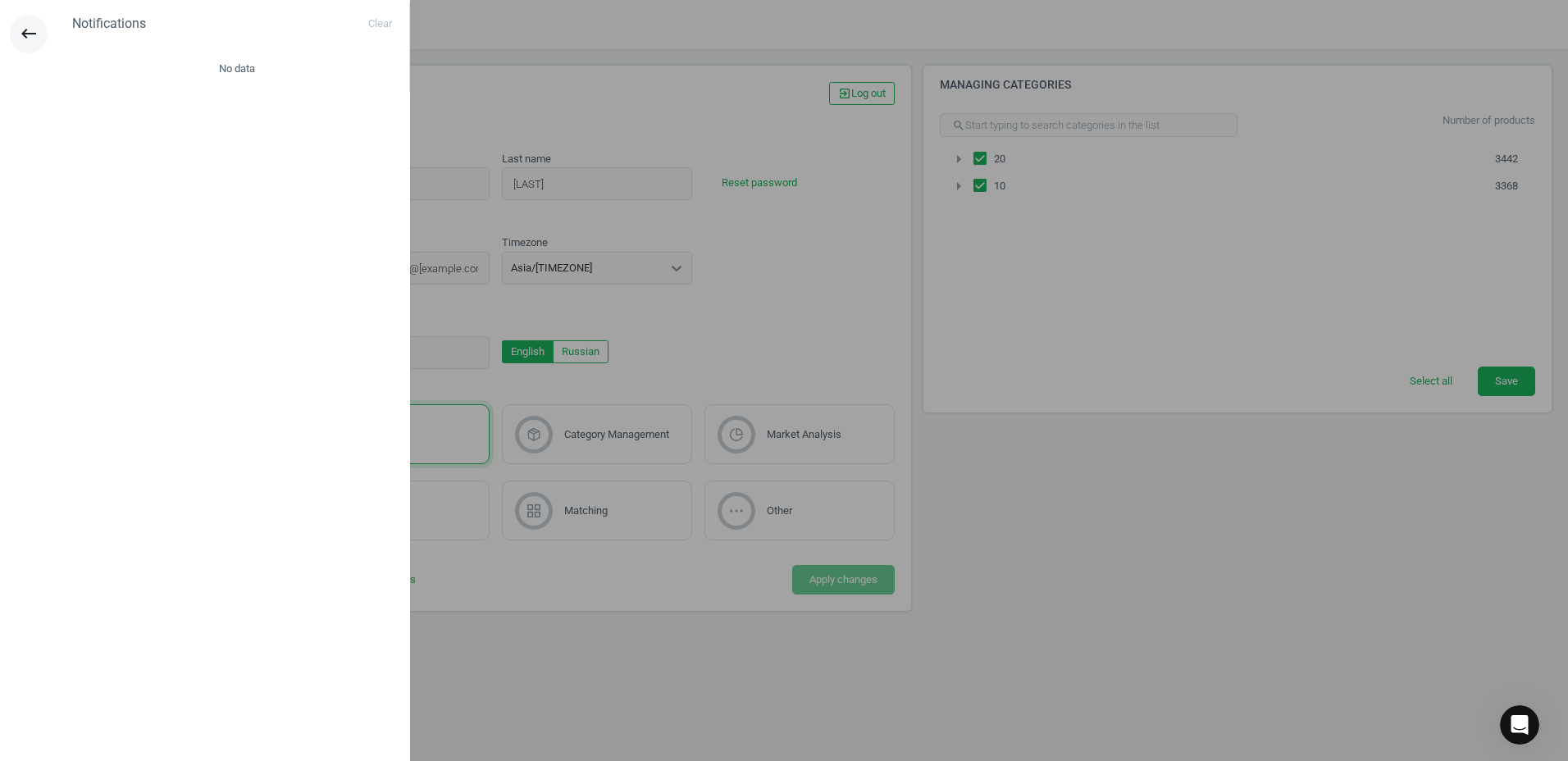 click on "keyboard_backspace" at bounding box center (29, 34) 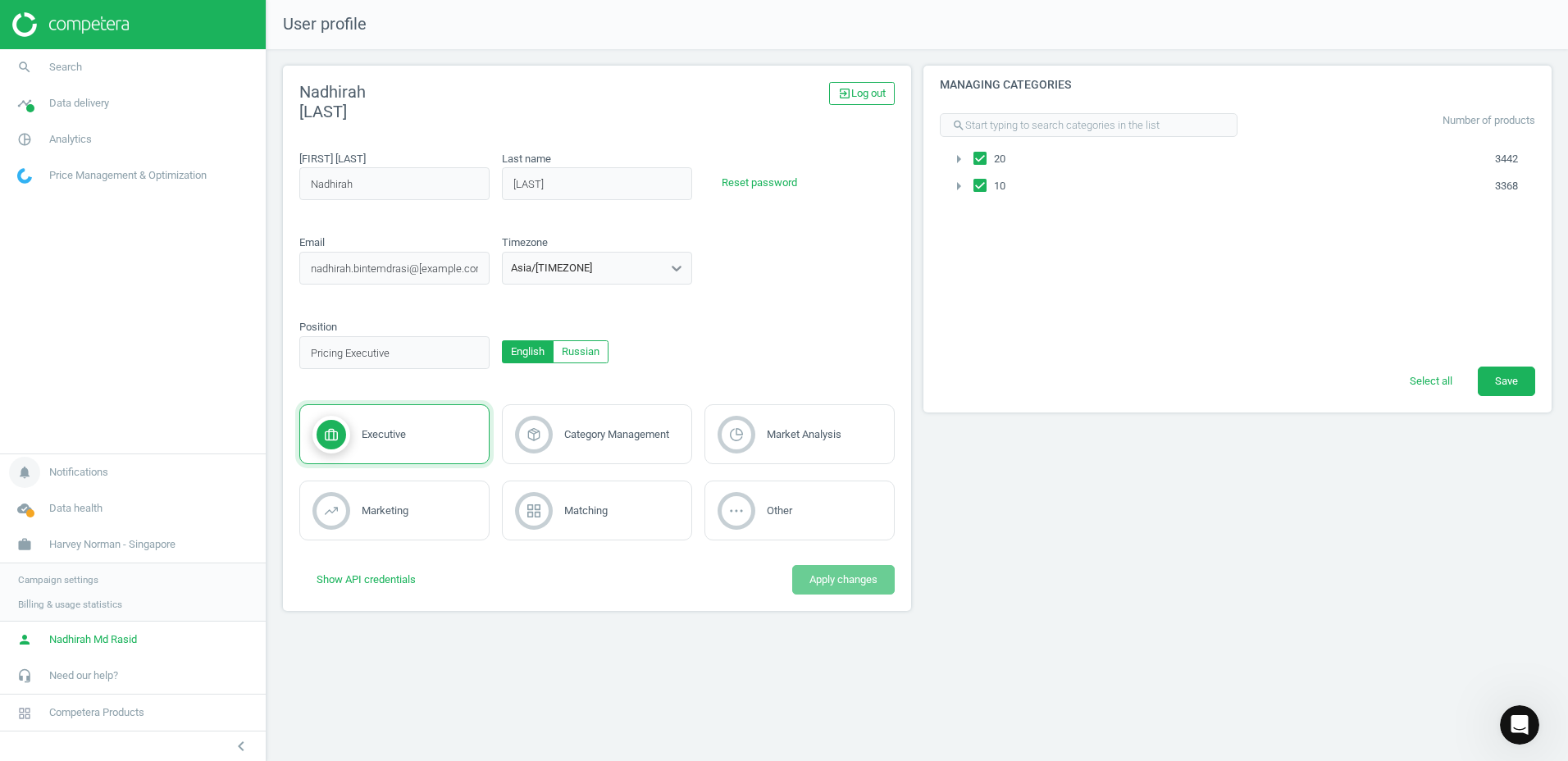 click on "Notifications" at bounding box center (79, 472) 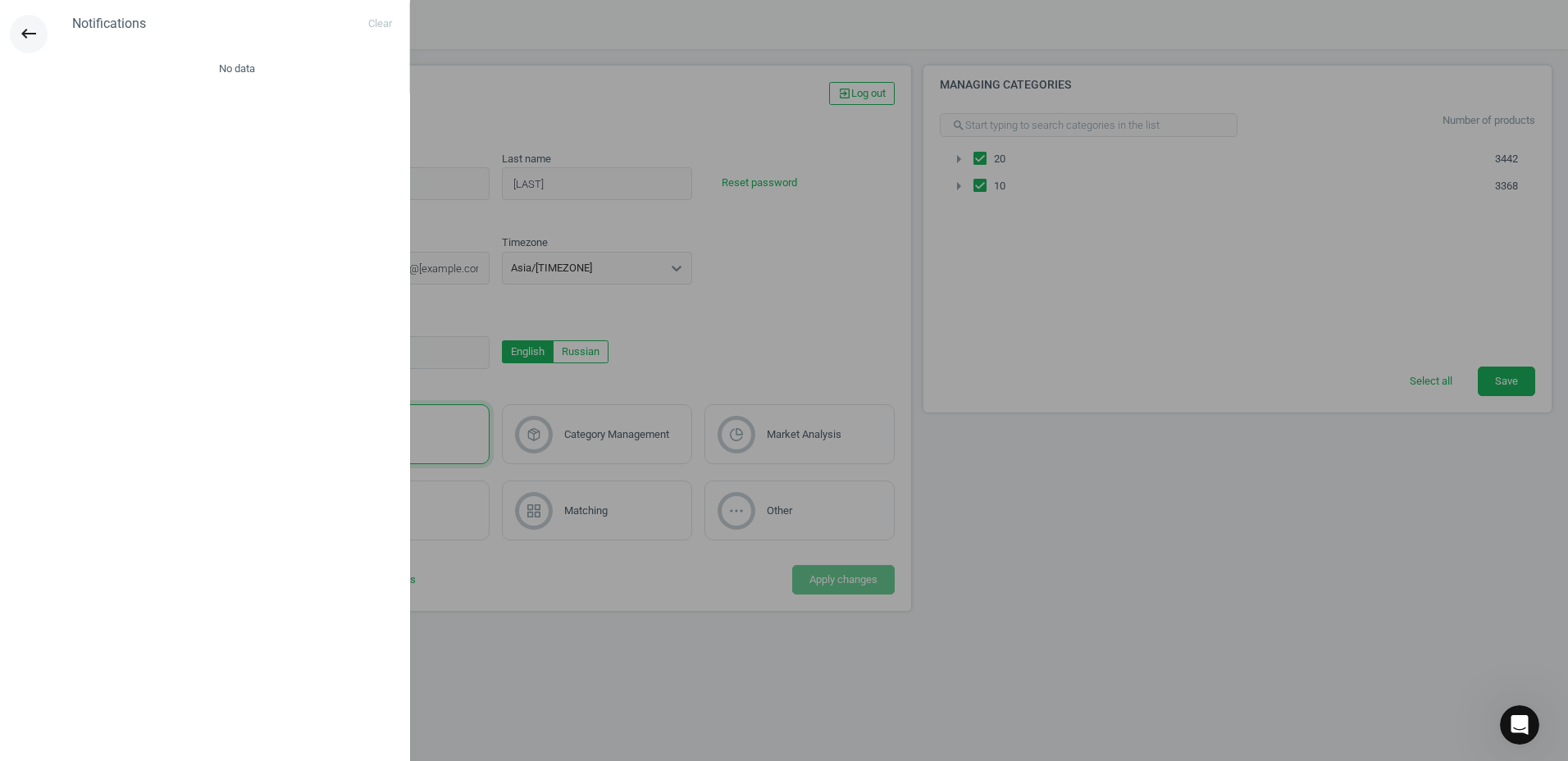 click on "keyboard_backspace" at bounding box center [29, 34] 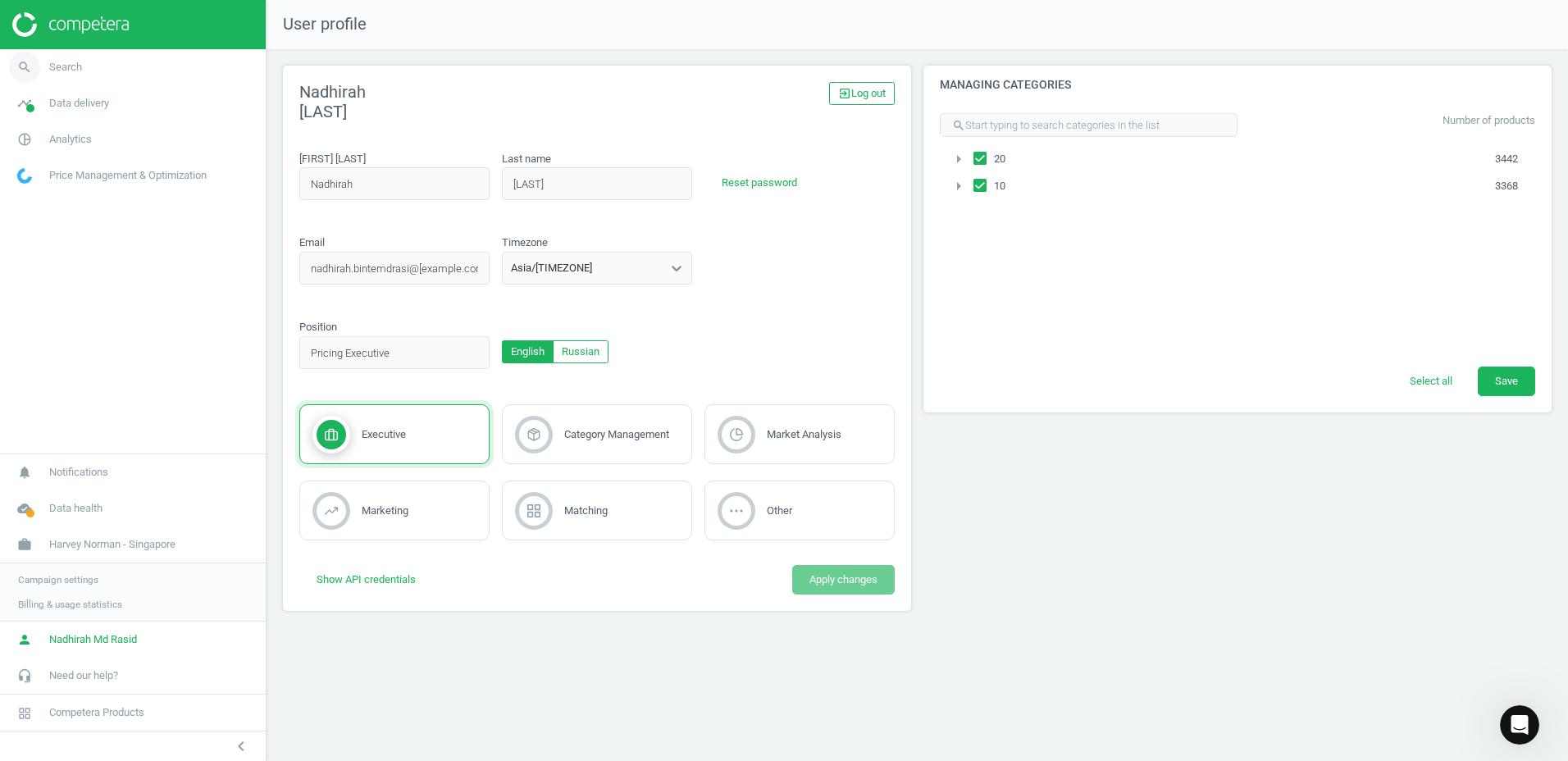 click on "search Search" at bounding box center [133, 67] 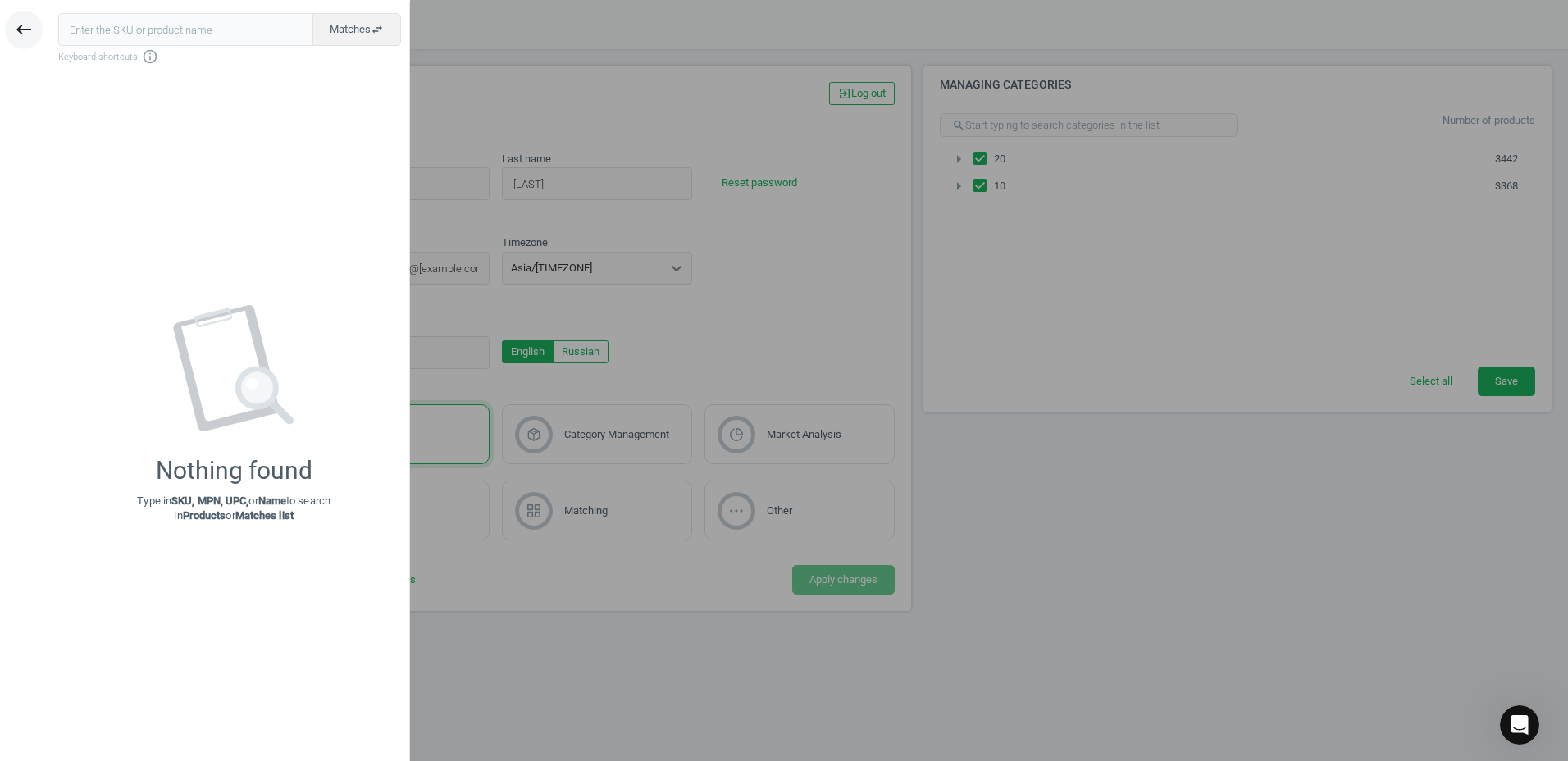 click on "keyboard_backspace" at bounding box center [24, 30] 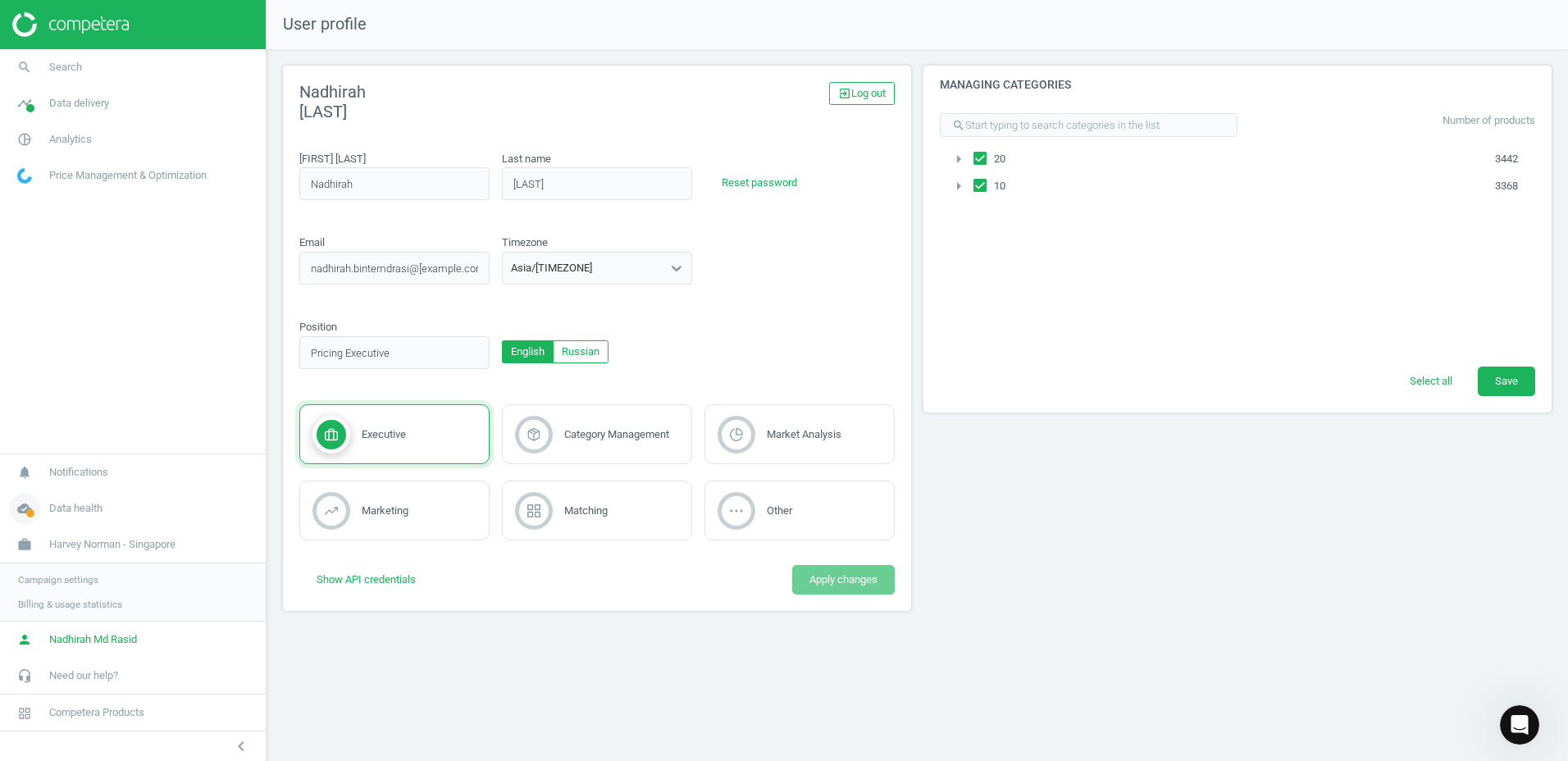 click on "cloud_done Data health" at bounding box center (133, 508) 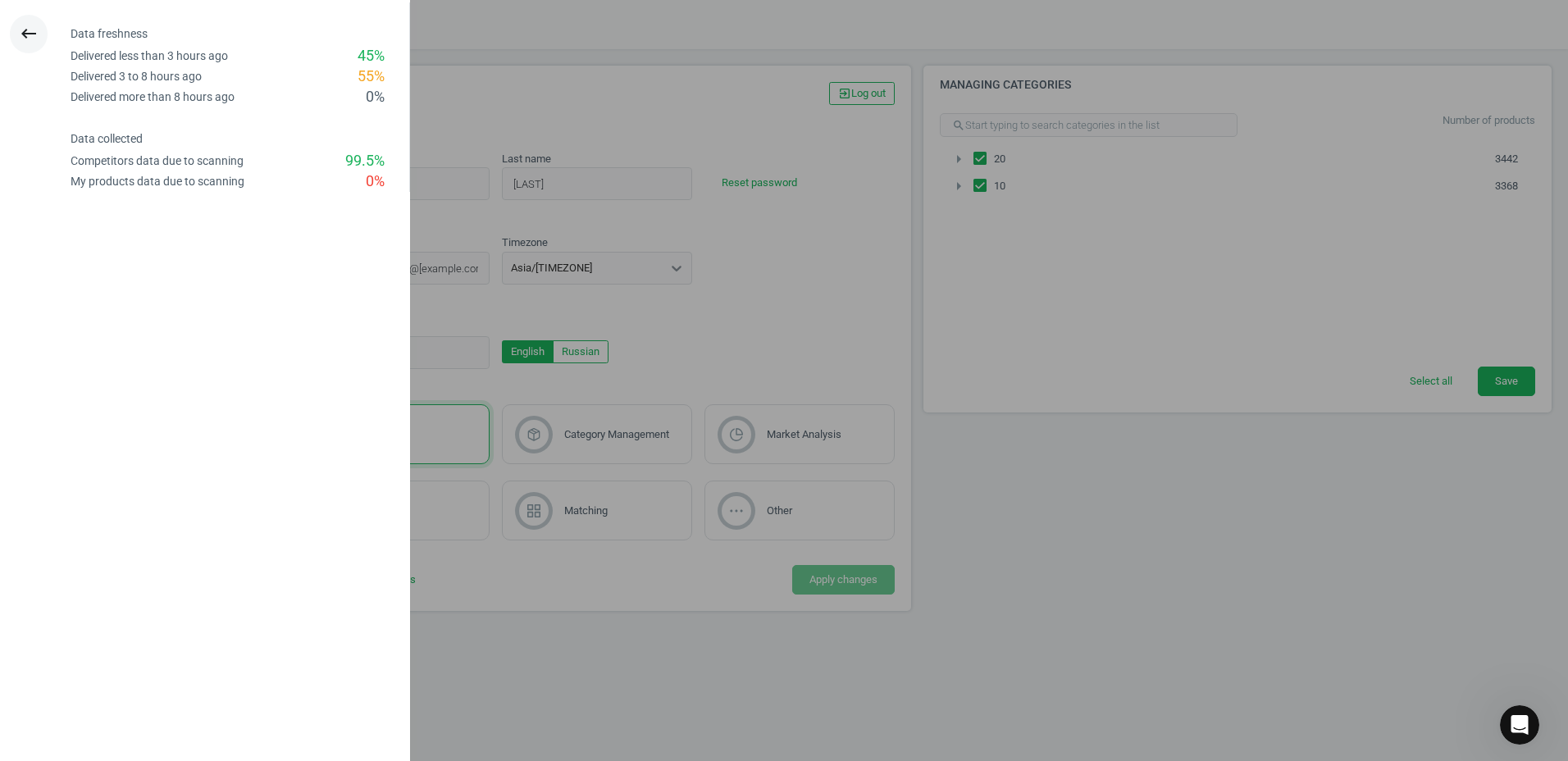 click on "keyboard_backspace" at bounding box center [29, 34] 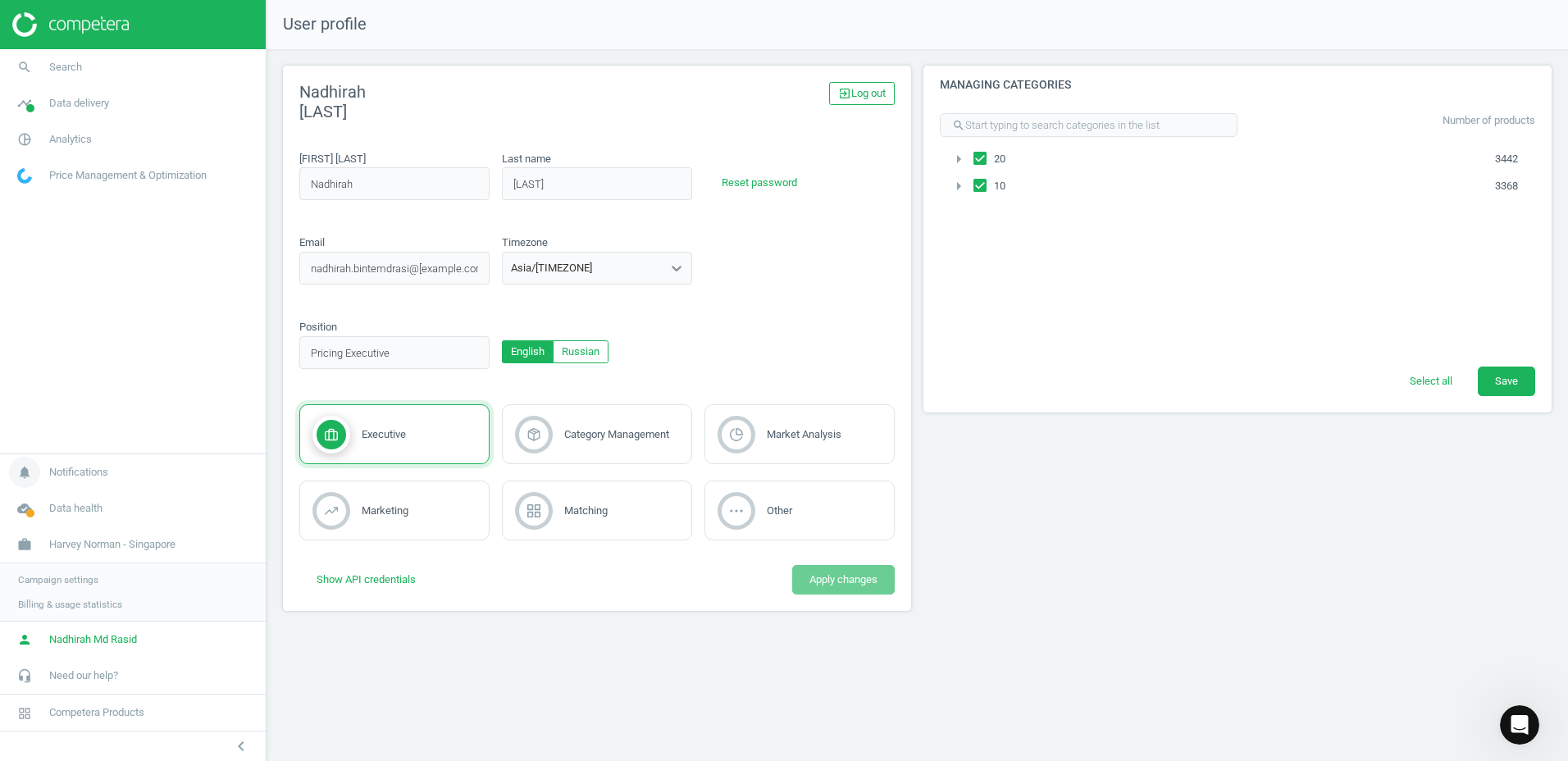 click on "notifications Notifications" at bounding box center (133, 472) 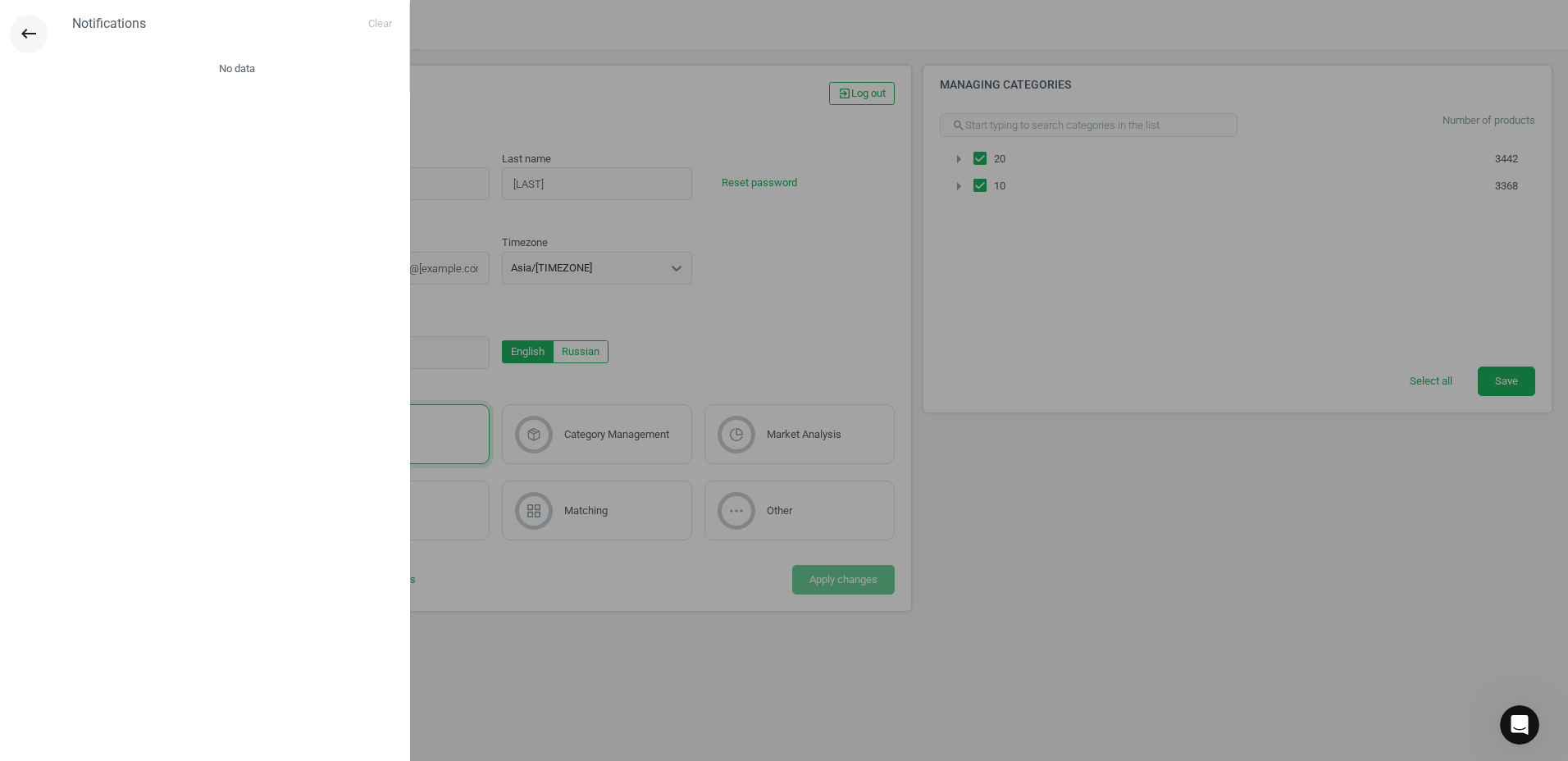 click on "keyboard_backspace" at bounding box center [29, 34] 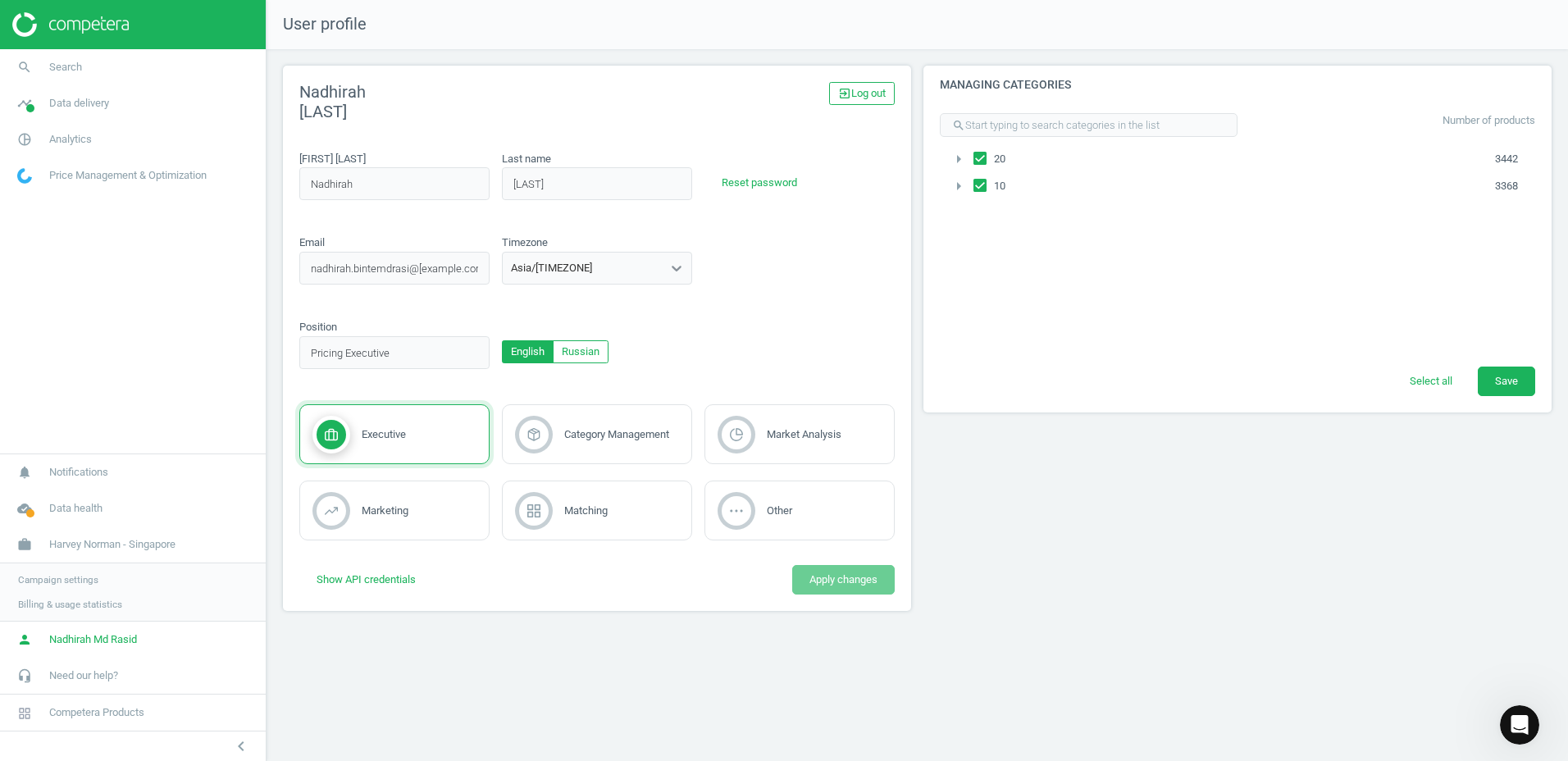 click on "search Search timeline Data delivery Overview Matches dashboard Matches Rematching Stores Assortment intersection Automated rematches Scanning configuration pie_chart_outlined Analytics Overview Products Price index Promotions Changelog Categories Stores Email alerts Price Management & Optimization" at bounding box center [133, 251] 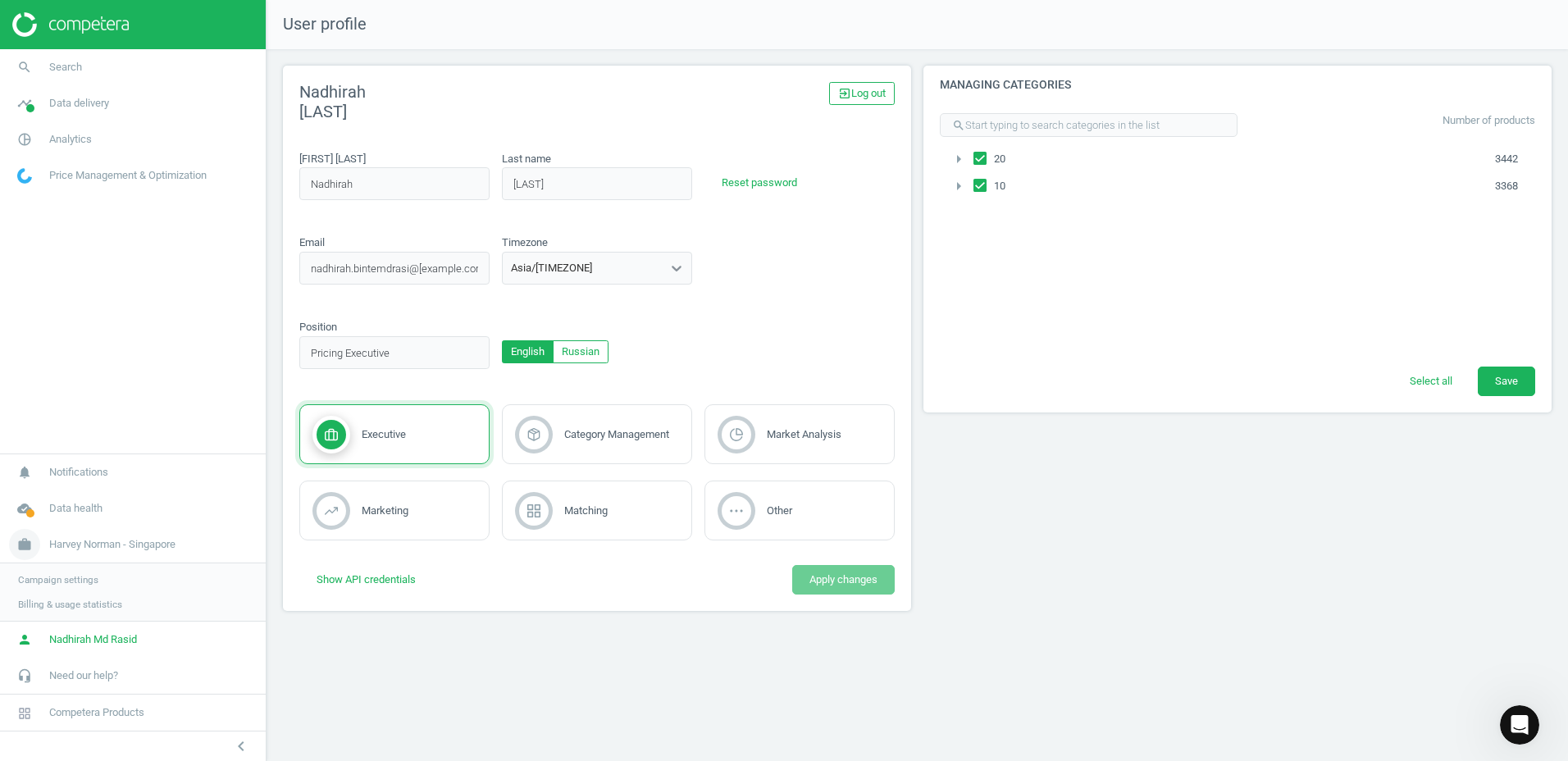 click on "Harvey Norman - Singapore" at bounding box center [112, 545] 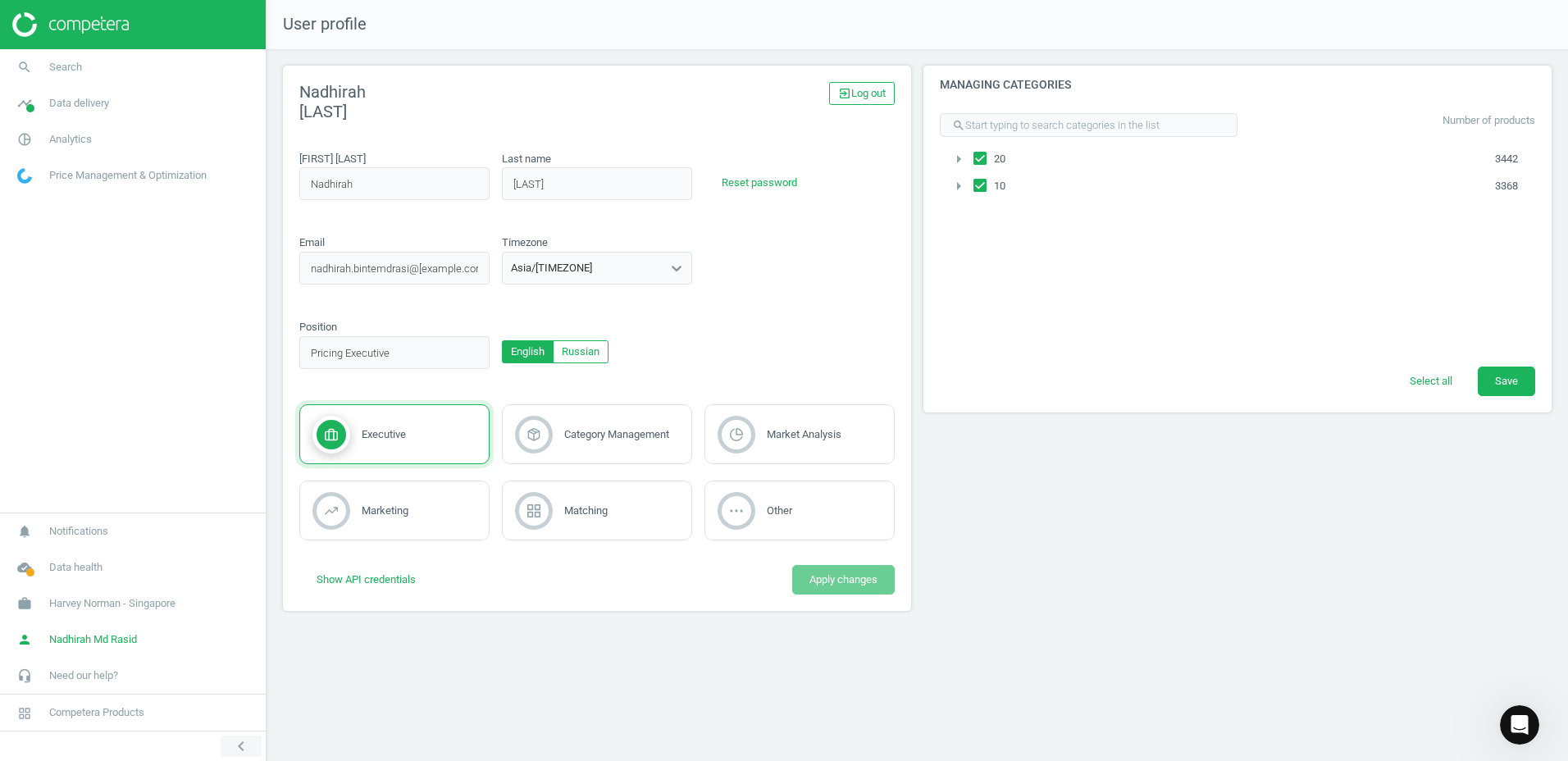 click on "chevron_left" at bounding box center (241, 746) 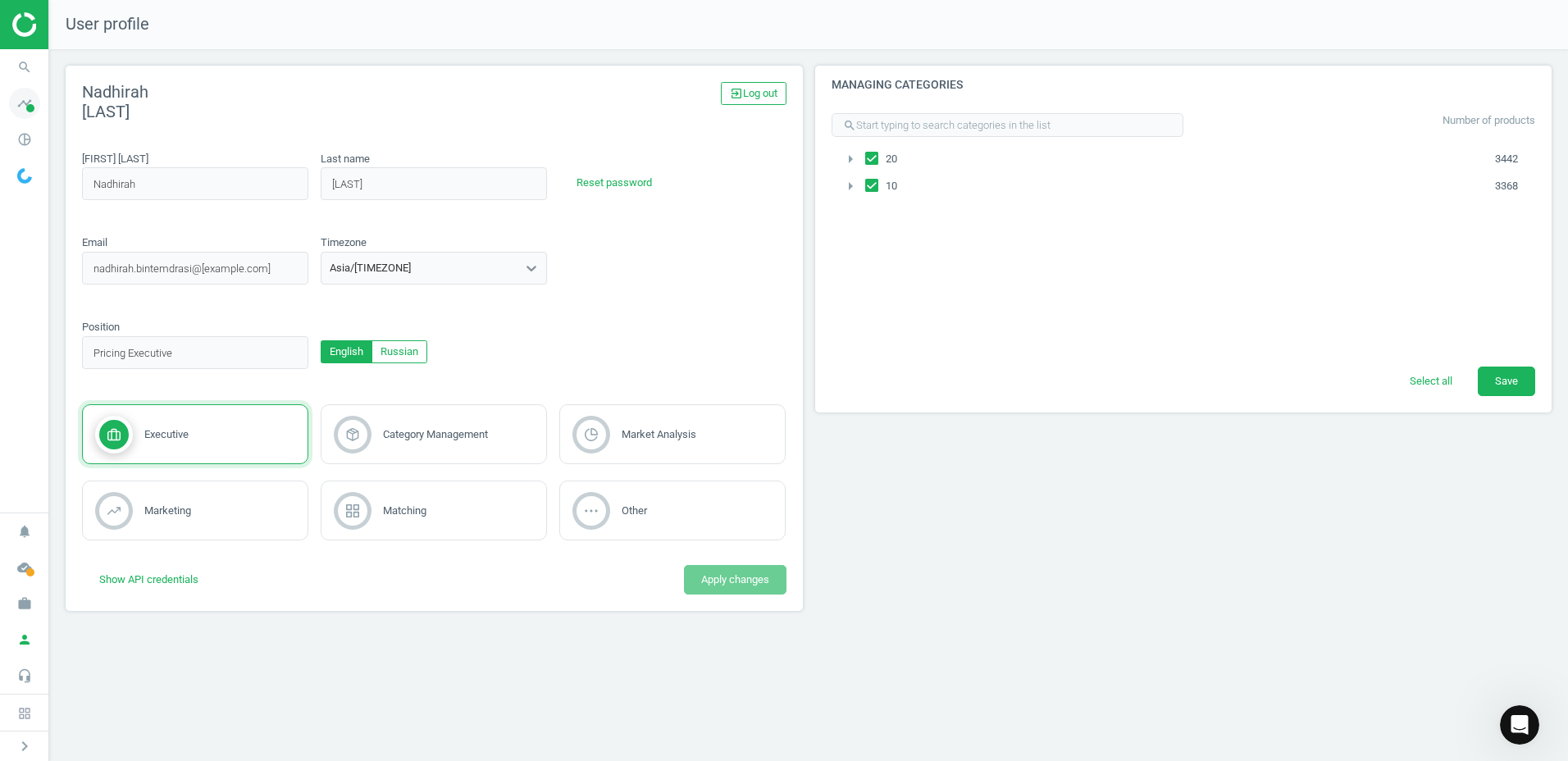 click on "timeline" at bounding box center (25, 103) 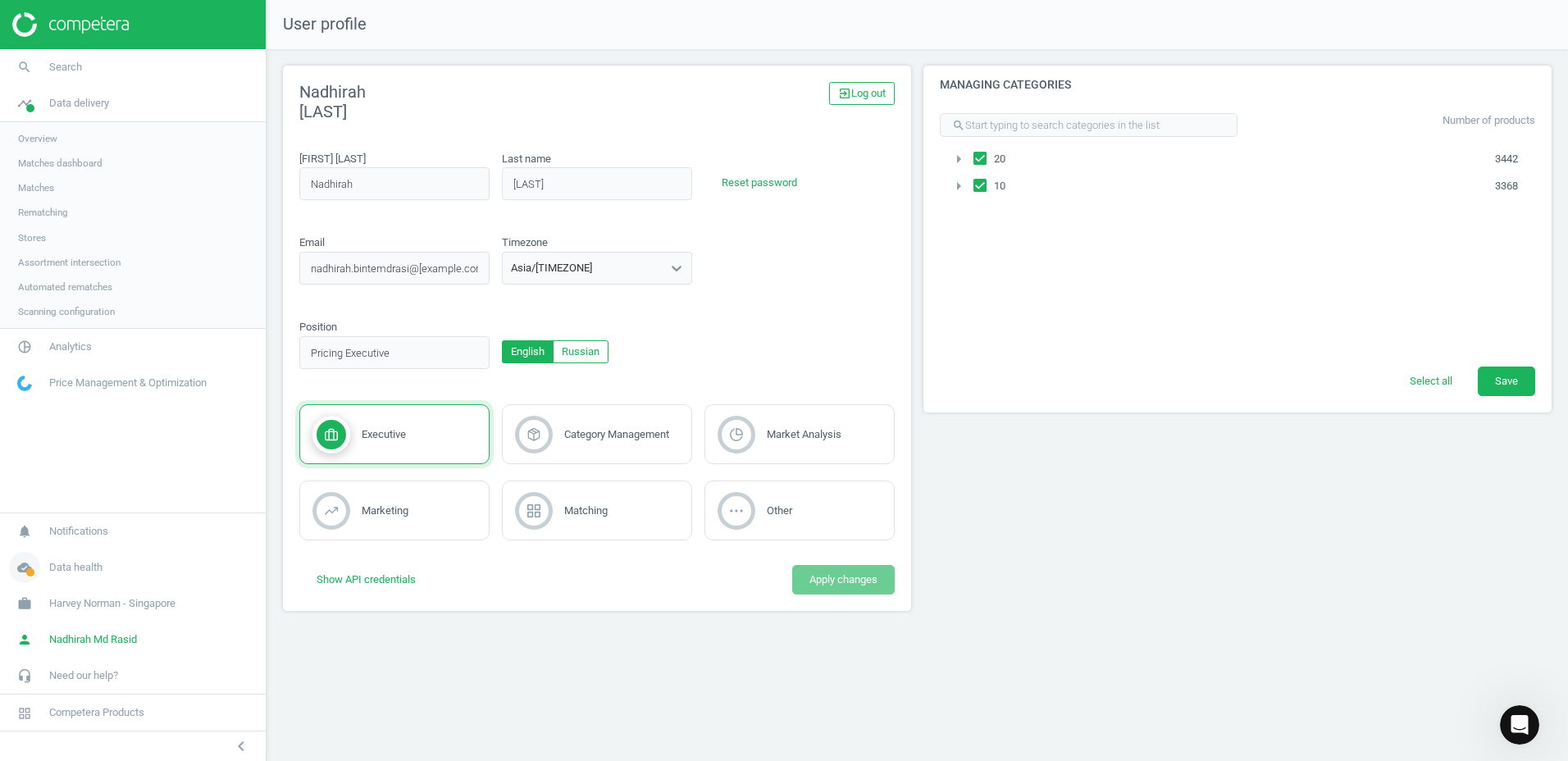 click on "cloud_done" at bounding box center (25, 567) 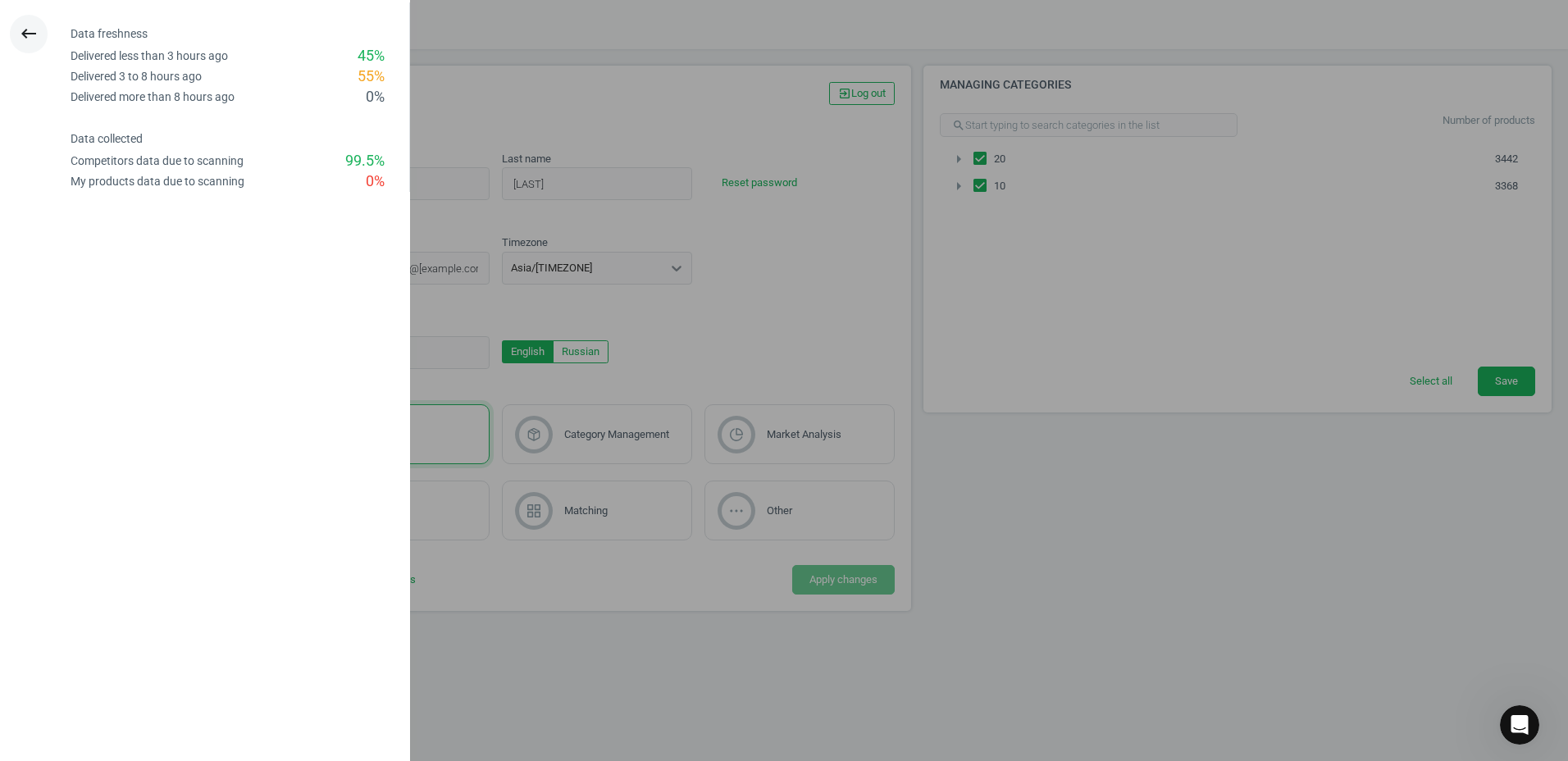 click on "keyboard_backspace" at bounding box center [29, 34] 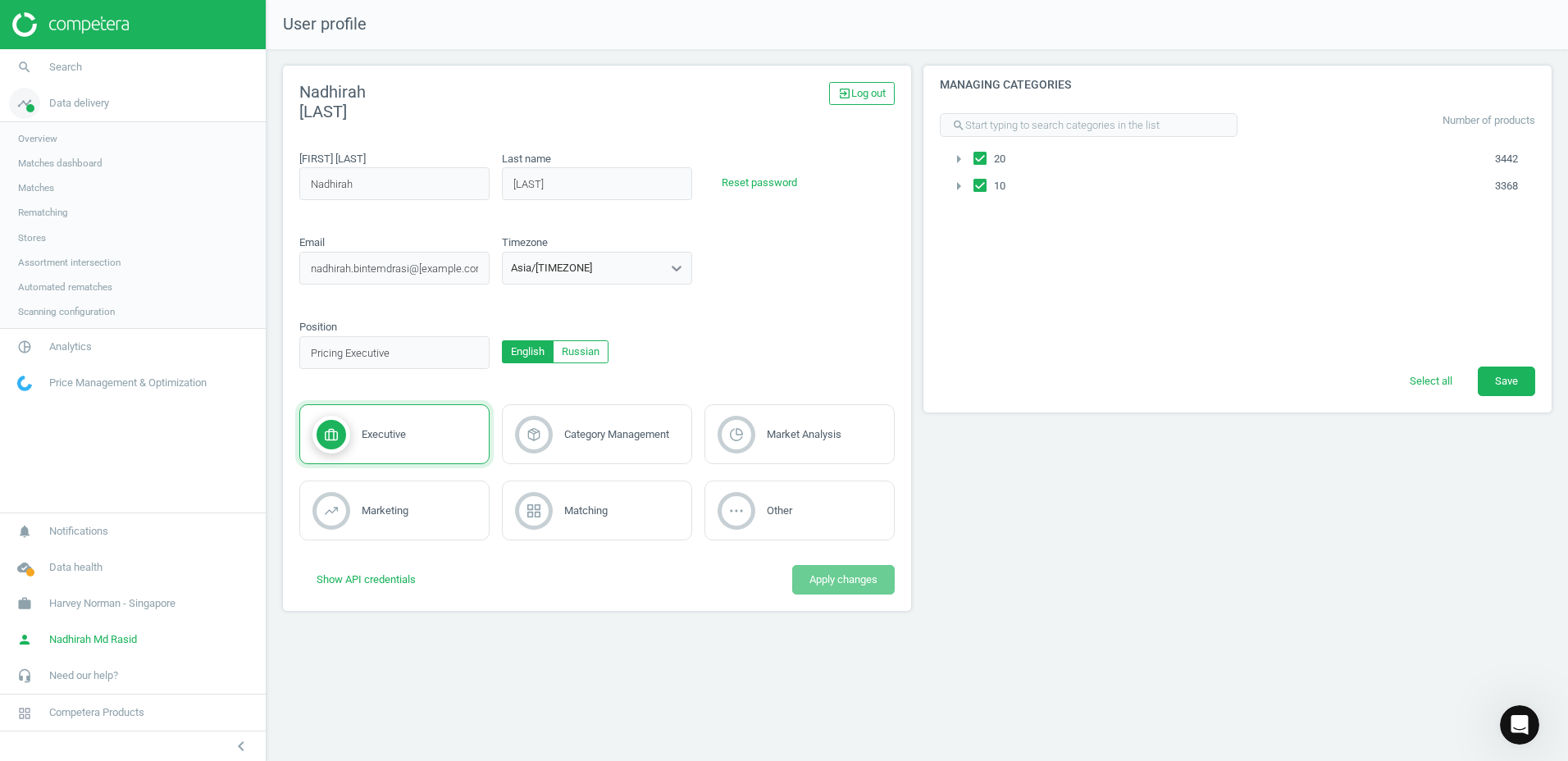click on "Data delivery" at bounding box center [79, 103] 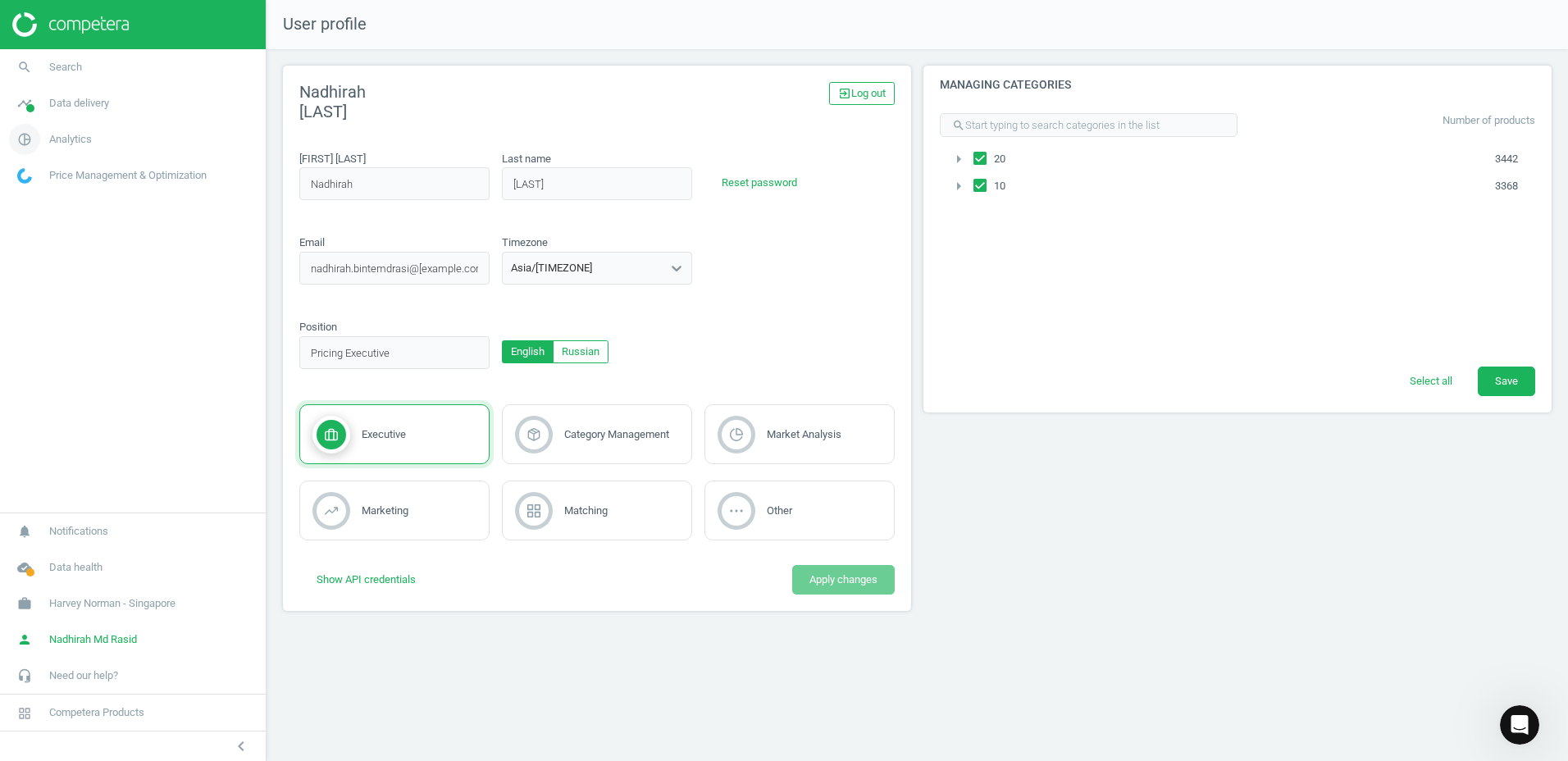 click on "Analytics" at bounding box center [71, 139] 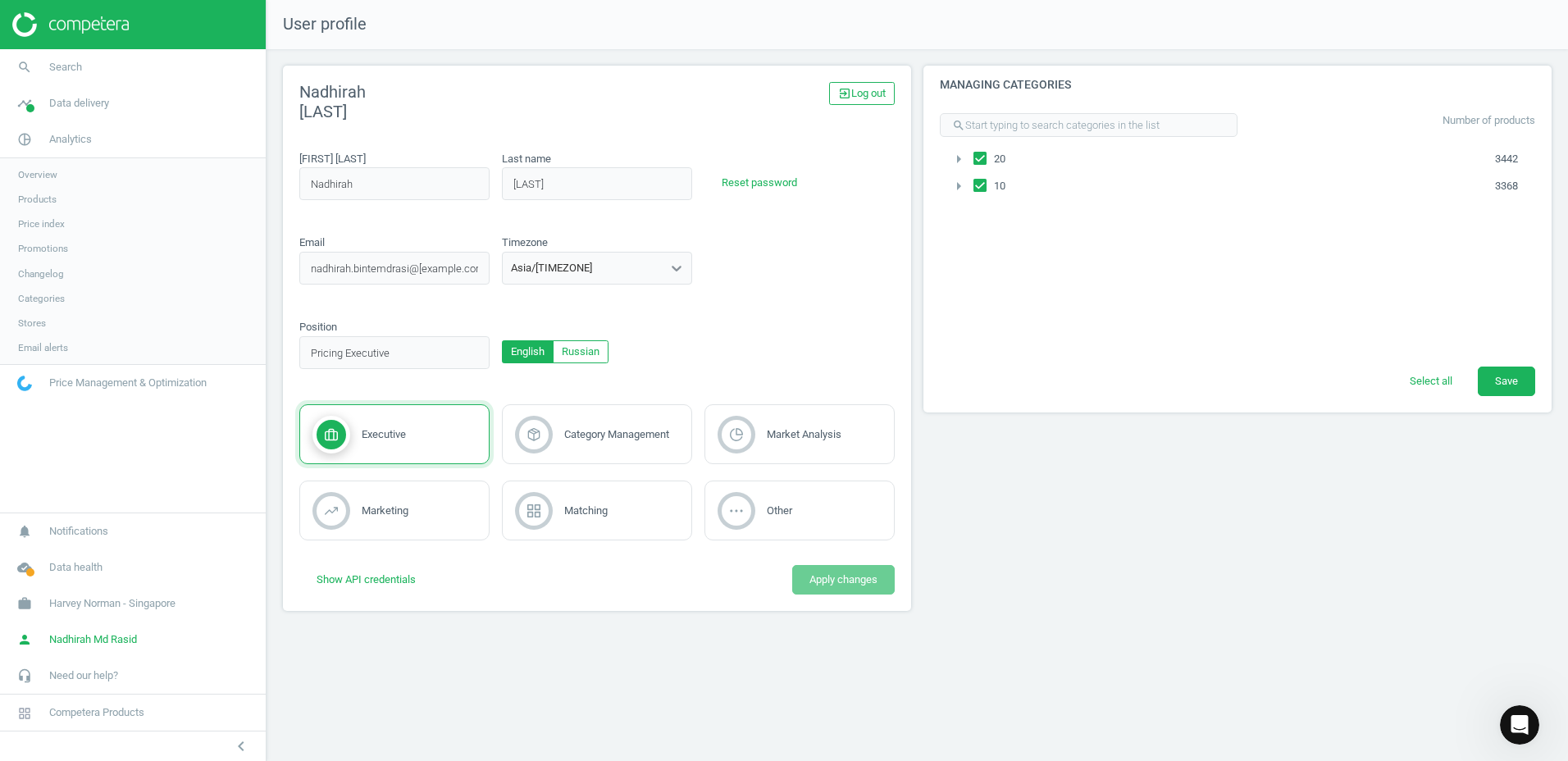 click on "Stores" at bounding box center (32, 323) 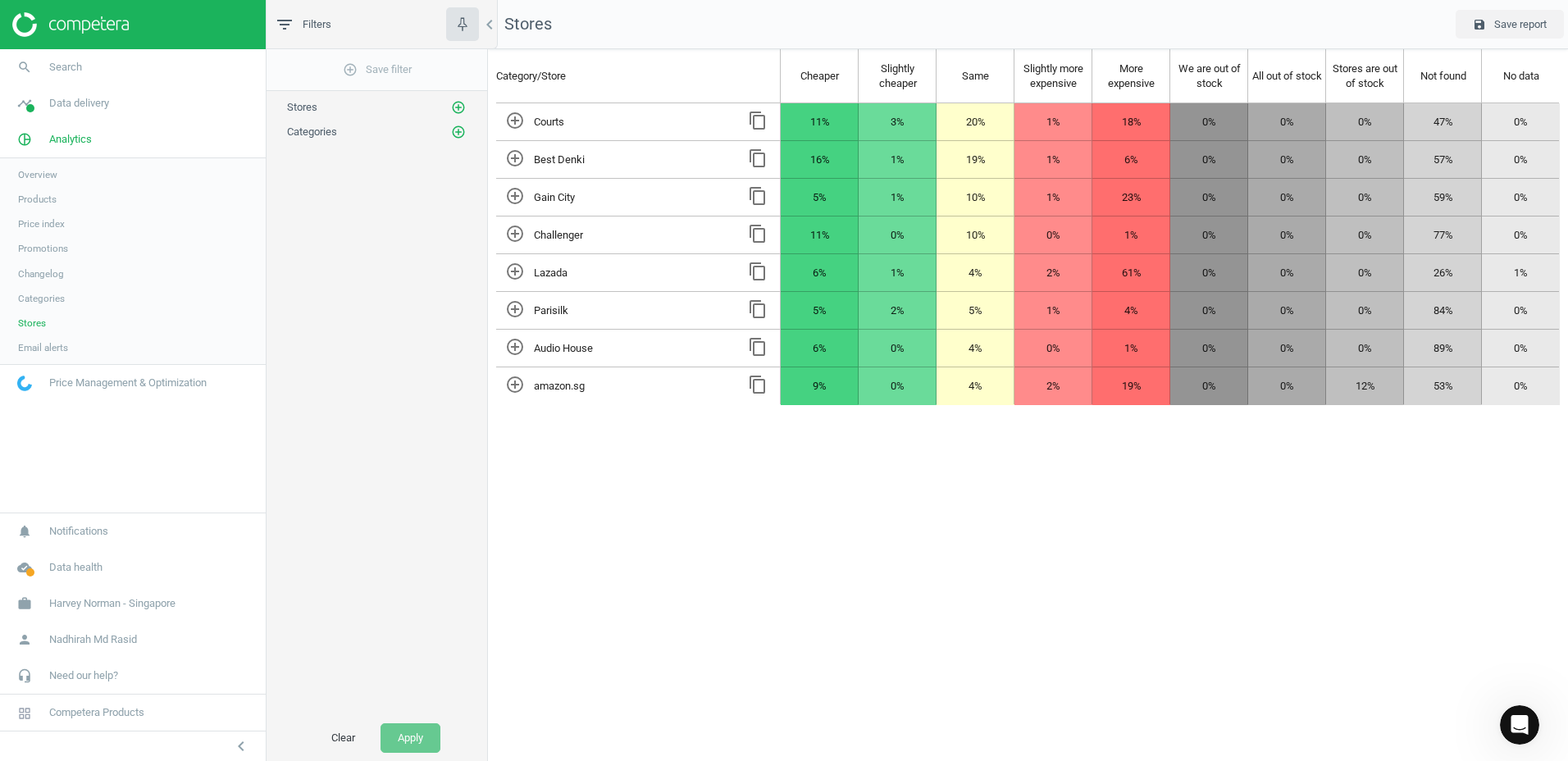 click on "Price index" at bounding box center [41, 224] 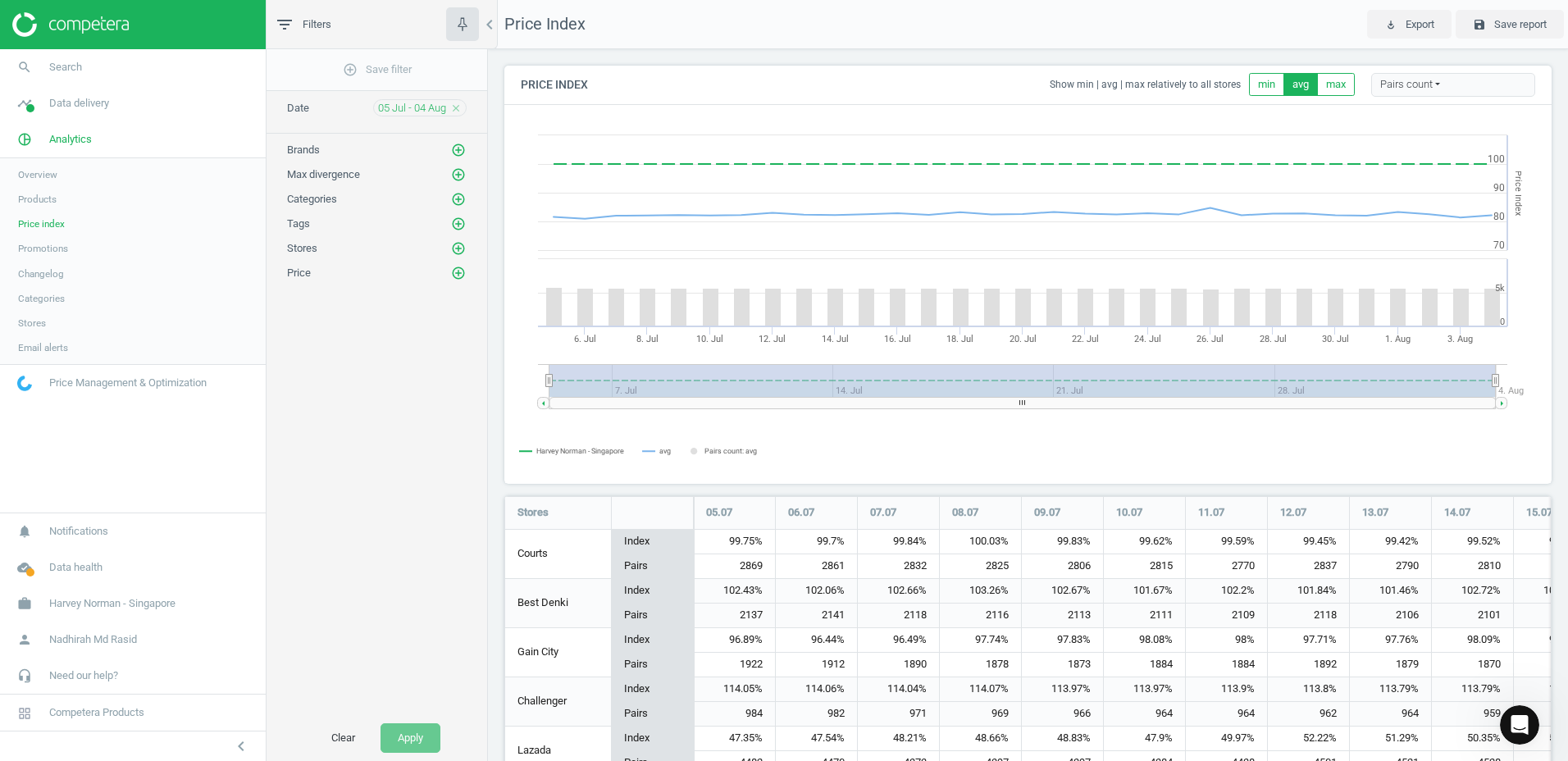 scroll, scrollTop: 8, scrollLeft: 8, axis: both 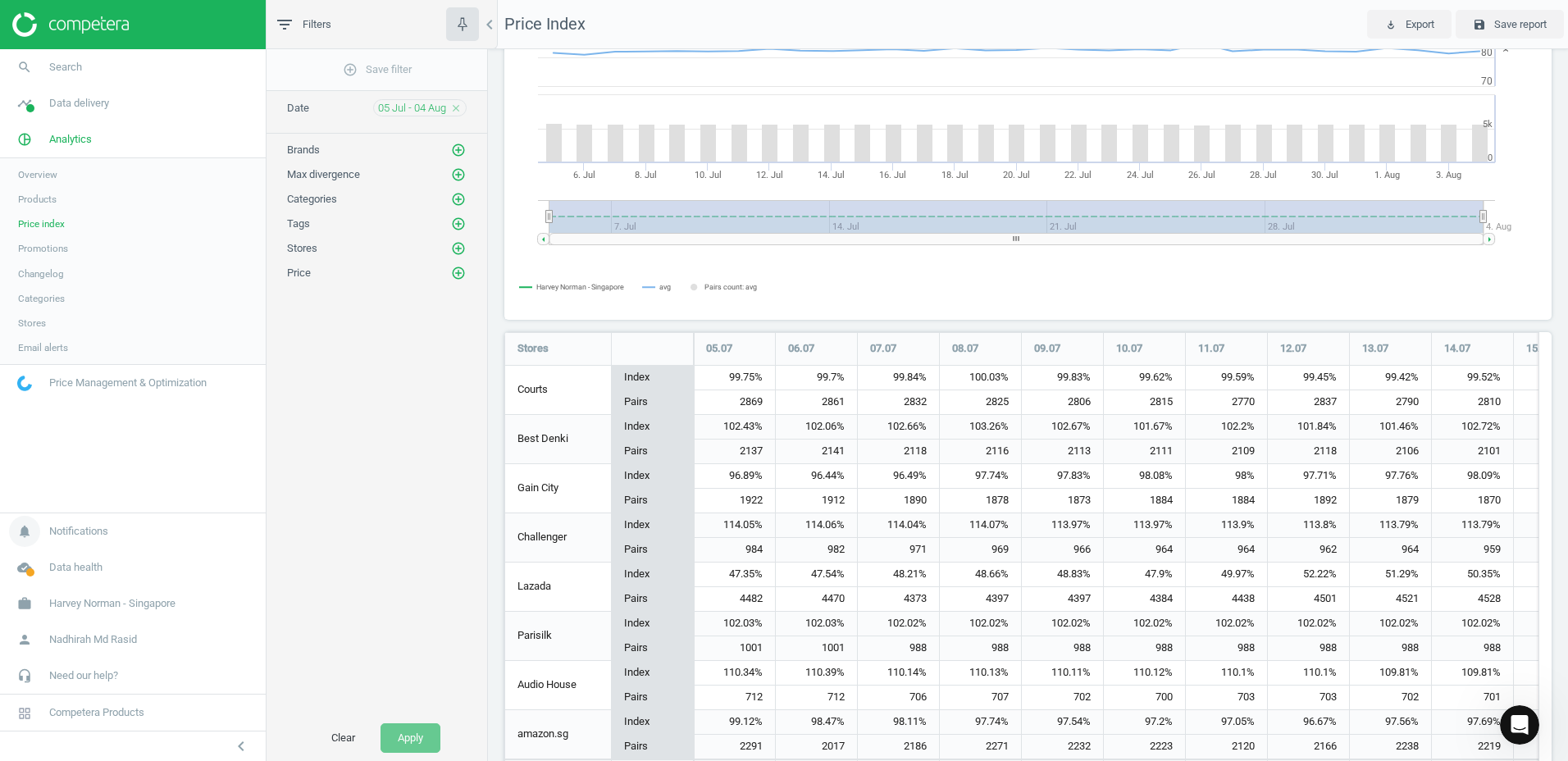 click on "Notifications" at bounding box center [79, 531] 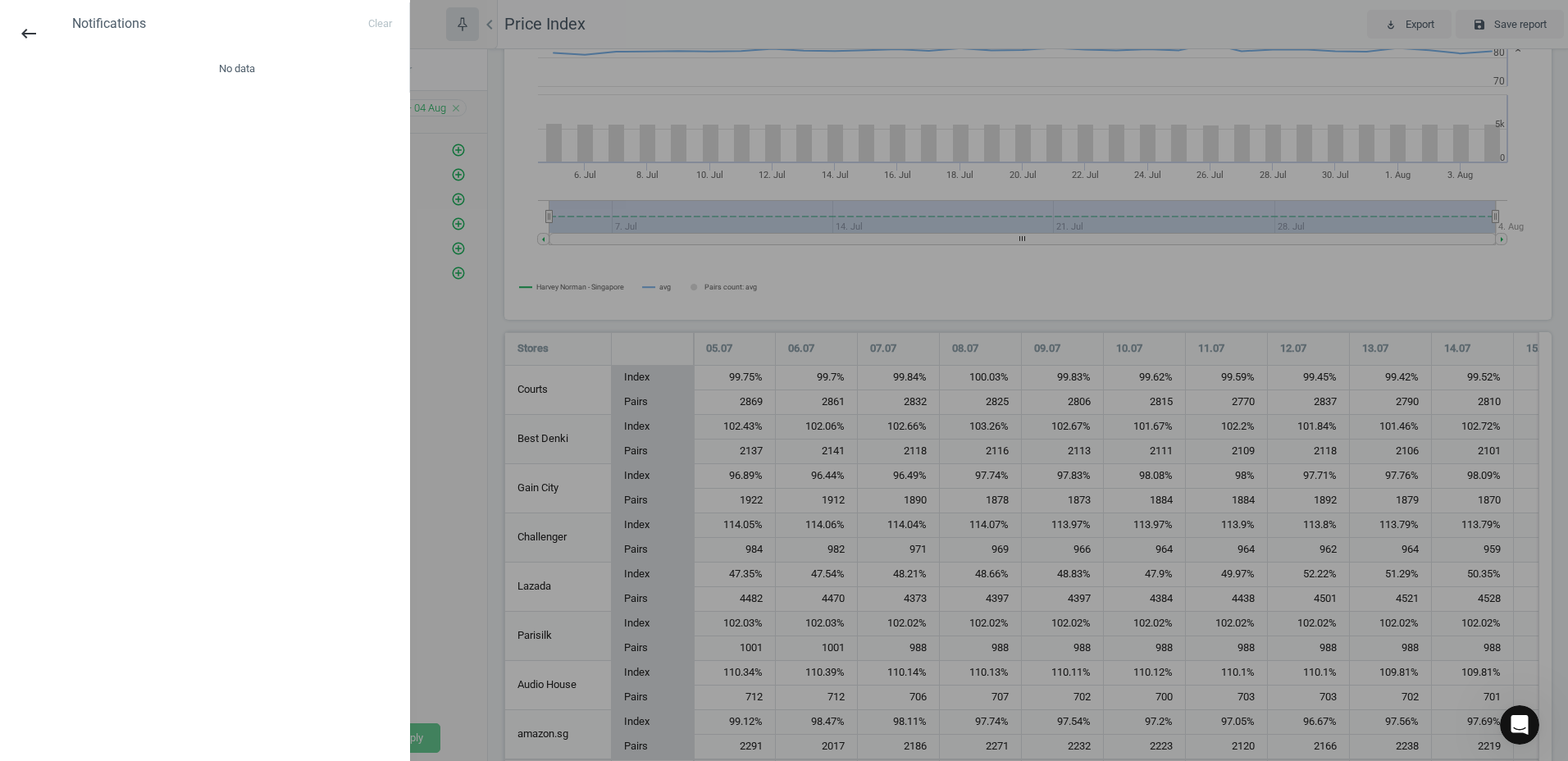 scroll, scrollTop: 0, scrollLeft: 0, axis: both 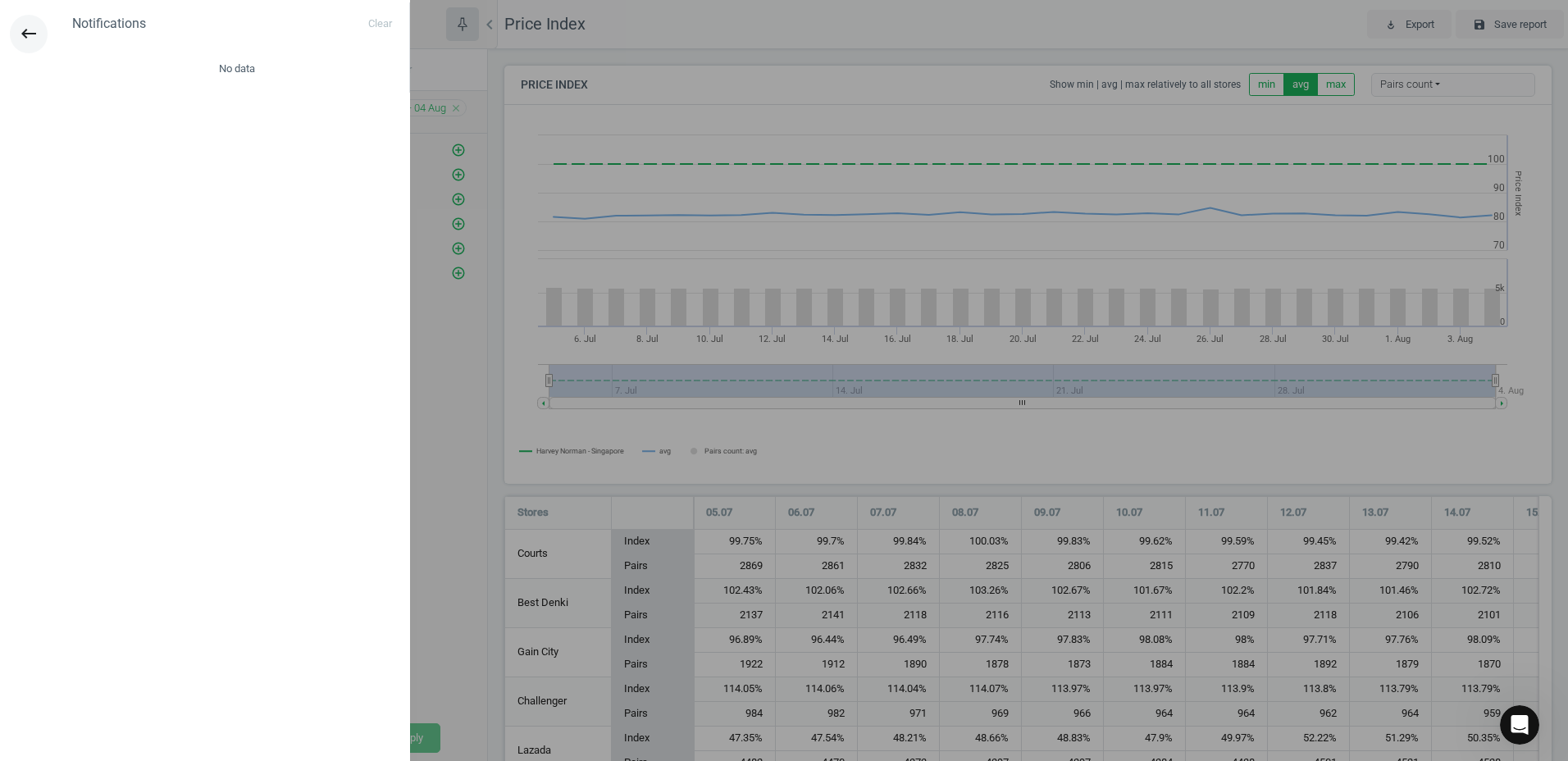 click on "keyboard_backspace" at bounding box center (29, 34) 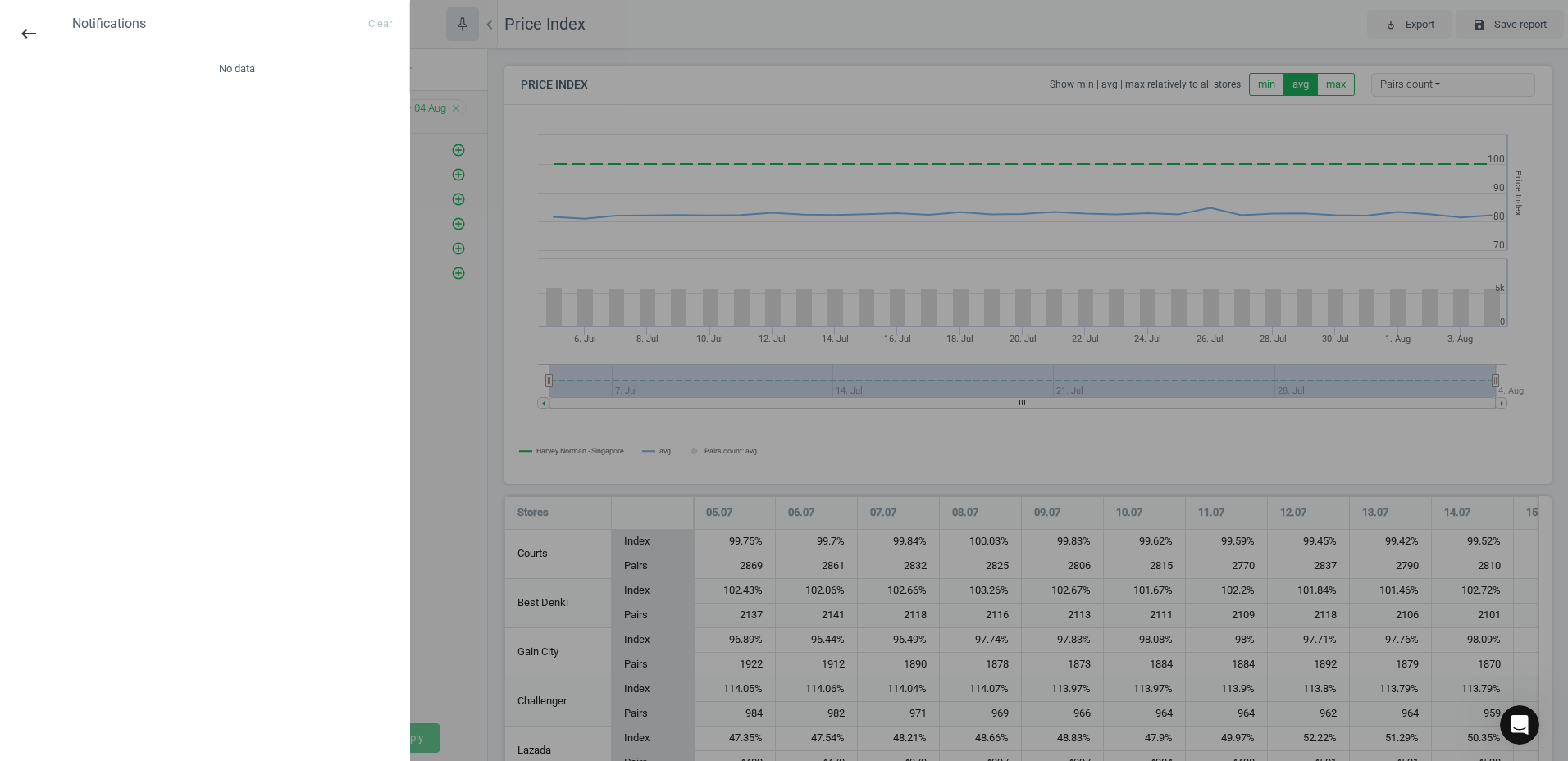 scroll, scrollTop: 8, scrollLeft: 8, axis: both 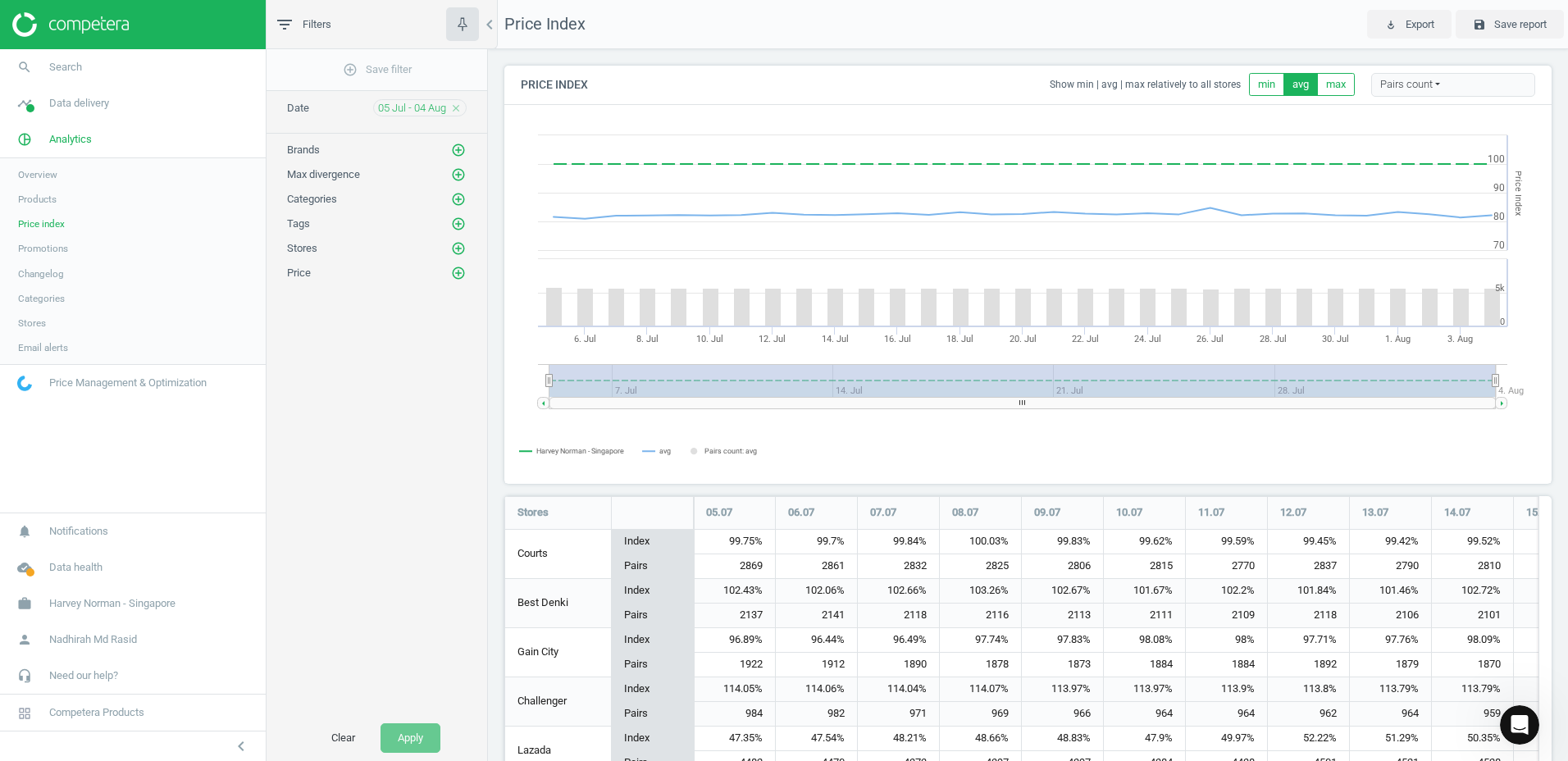 click on "Overview" at bounding box center [38, 175] 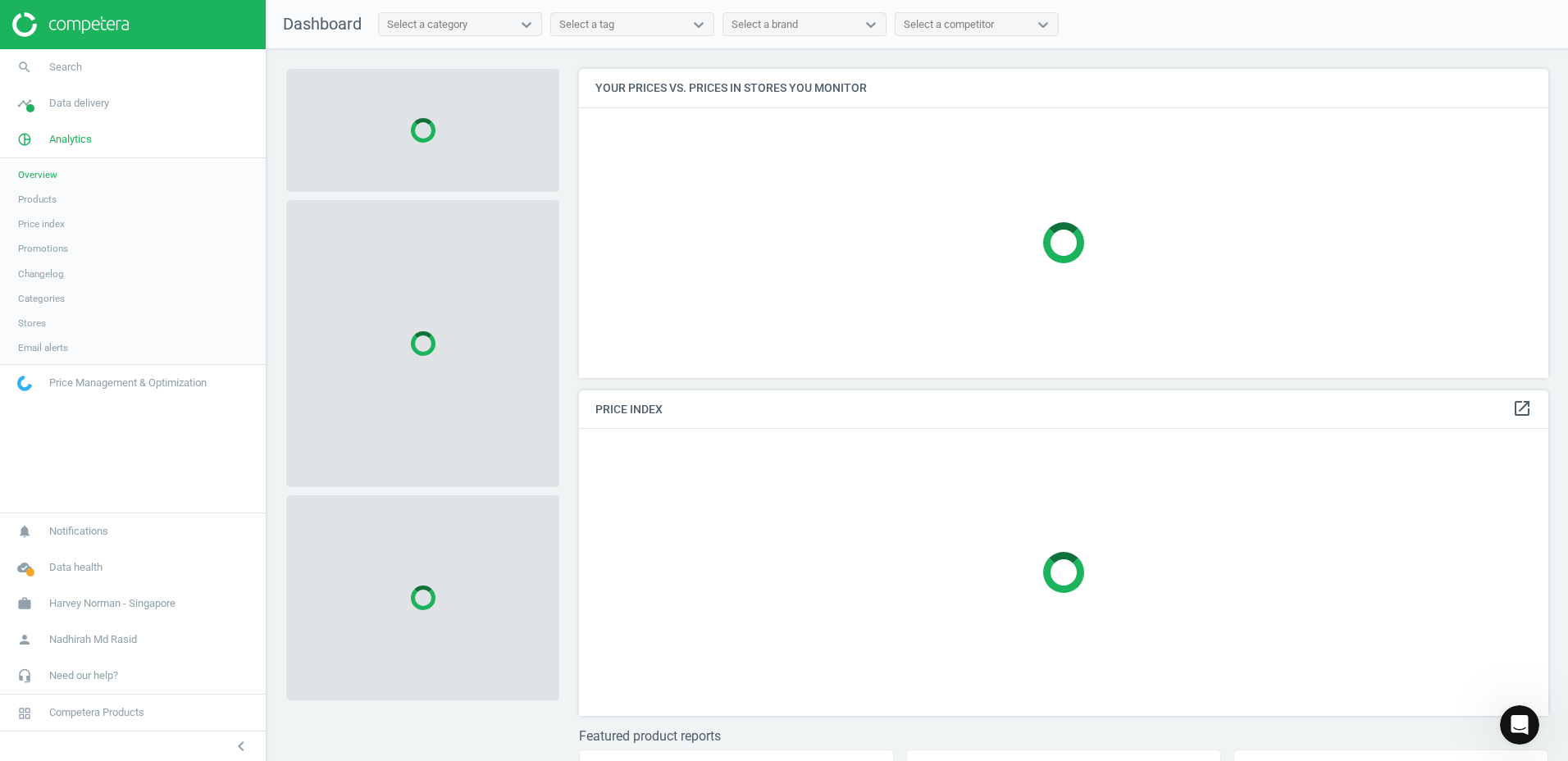scroll, scrollTop: 8, scrollLeft: 8, axis: both 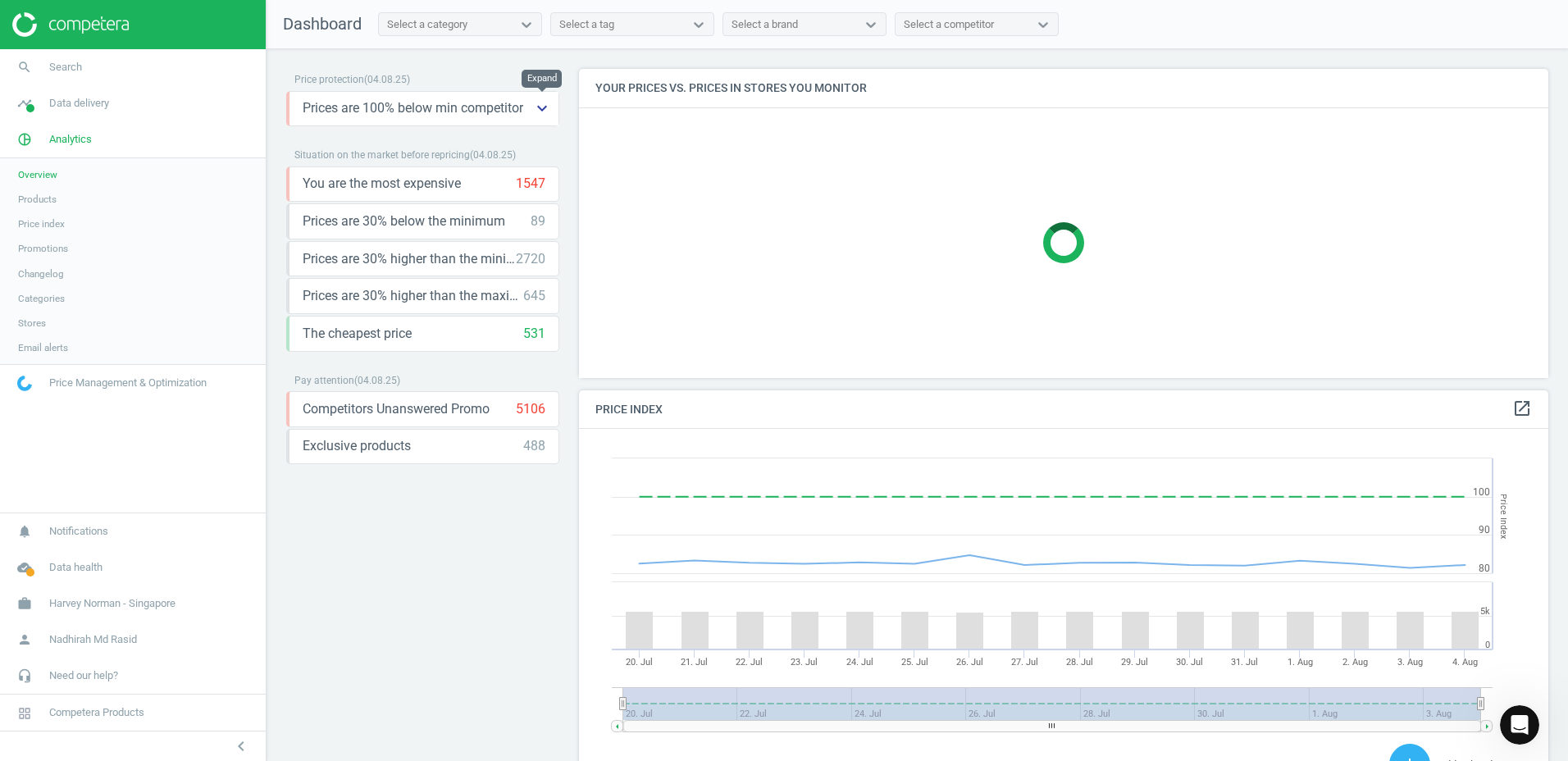 click on "keyboard_arrow_down" at bounding box center (542, 108) 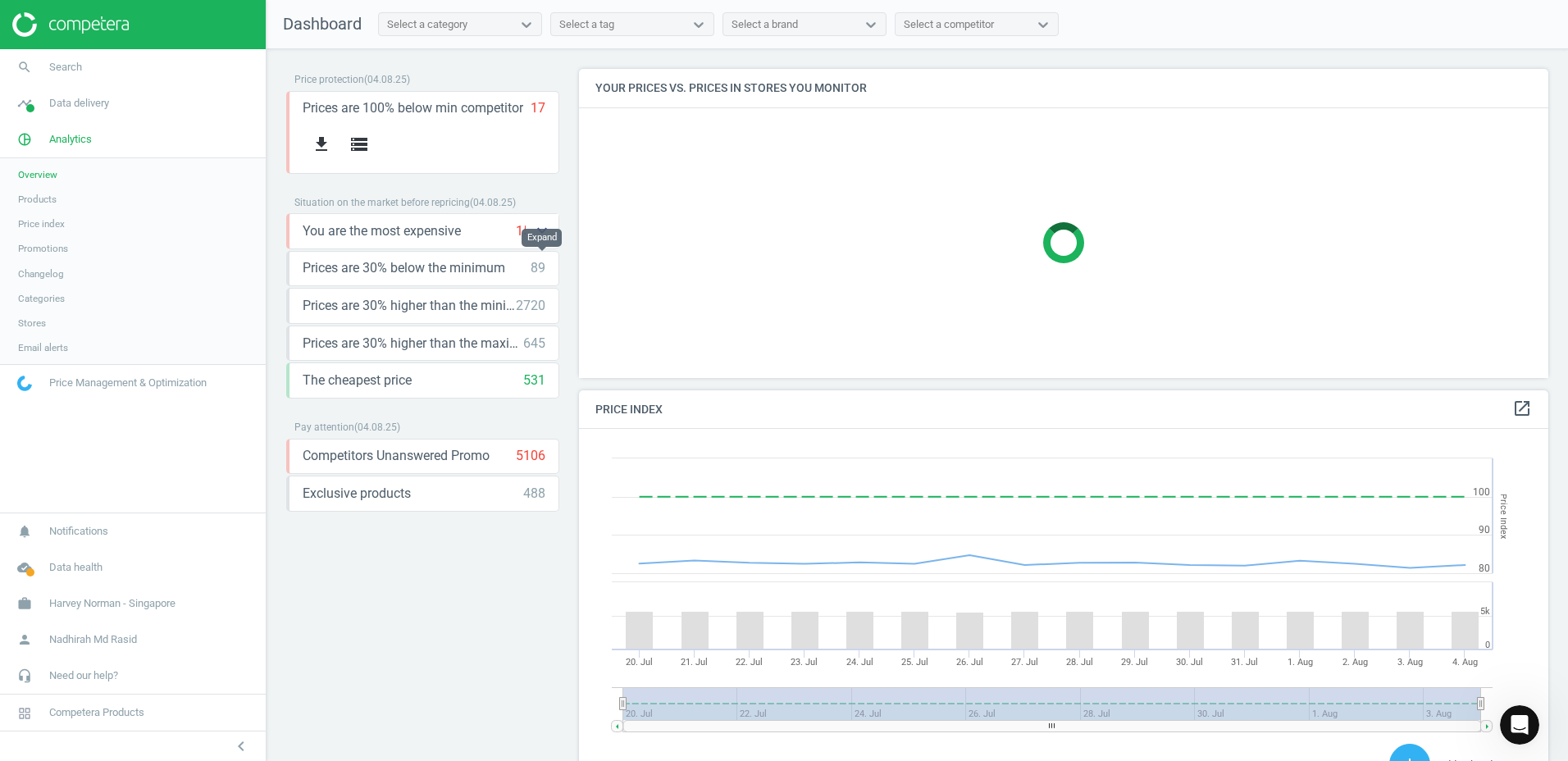scroll, scrollTop: 8, scrollLeft: 8, axis: both 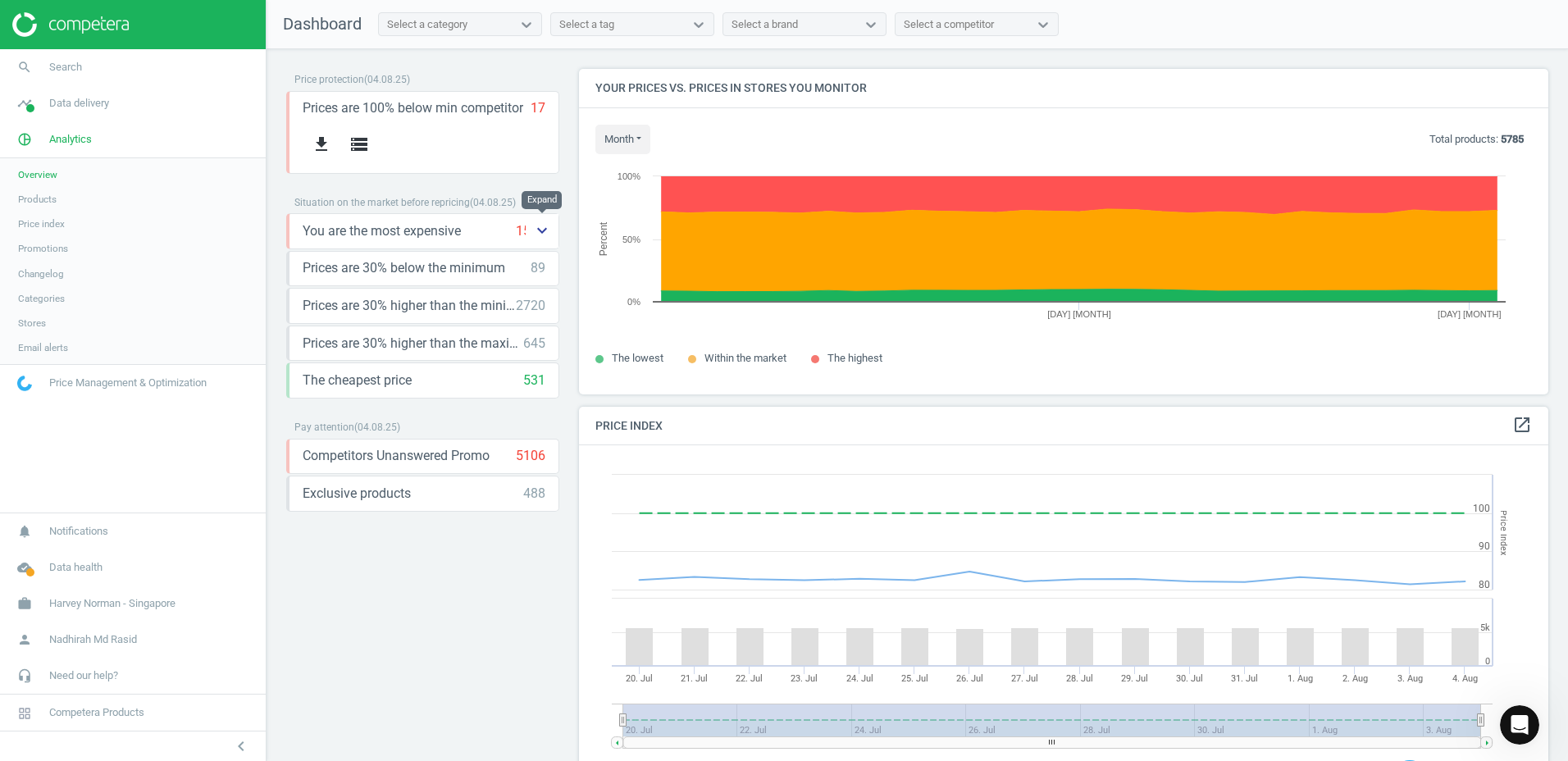 click on "keyboard_arrow_down" at bounding box center (542, 230) 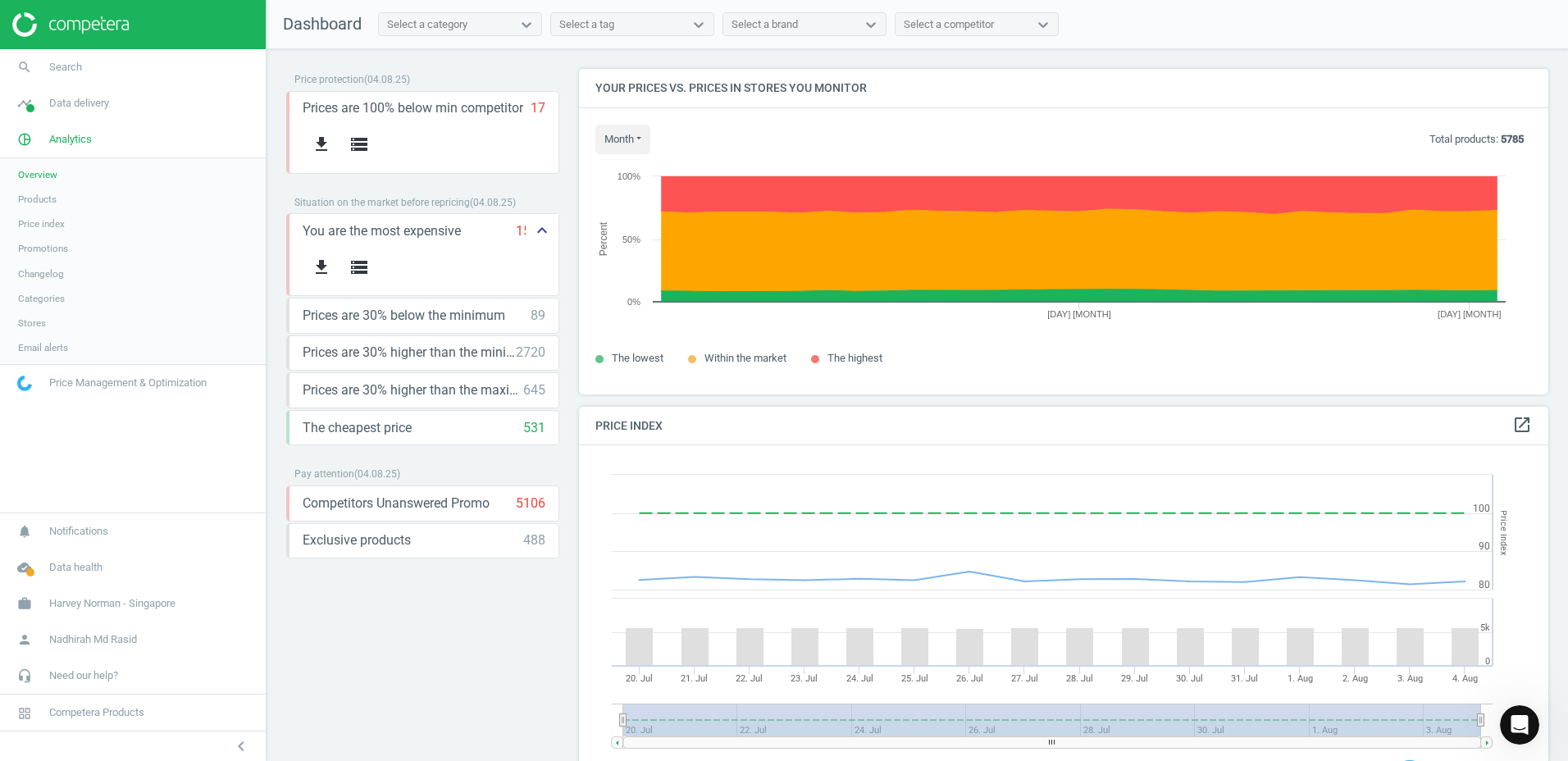 click on "keyboard_arrow_up" at bounding box center [542, 230] 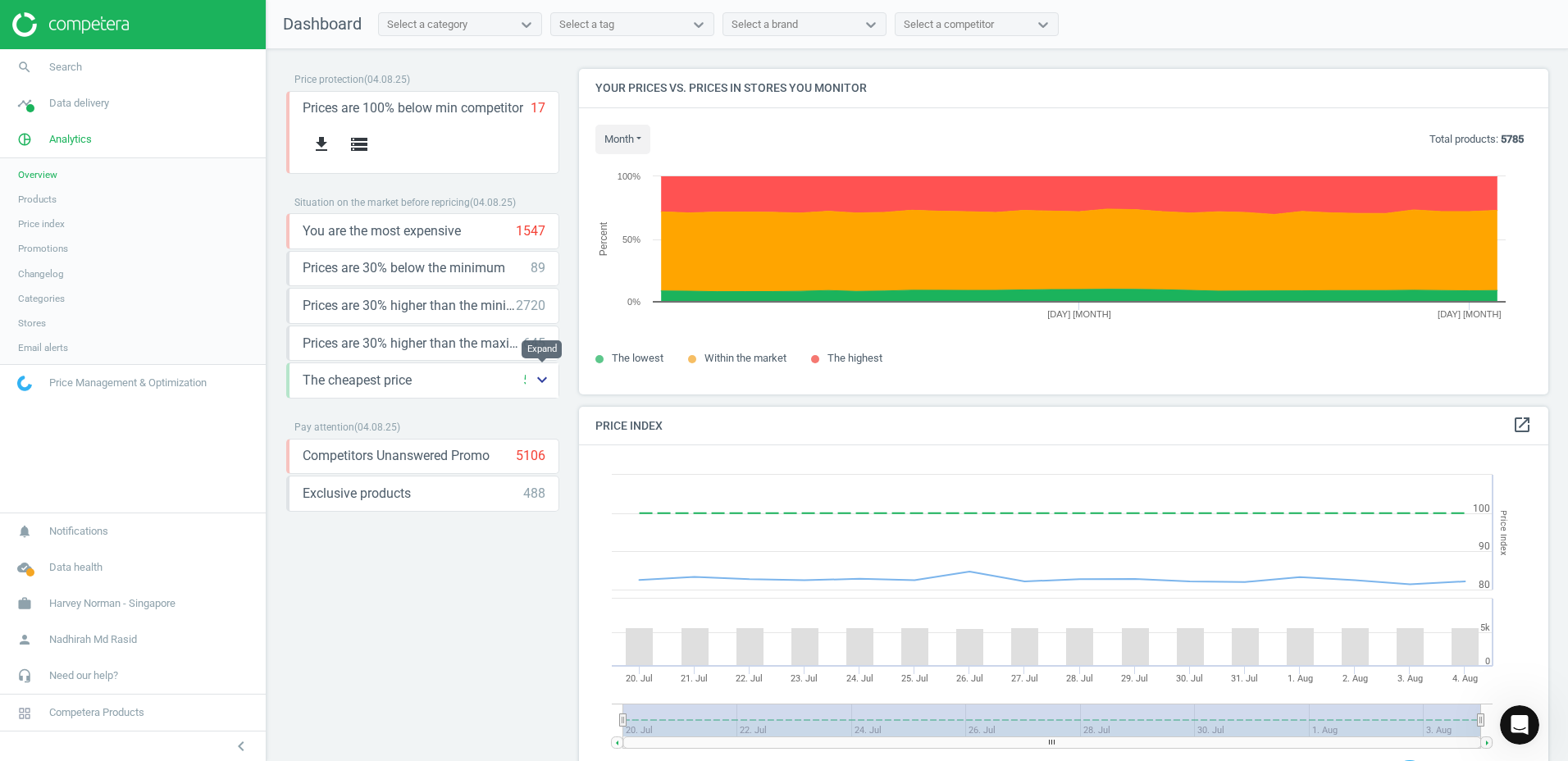 click on "keyboard_arrow_down" at bounding box center (542, 380) 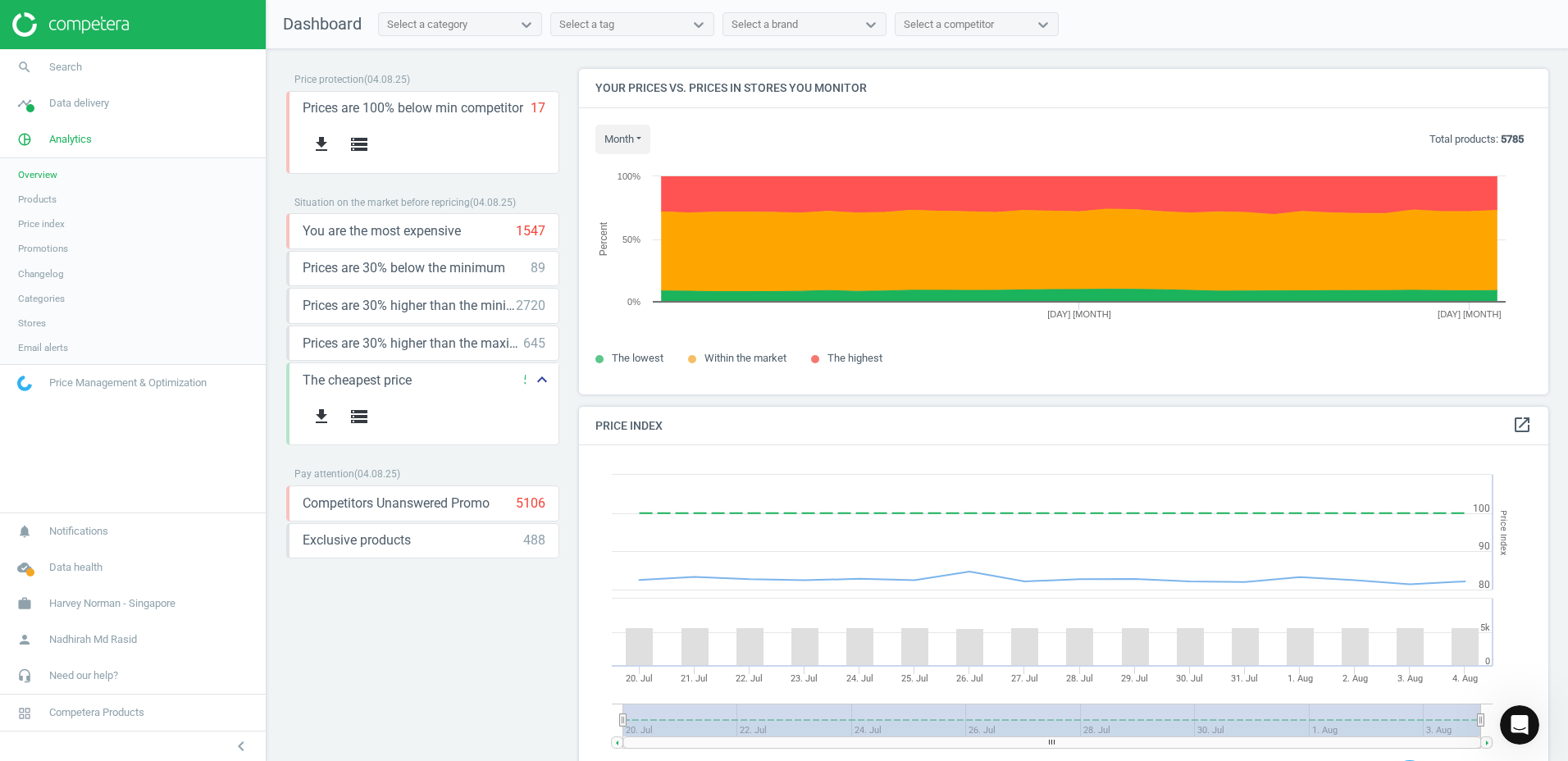 click on "keyboard_arrow_up" at bounding box center [542, 380] 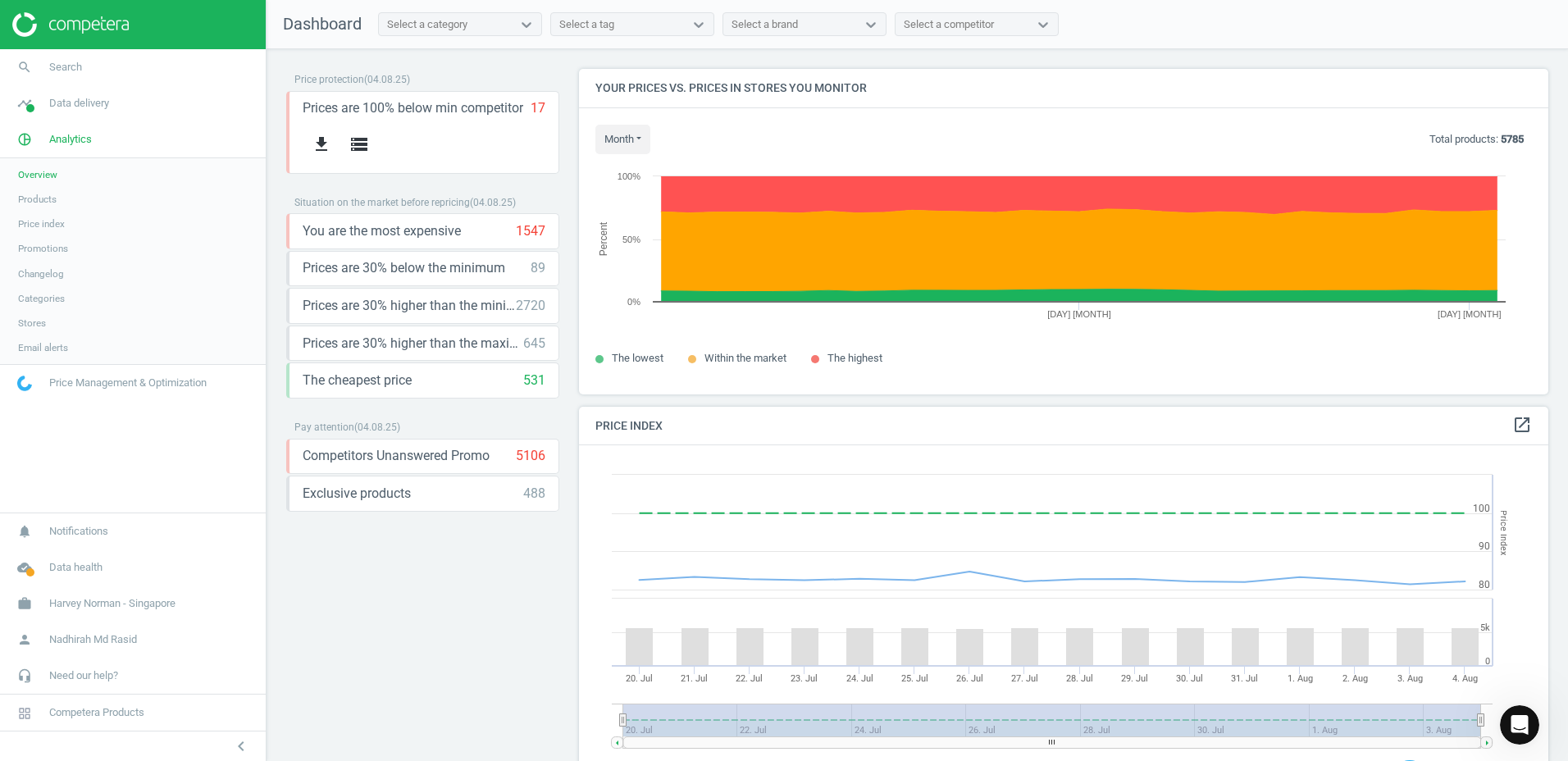 click on "Pricing Executive
( [DATE] ) Prices are 100% below min competitor 1547 keyboard_arrow_up get_app storage Situation on the market before repricing  ( [DATE] ) You are the most expensive 1547 keyboard_arrow_down get_app storage Prices are 30% below the minimum 89 keyboard_arrow_down get_app storage Prices are 30% higher than the minimum 2720 keyboard_arrow_down get_app storage Prices are 30% higher than the maximal 645 keyboard_arrow_down get_app storage The cheapest price 531 keyboard_arrow_down get_app storage Pay attention  ( [DATE] ) Competitors Unanswered Promo 5106 keyboard_arrow_down get_app storage Exclusive products 488 keyboard_arrow_down get_app storage" at bounding box center [422, 409] 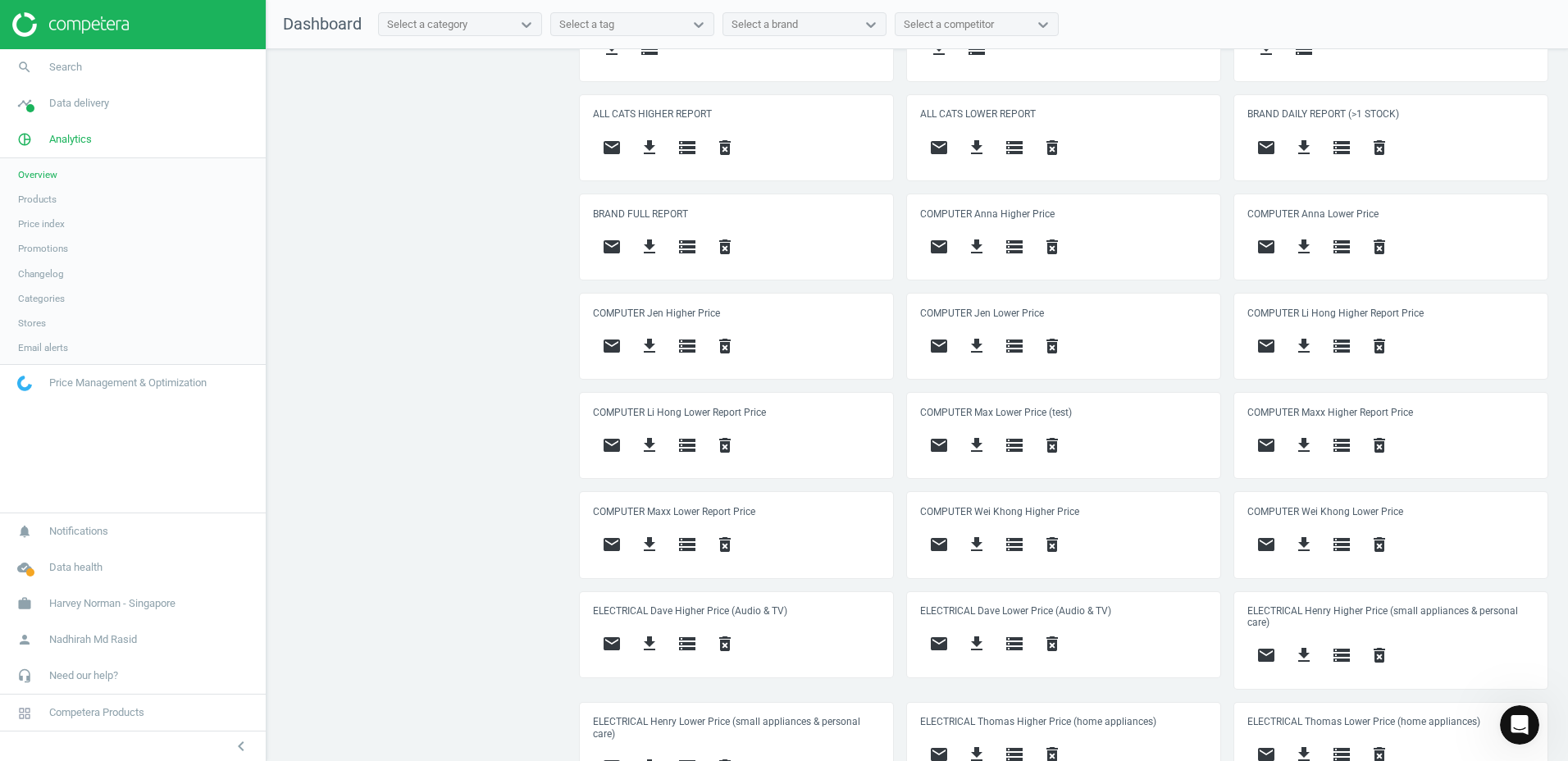 scroll, scrollTop: 898, scrollLeft: 0, axis: vertical 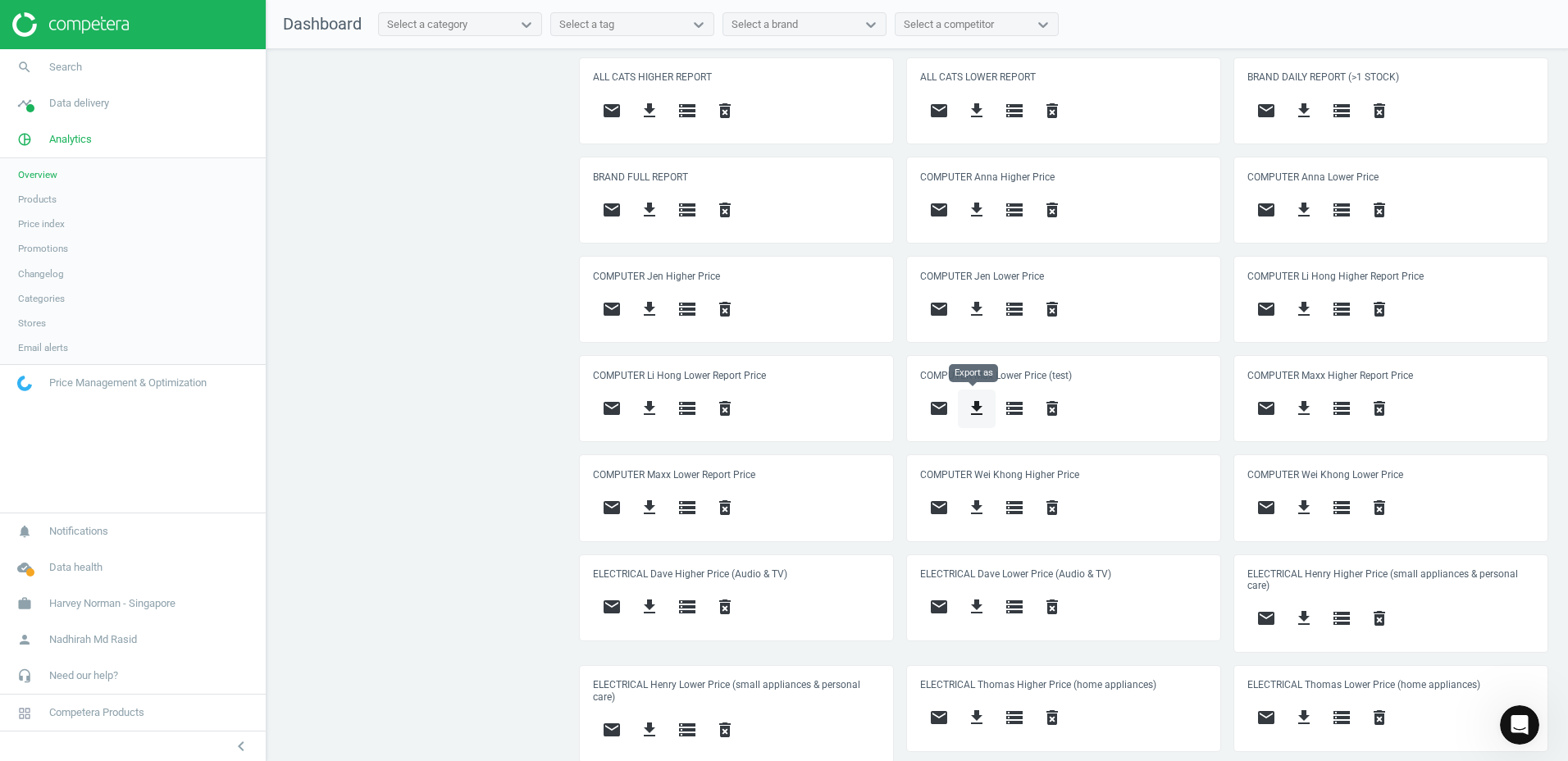 click on "get_app" at bounding box center (977, 408) 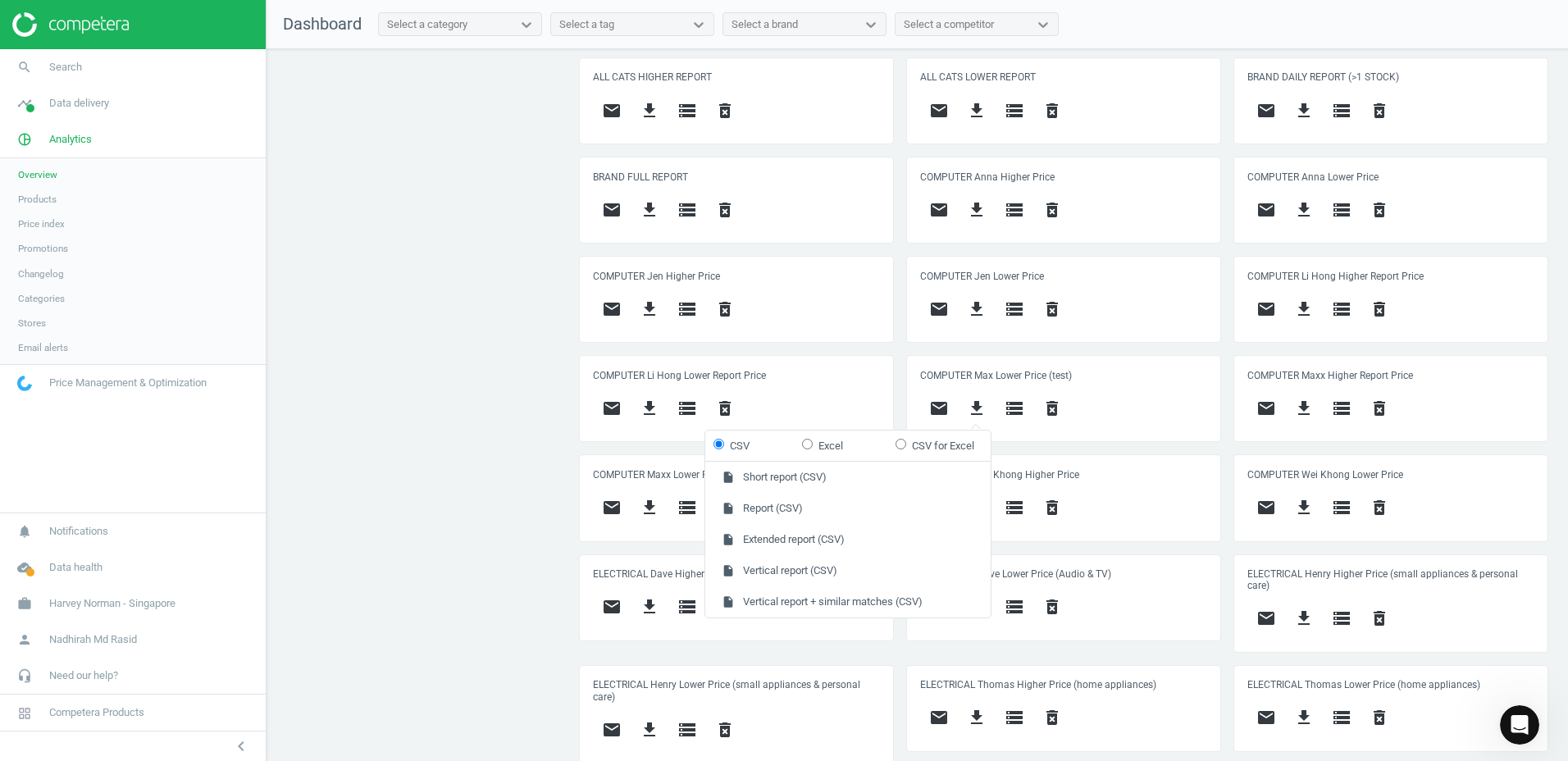 click on "Excel" at bounding box center [807, 444] 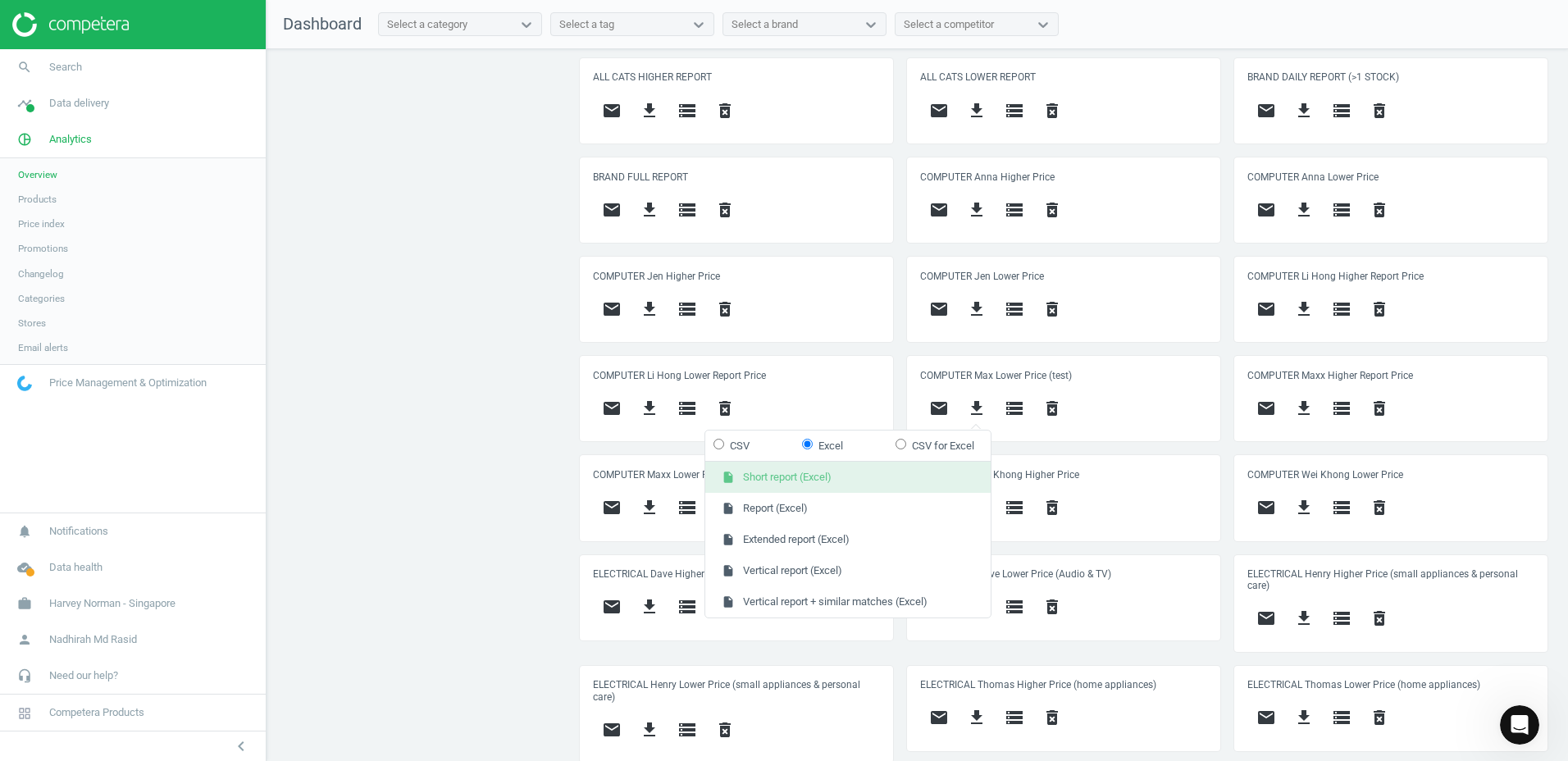 click on "insert_drive_file Short report (Excel)" at bounding box center (848, 477) 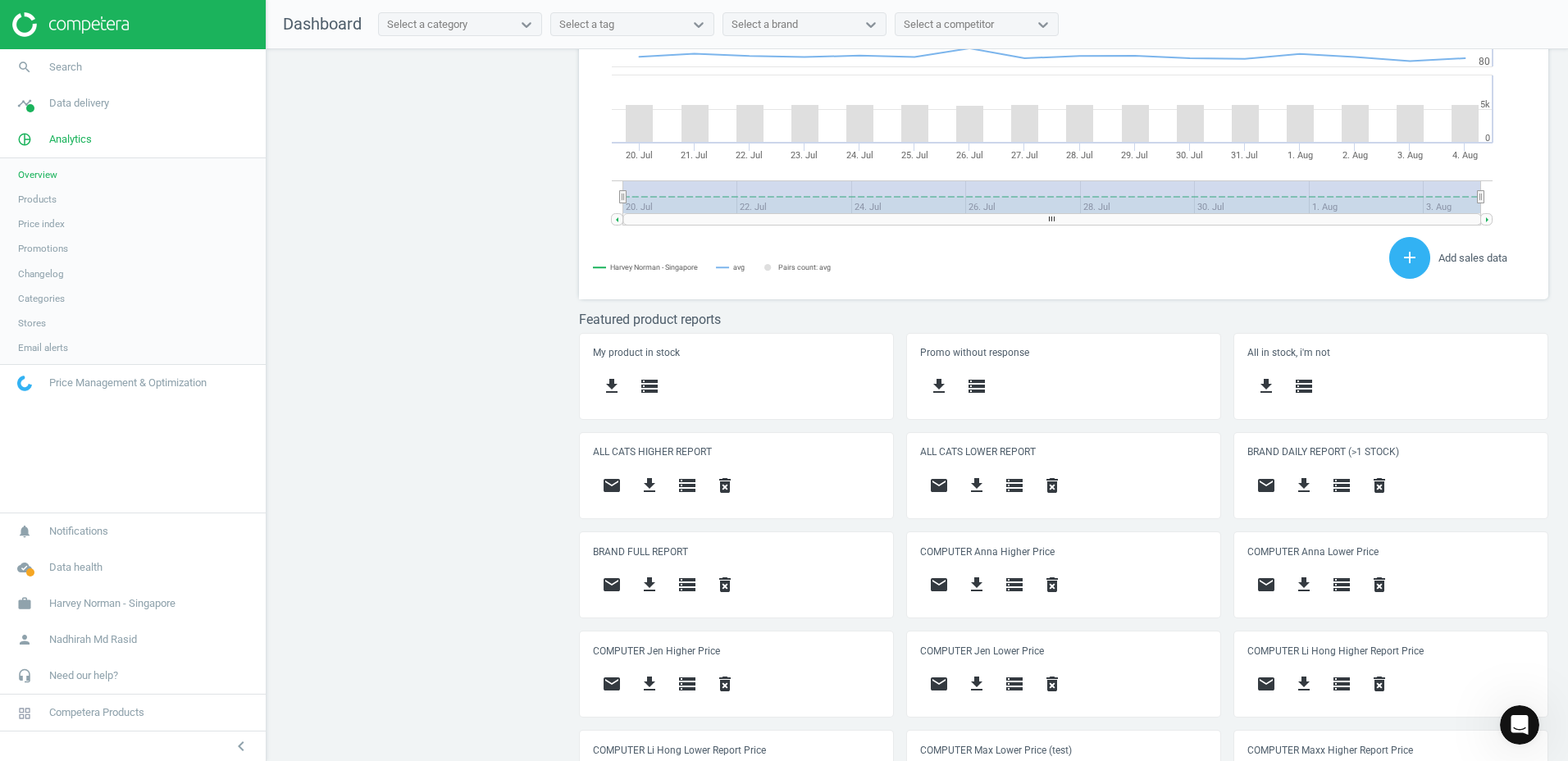 scroll, scrollTop: 488, scrollLeft: 0, axis: vertical 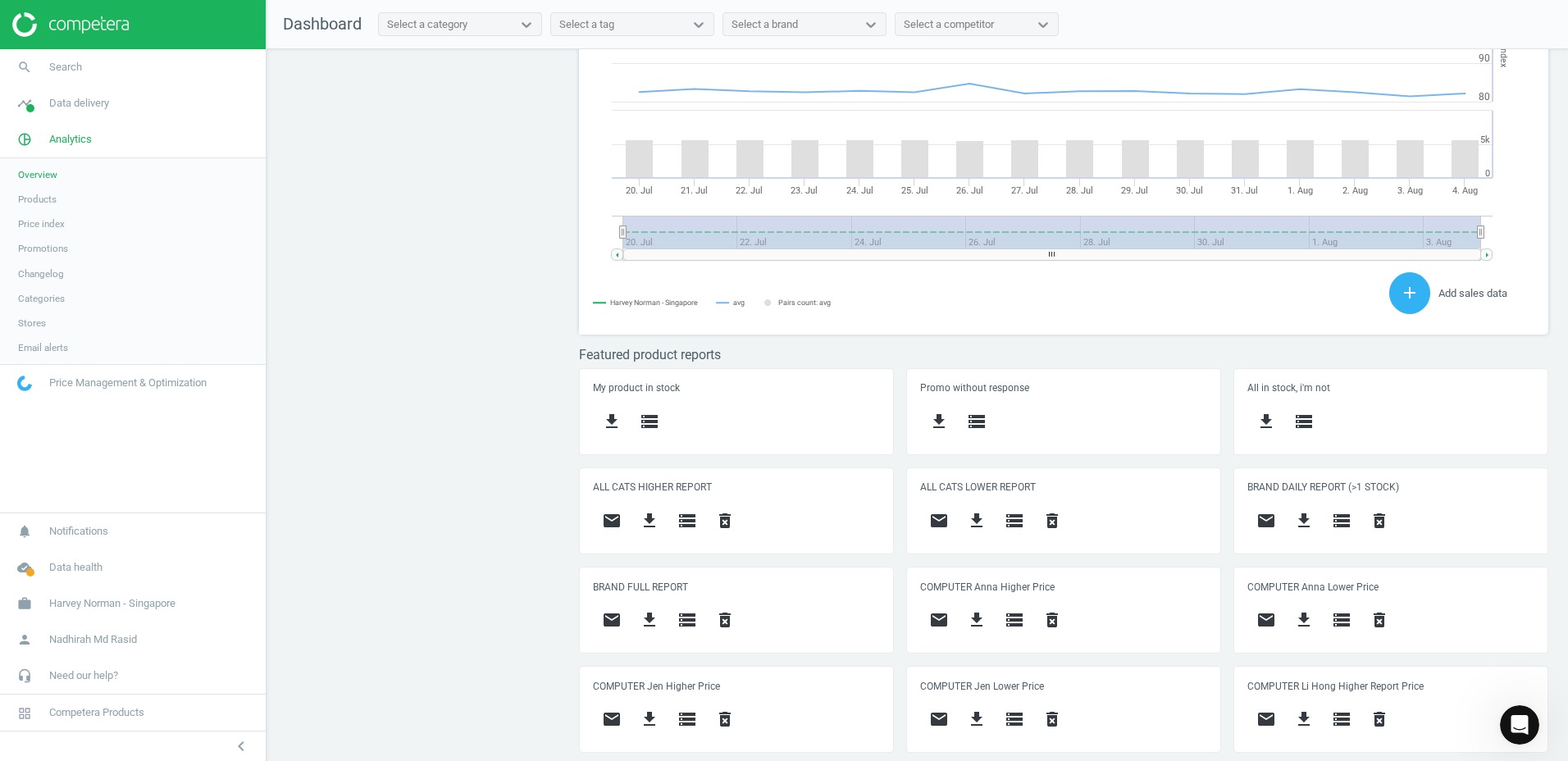 click on "Pricing Executive
( [DATE] ) Prices are 100% below min competitor 1547 keyboard_arrow_up get_app storage Situation on the market before repricing  ( [DATE] ) You are the most expensive 1547 keyboard_arrow_down get_app storage Prices are 30% below the minimum 89 keyboard_arrow_down get_app storage Prices are 30% higher than the minimum 2720 keyboard_arrow_down get_app storage Prices are 30% higher than the maximal 645 keyboard_arrow_down get_app storage The cheapest price 531 keyboard_arrow_down get_app storage Pay attention  ( [DATE] ) Competitors Unanswered Promo 5106 keyboard_arrow_down get_app storage Exclusive products 488 keyboard_arrow_down get_app storage" at bounding box center [422, -79] 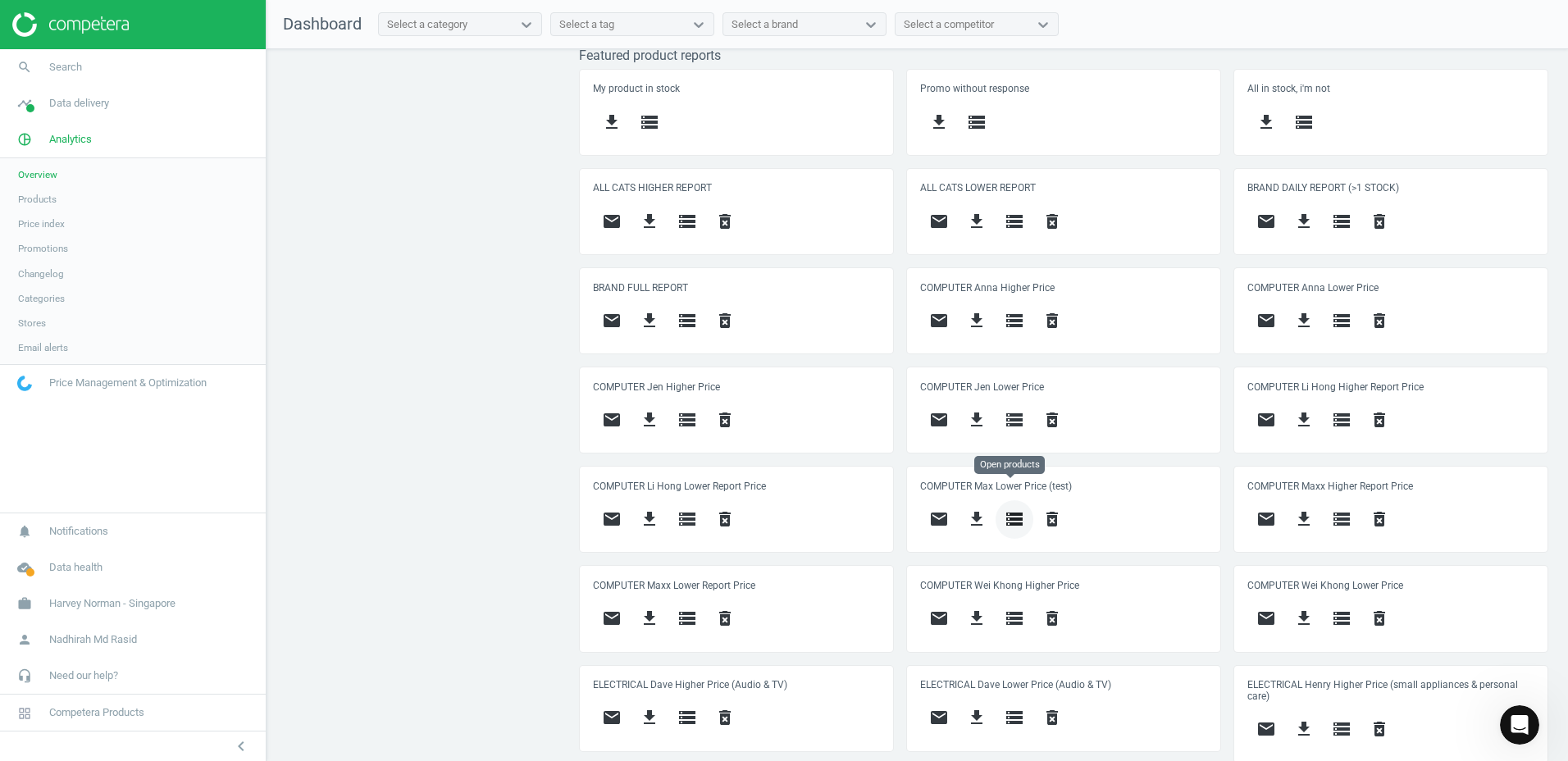 scroll, scrollTop: 816, scrollLeft: 0, axis: vertical 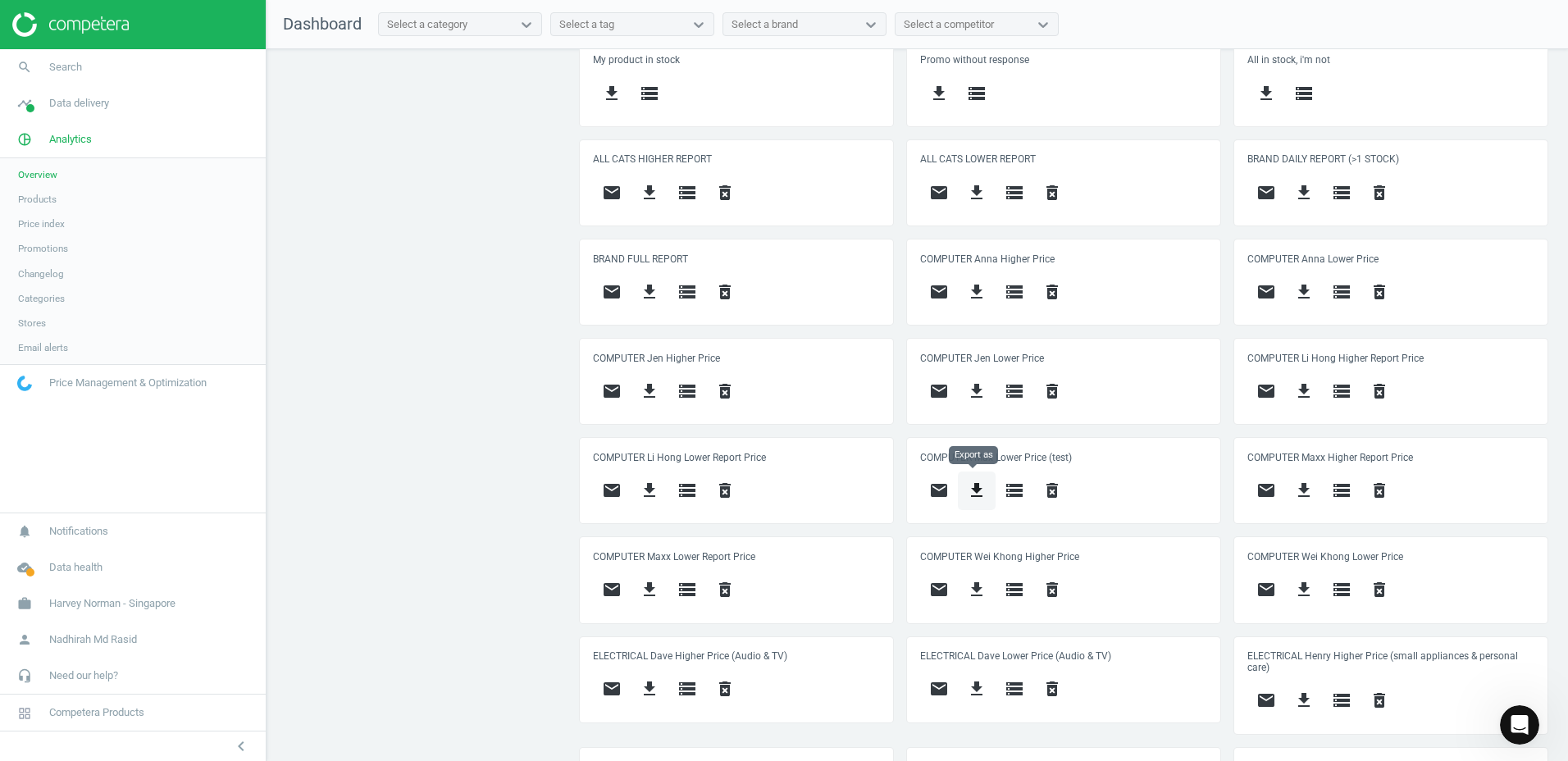 click on "get_app" at bounding box center (977, 490) 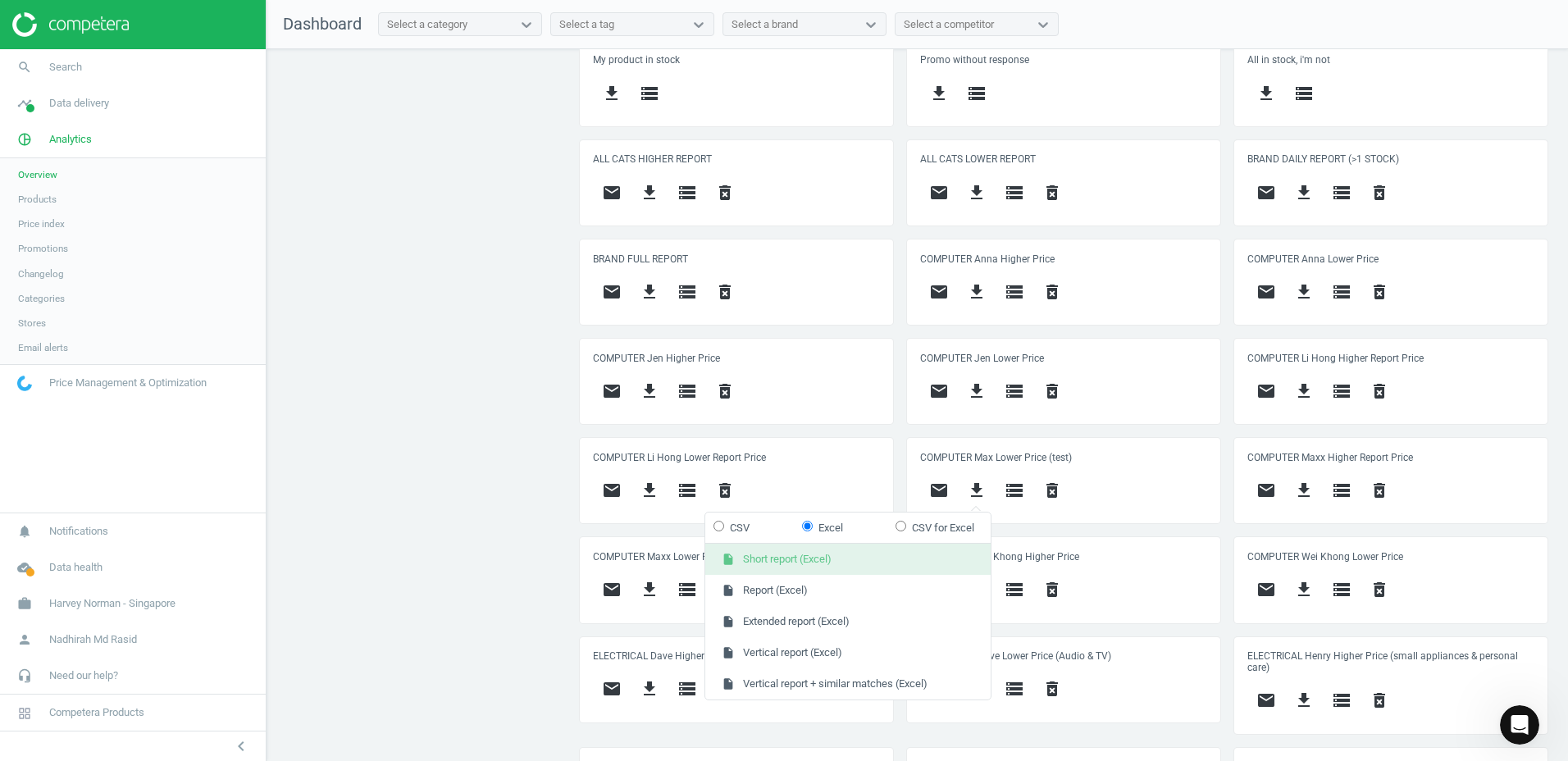 click on "insert_drive_file Short report (Excel)" at bounding box center [848, 559] 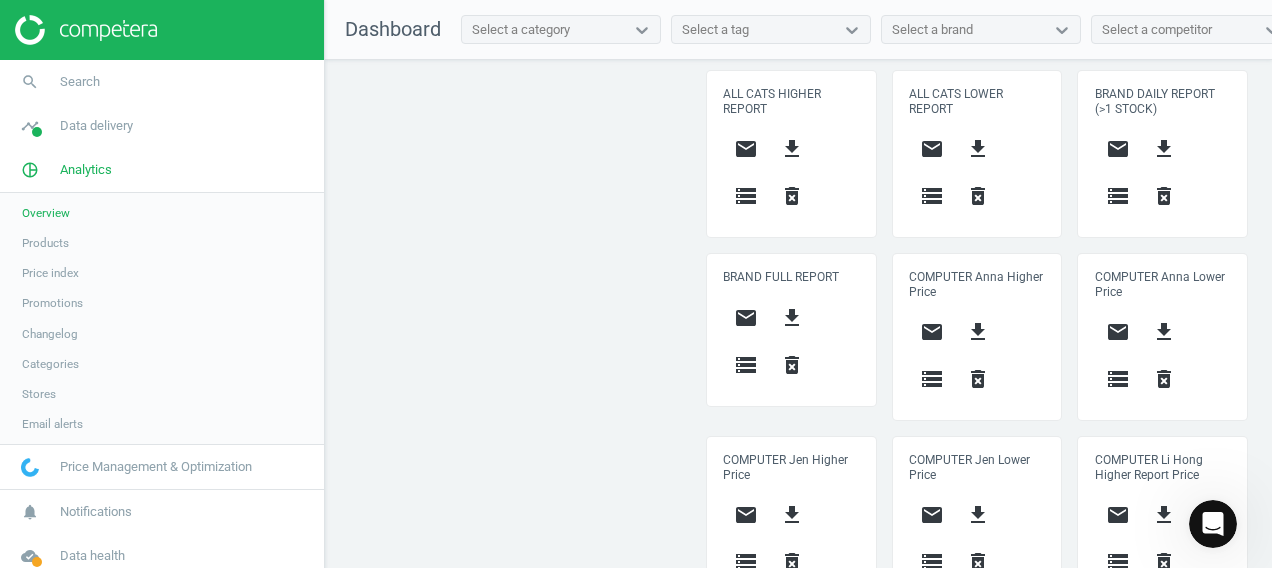 scroll, scrollTop: 1083, scrollLeft: 0, axis: vertical 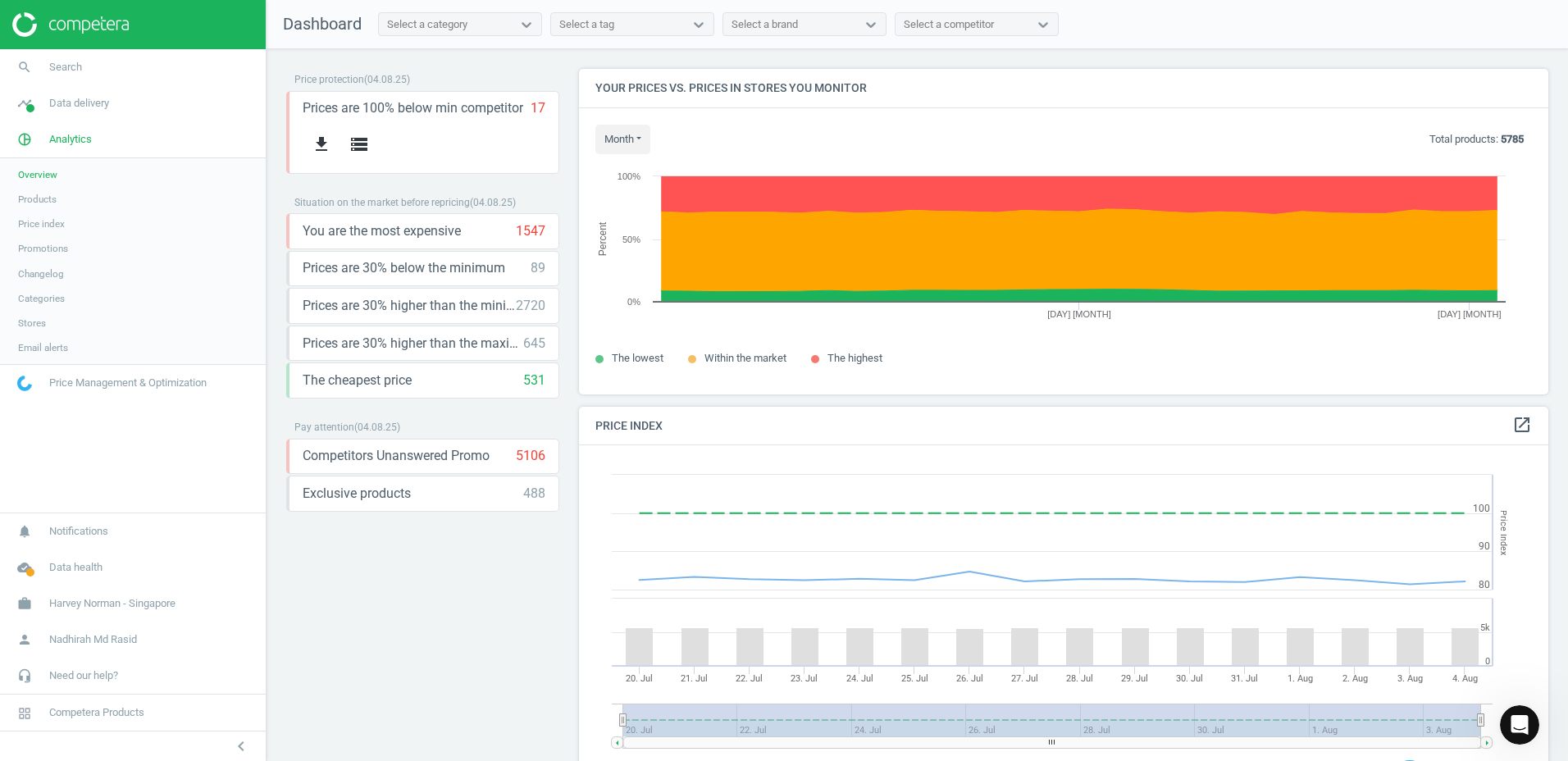 click on "Products" at bounding box center (37, 199) 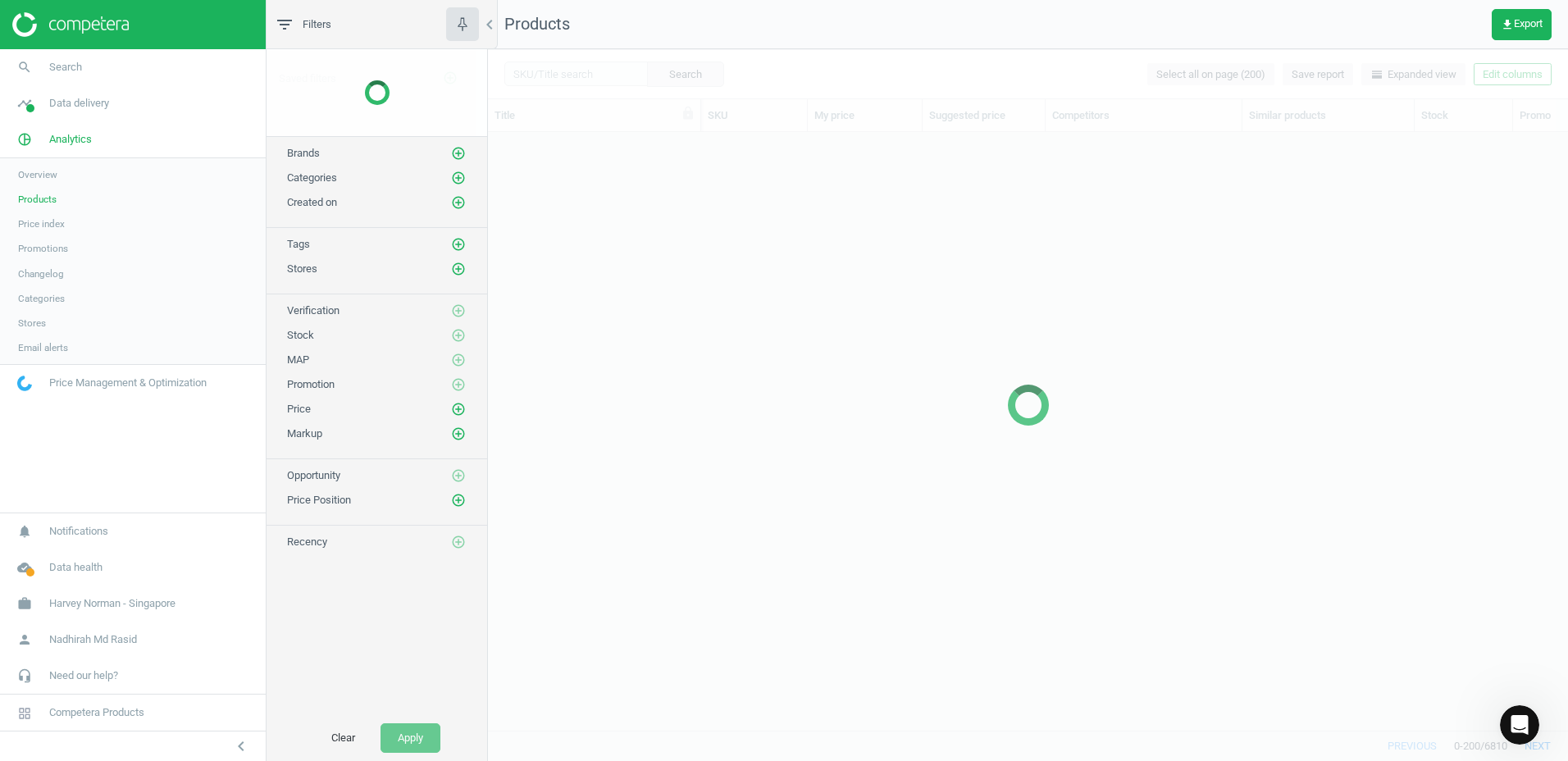 scroll, scrollTop: 13, scrollLeft: 13, axis: both 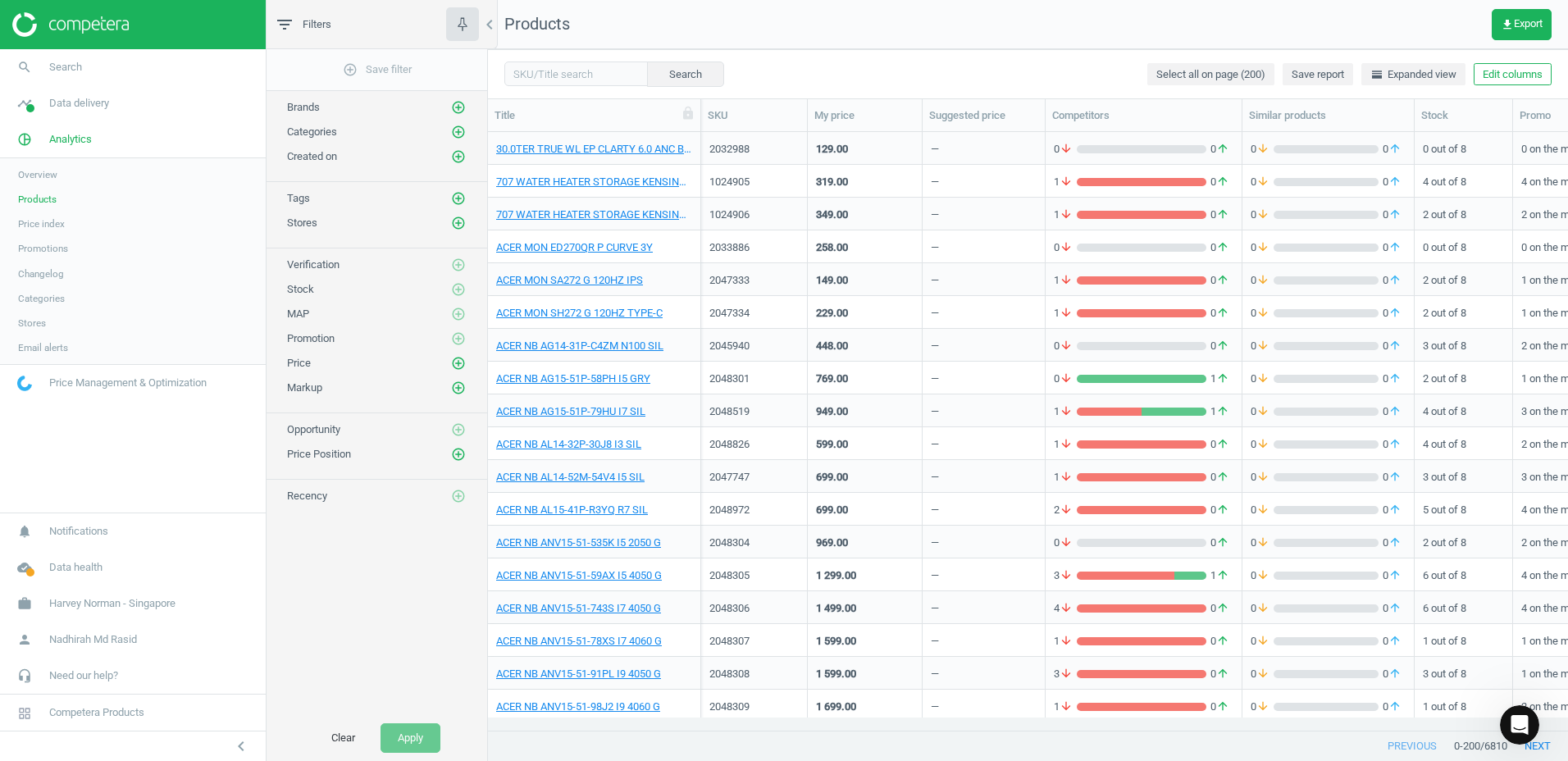 click on "Price index" at bounding box center [41, 224] 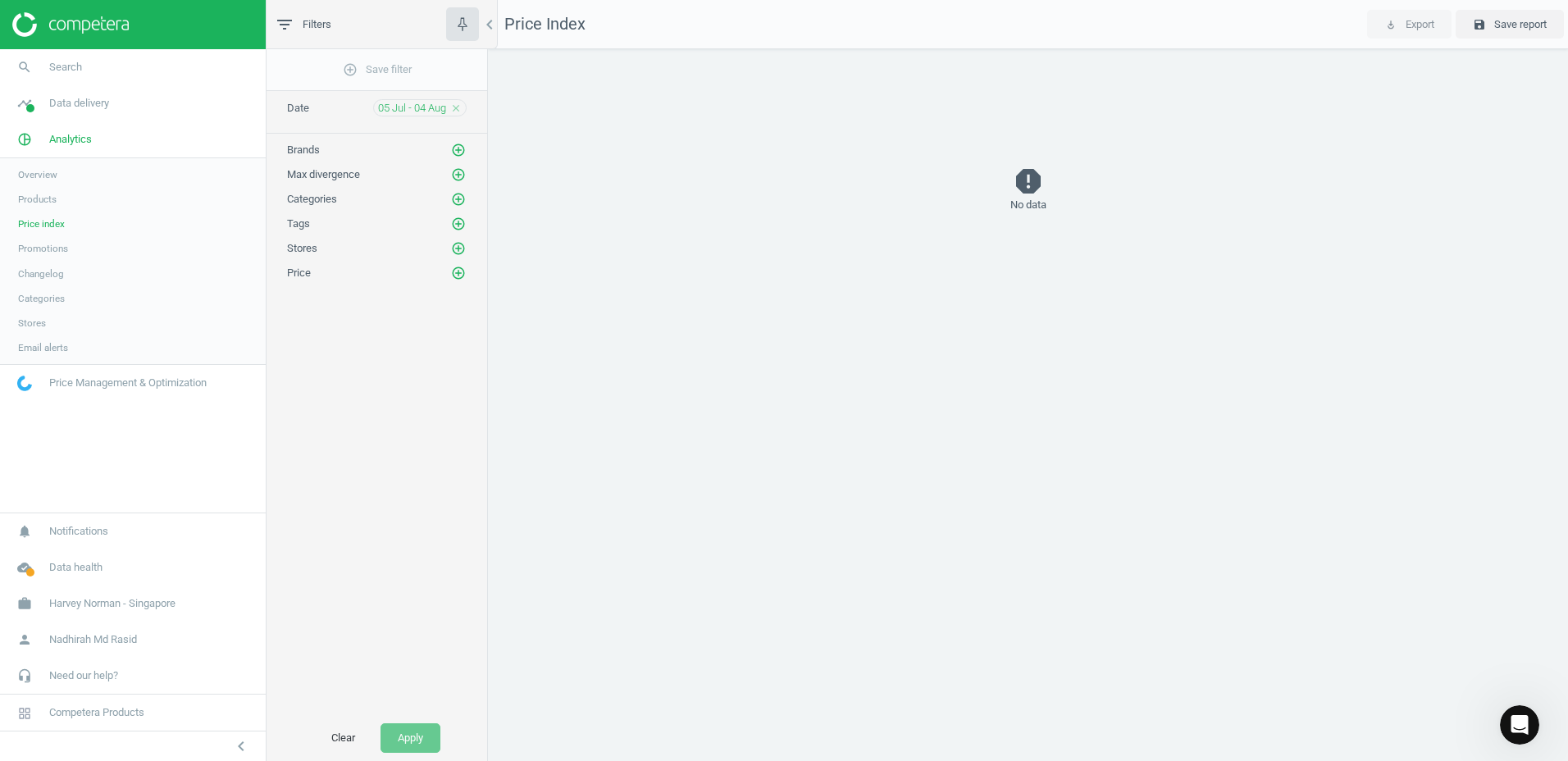 click on "Products" at bounding box center [37, 199] 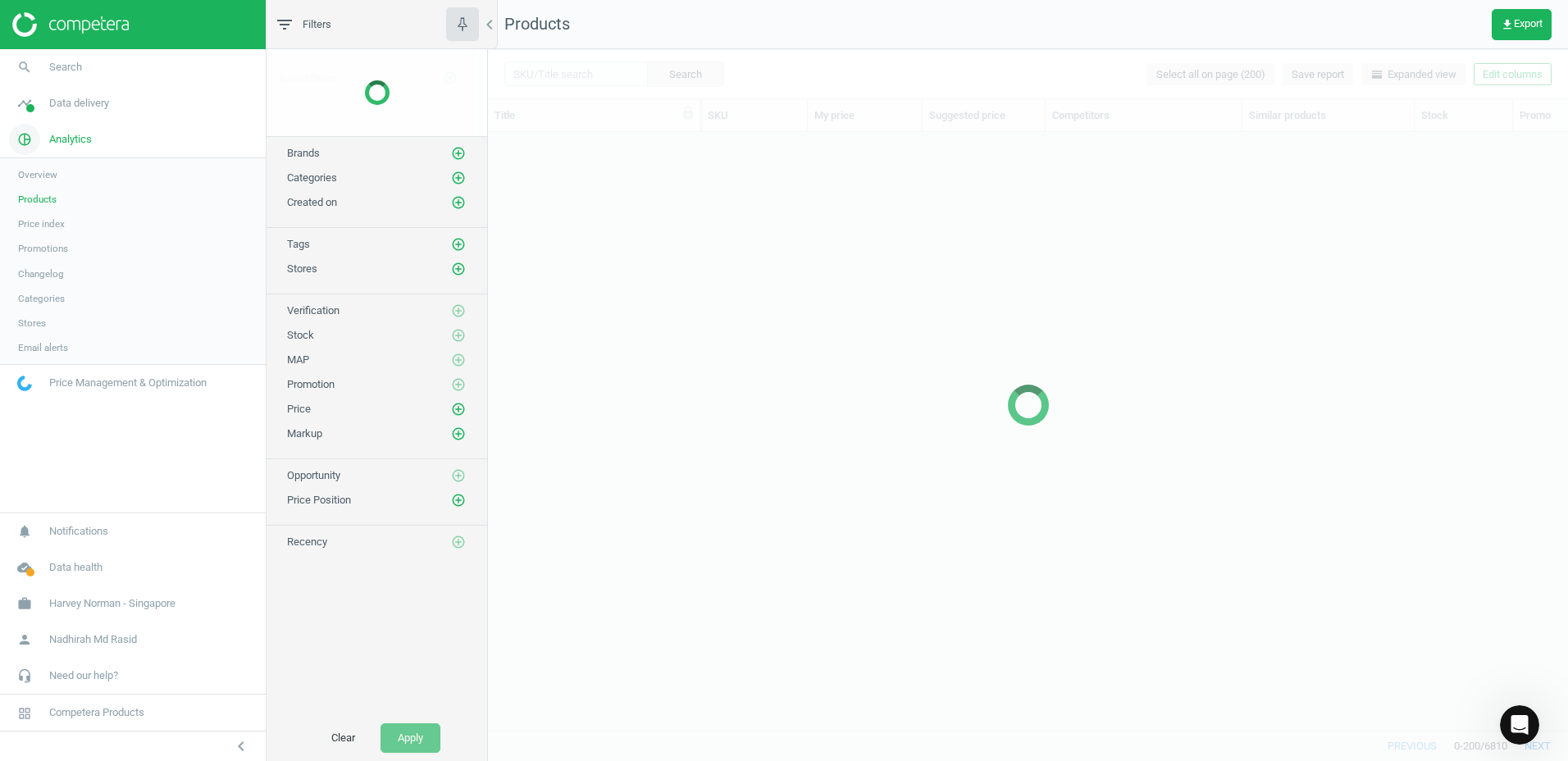 scroll, scrollTop: 13, scrollLeft: 13, axis: both 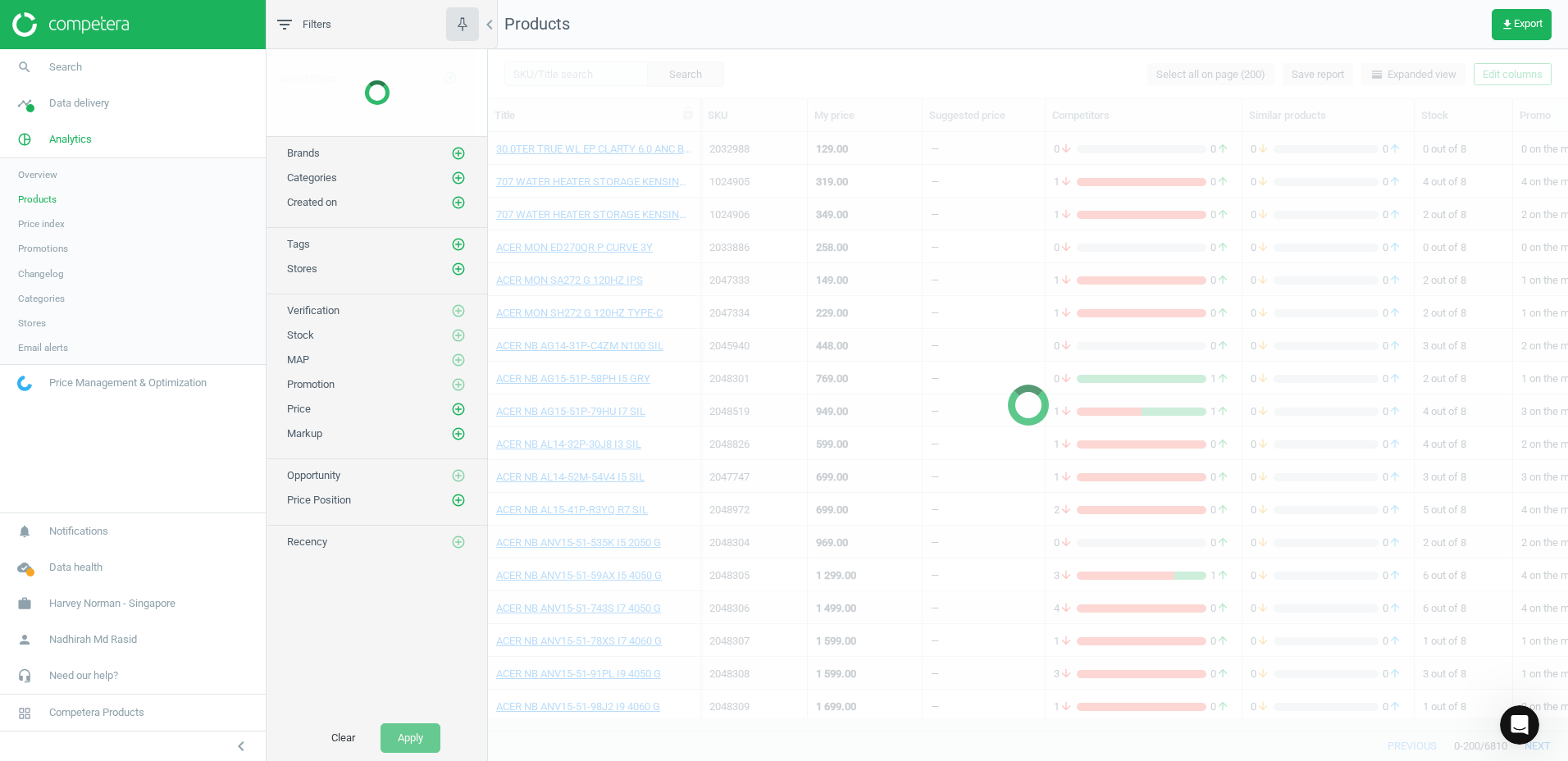 click on "Overview" at bounding box center [133, 175] 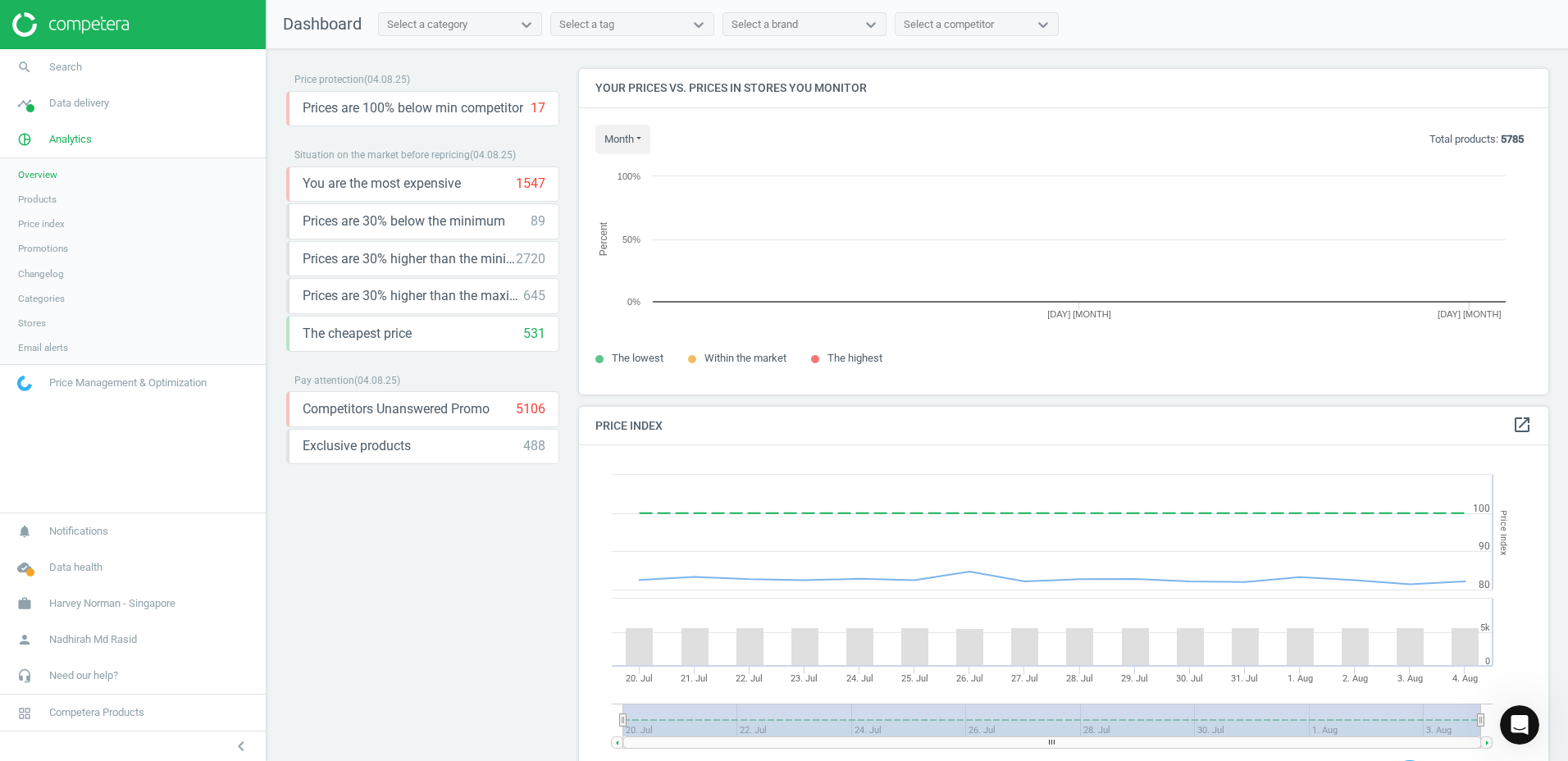 scroll, scrollTop: 8, scrollLeft: 8, axis: both 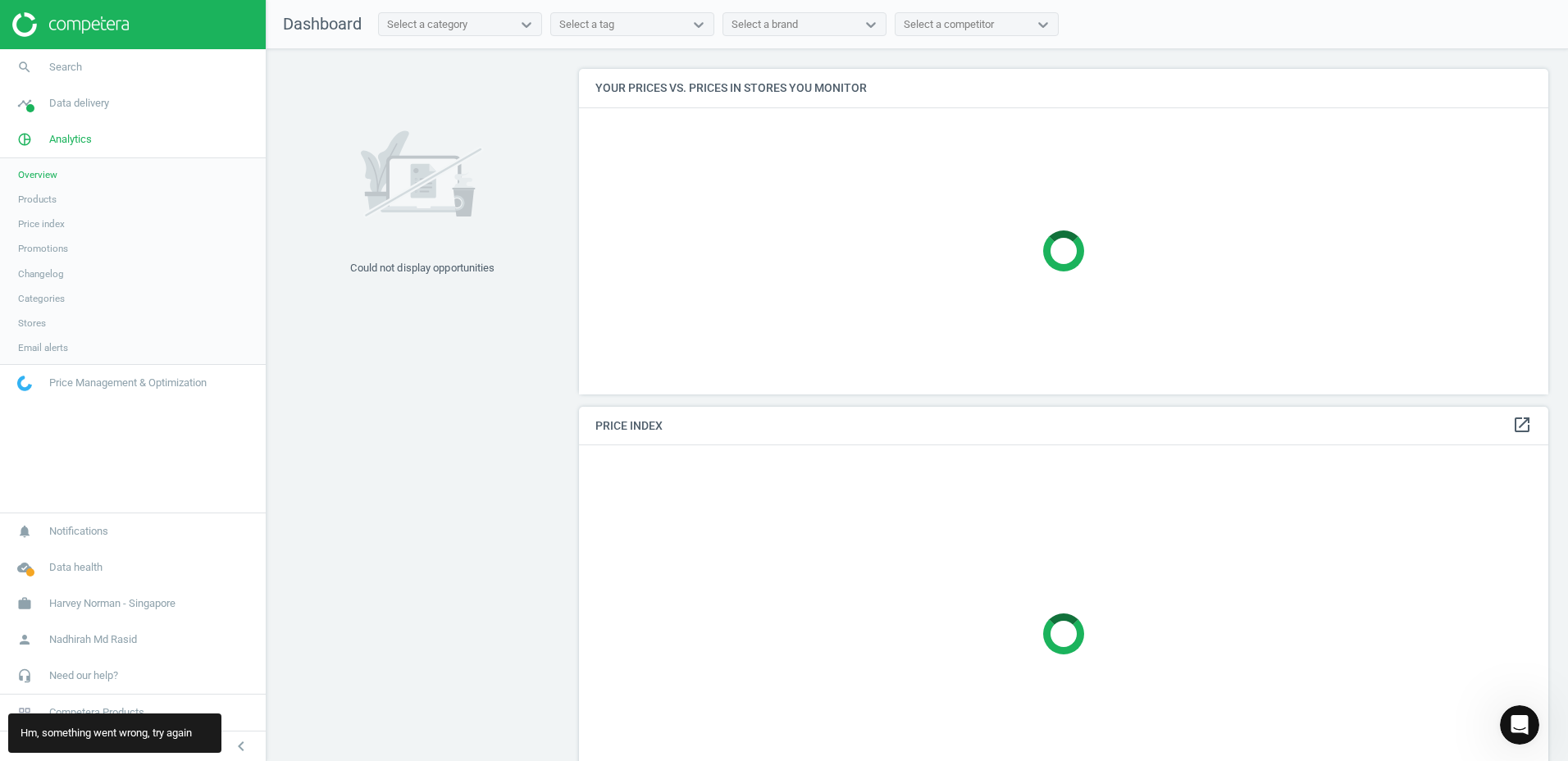 click on "Products" at bounding box center (37, 199) 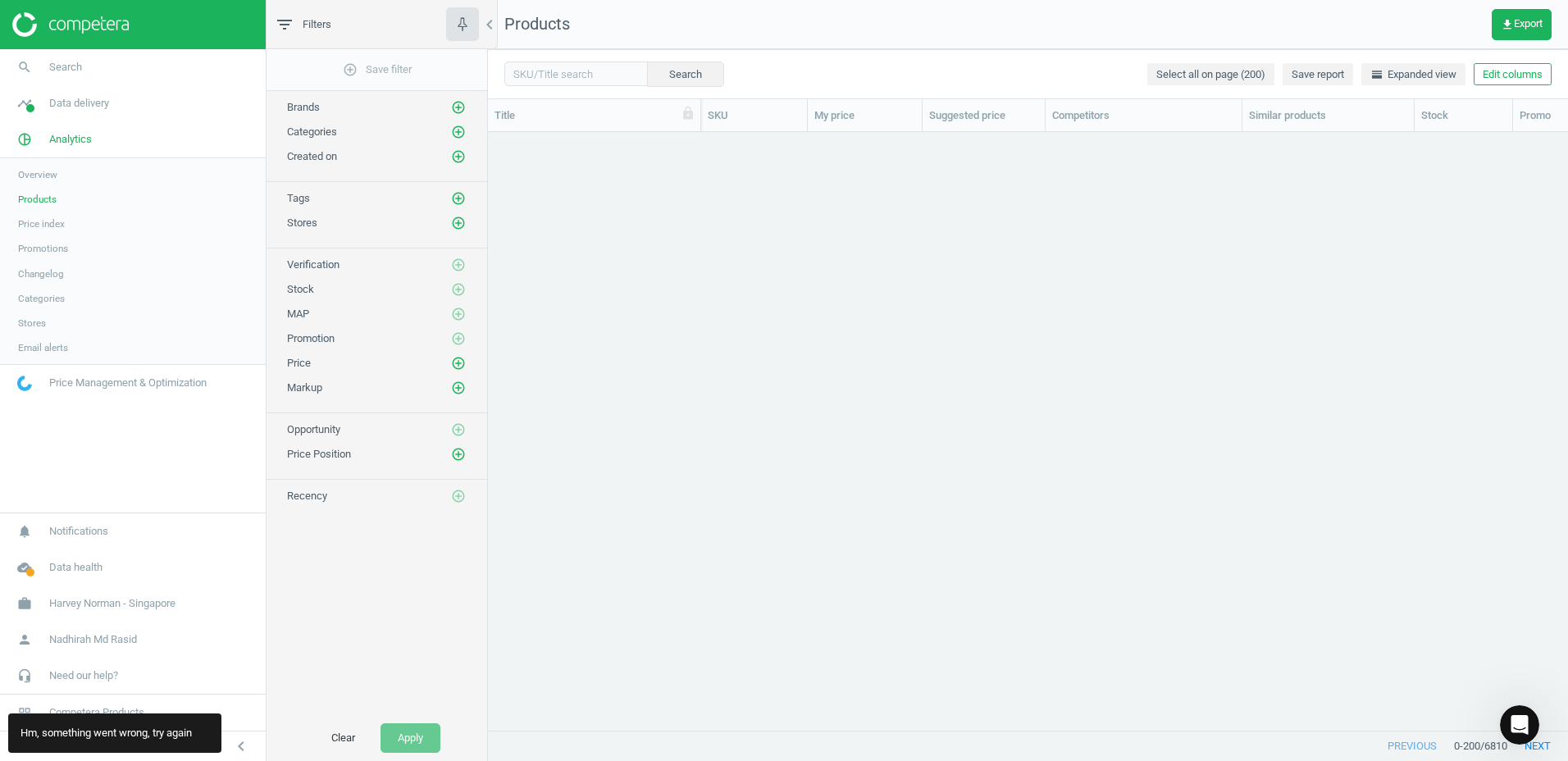 scroll, scrollTop: 13, scrollLeft: 13, axis: both 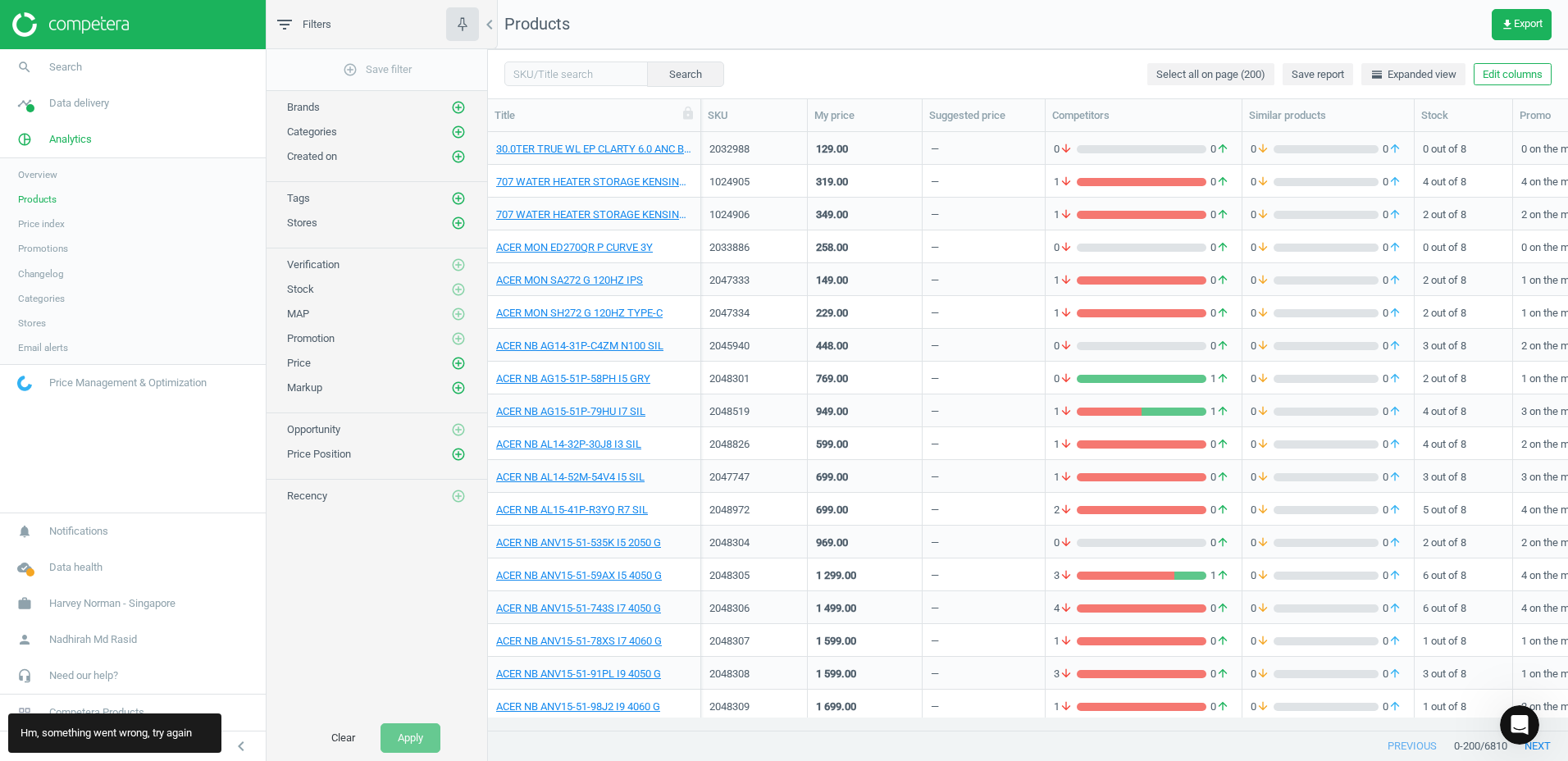 click on "Overview" at bounding box center (38, 175) 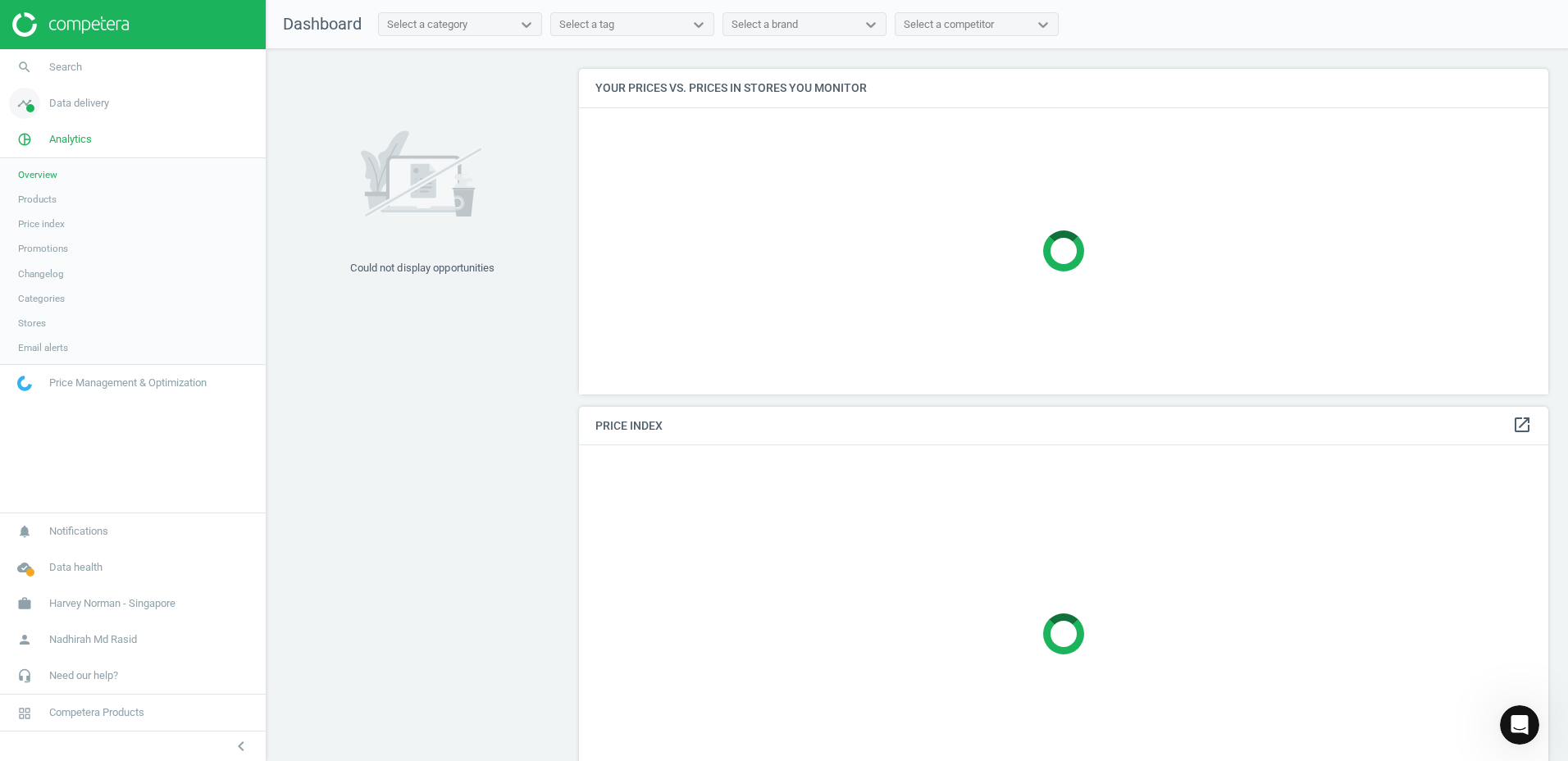 click on "timeline Data delivery" at bounding box center (133, 103) 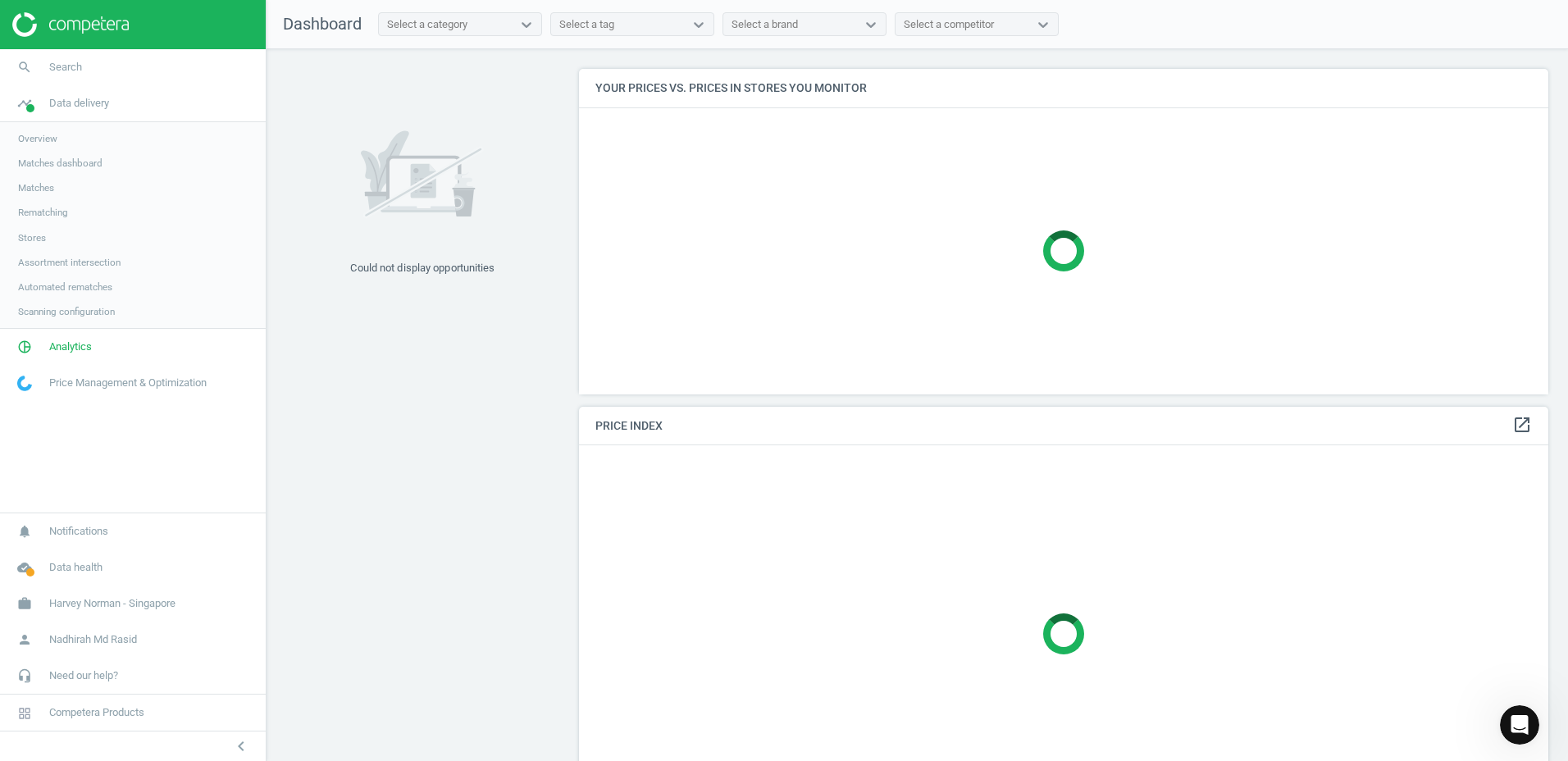 click on "Overview" at bounding box center (133, 139) 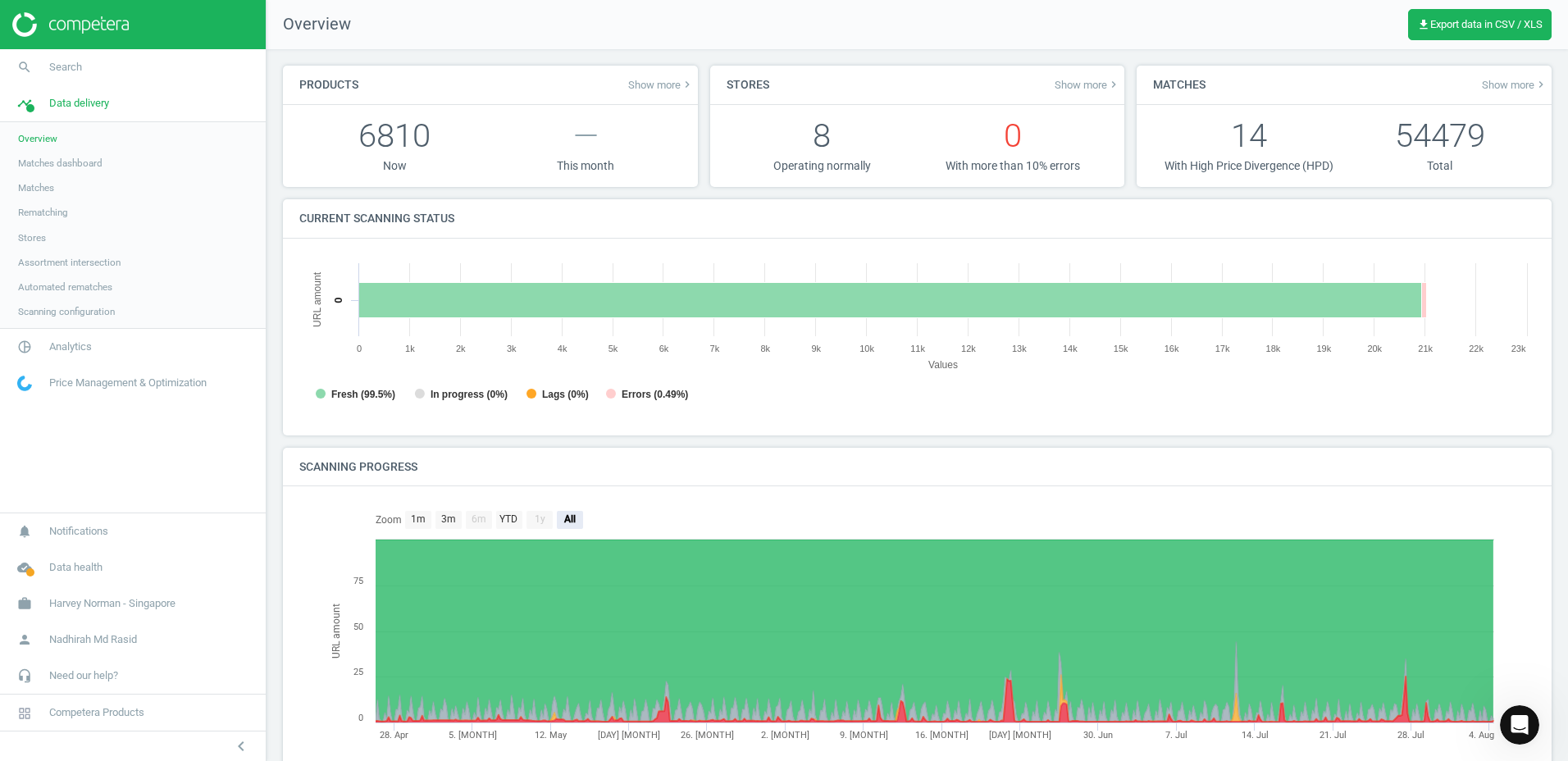 click on "Matches dashboard" at bounding box center (60, 163) 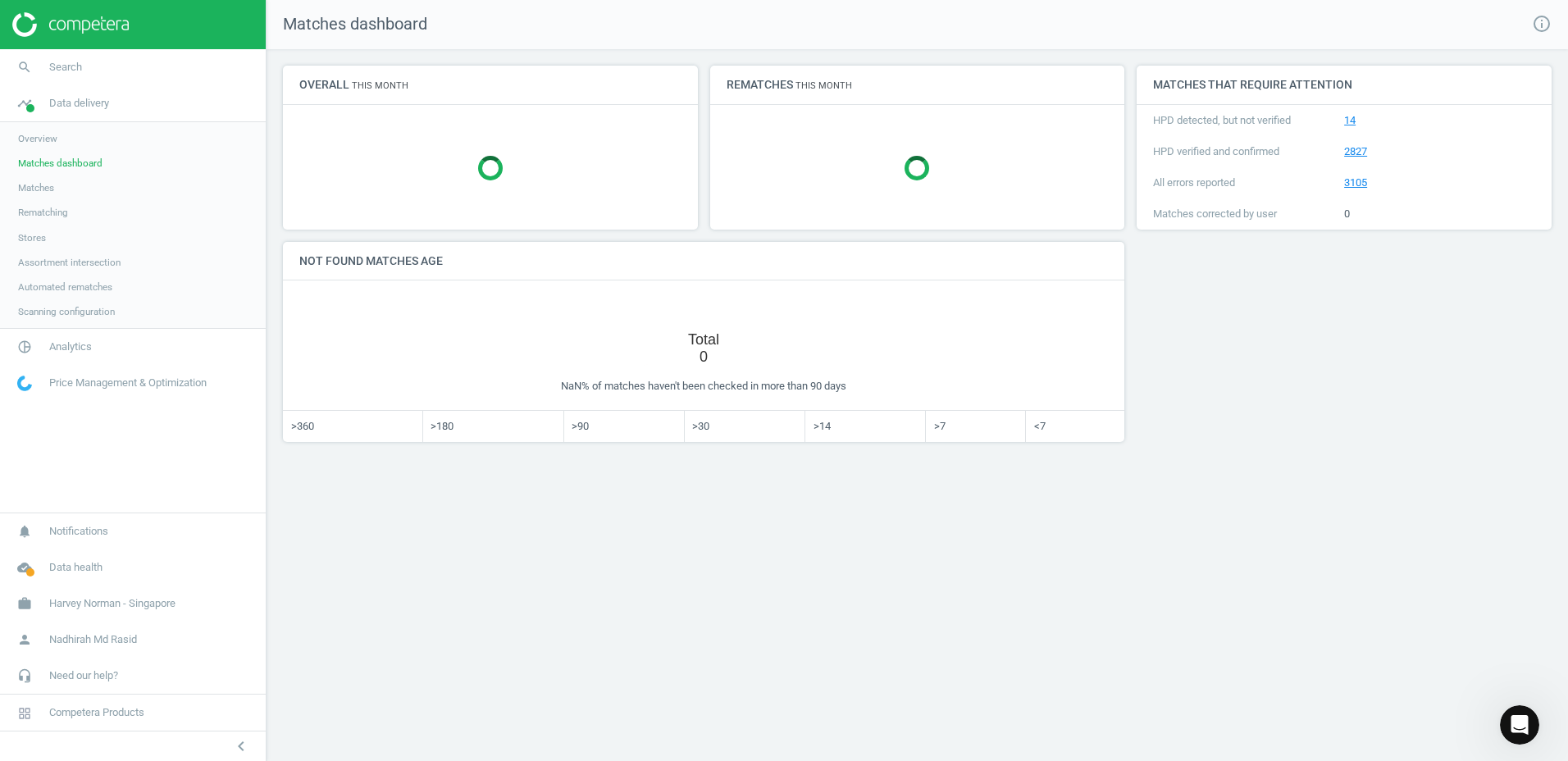 click on "Matches" at bounding box center [36, 188] 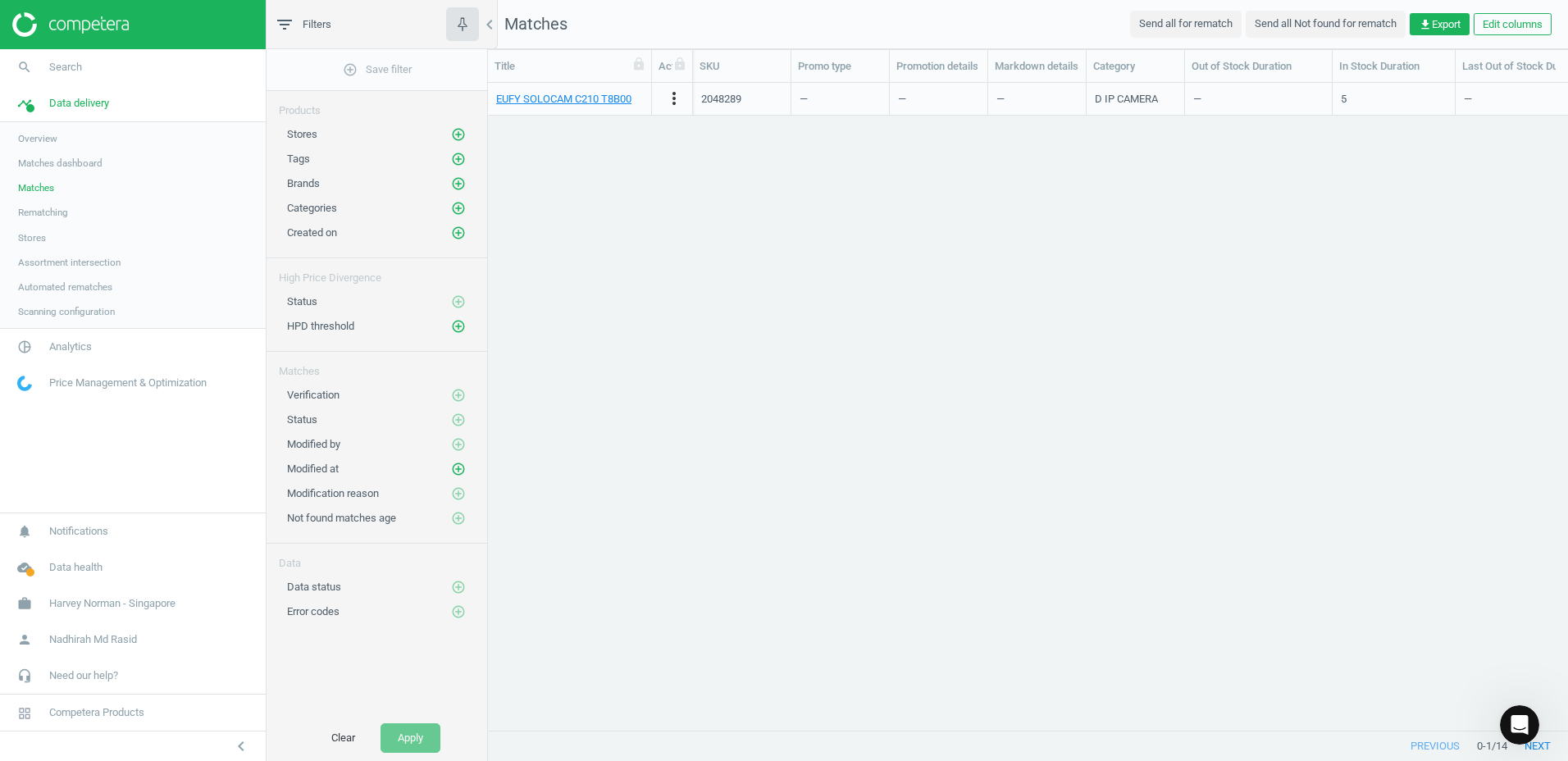click on "Rematching" at bounding box center [43, 212] 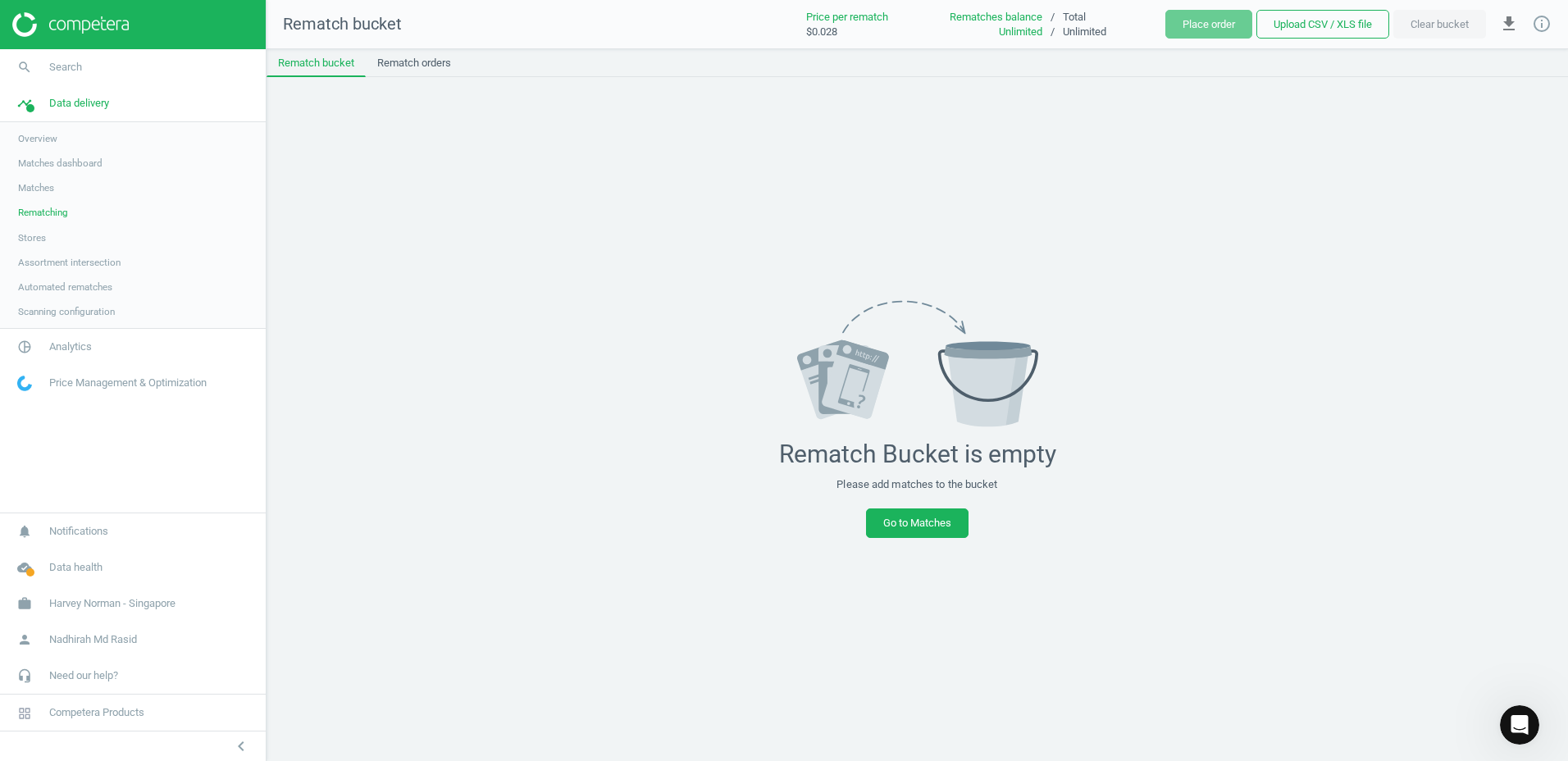 click on "Stores" at bounding box center (32, 238) 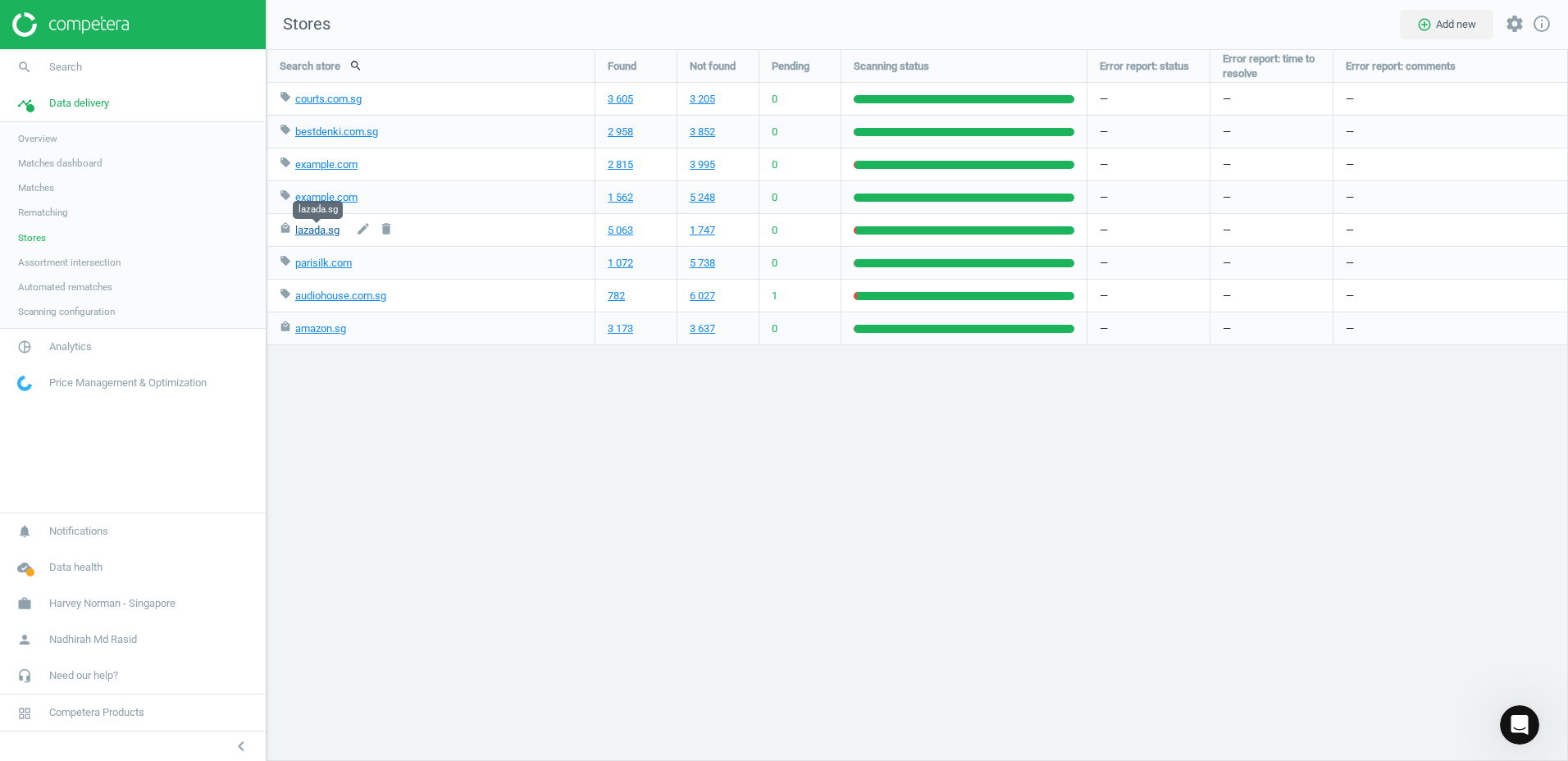 click on "lazada.sg" at bounding box center (317, 230) 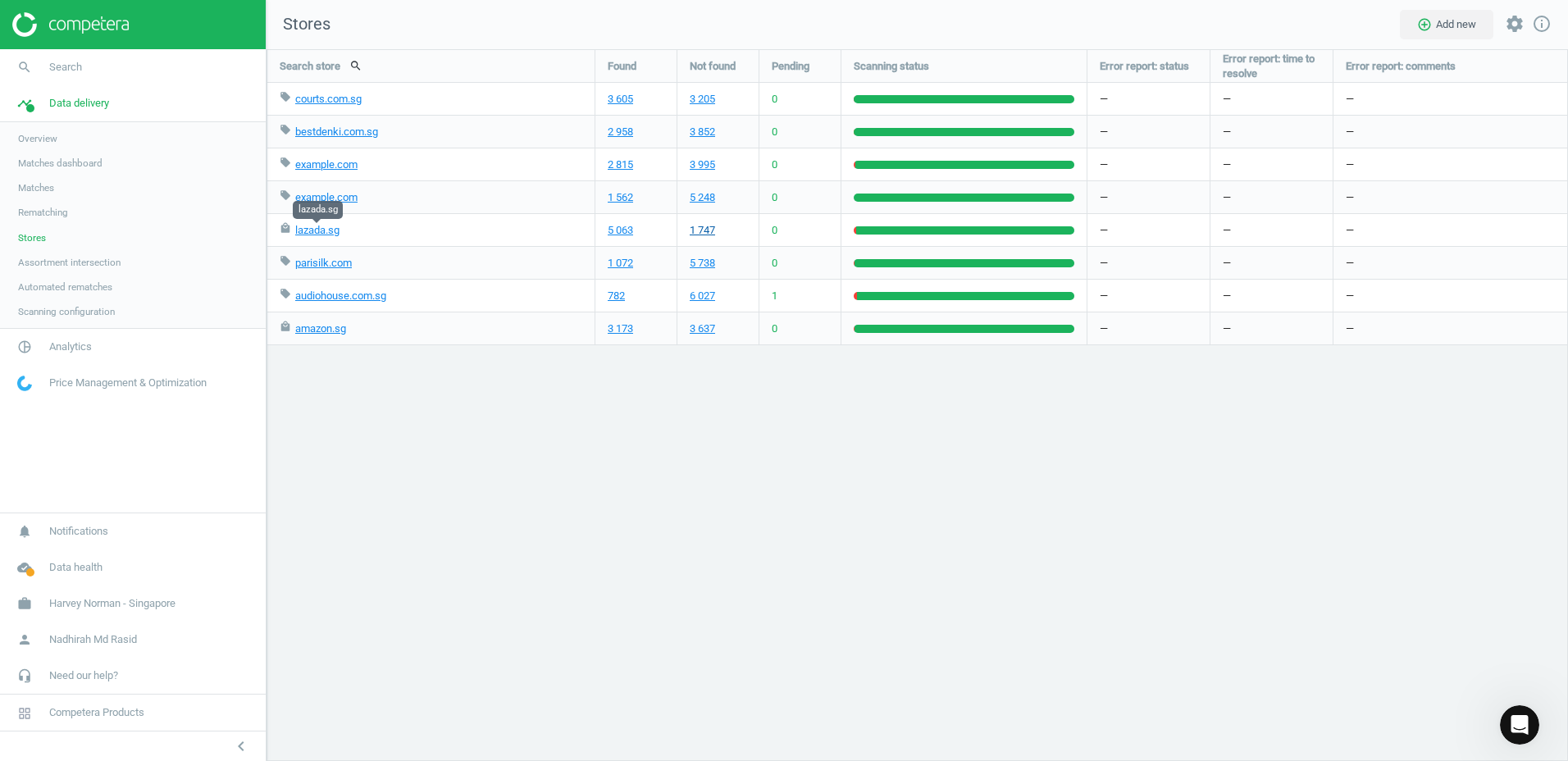click on "1 747" at bounding box center (702, 230) 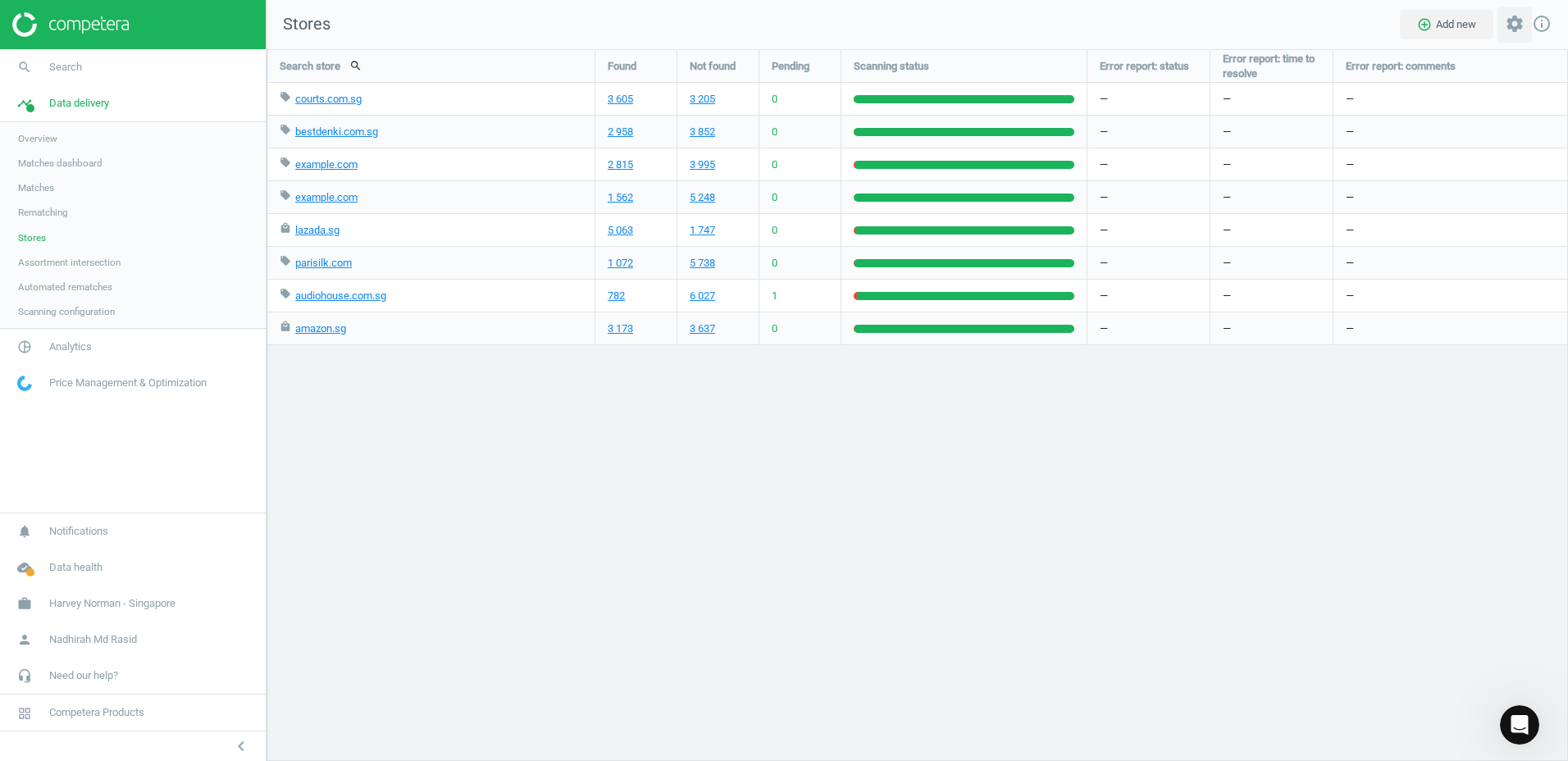 click on "settings" at bounding box center [1515, 24] 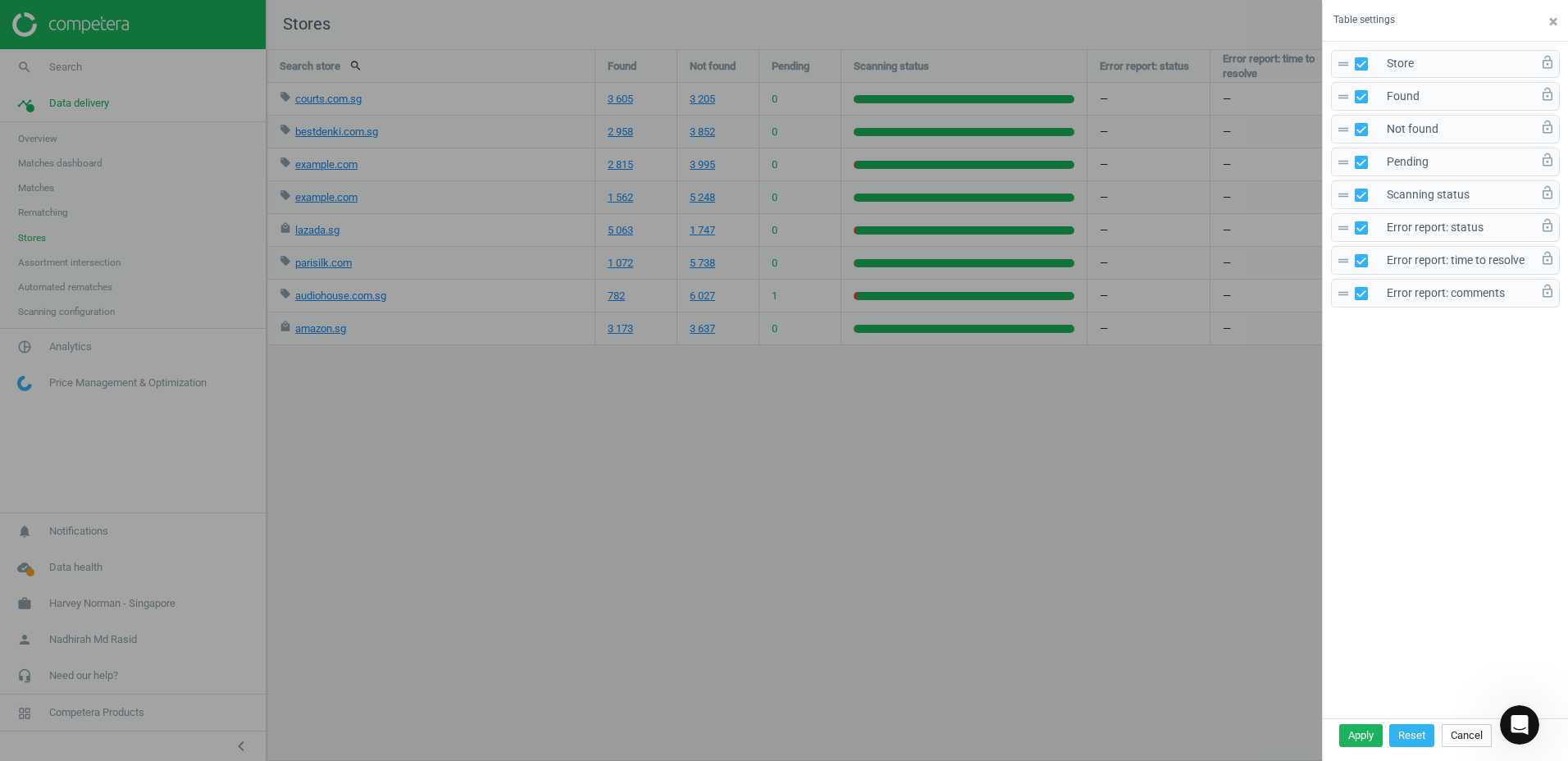 click at bounding box center (784, 380) 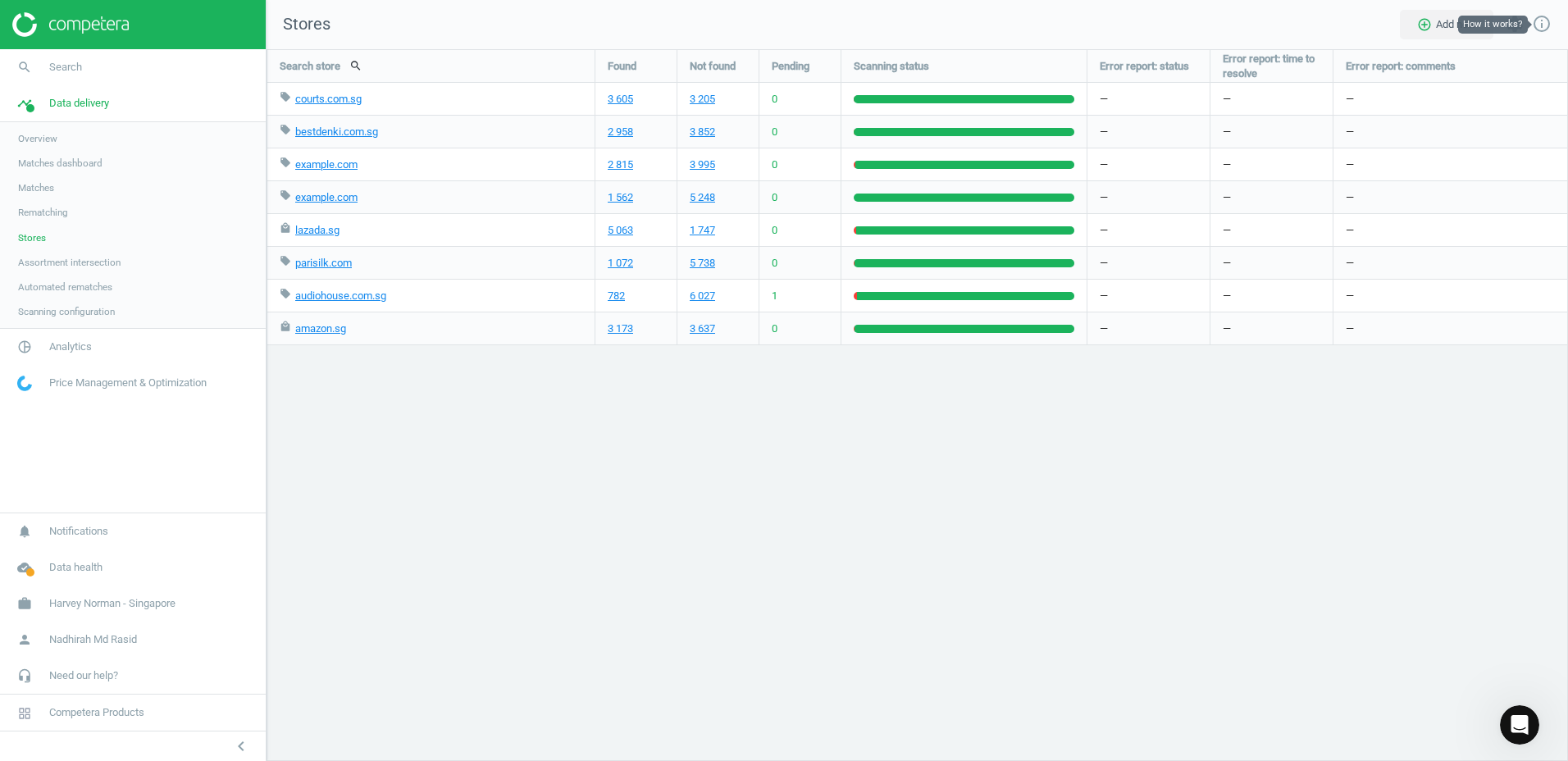 click on "info_outline" at bounding box center [1542, 24] 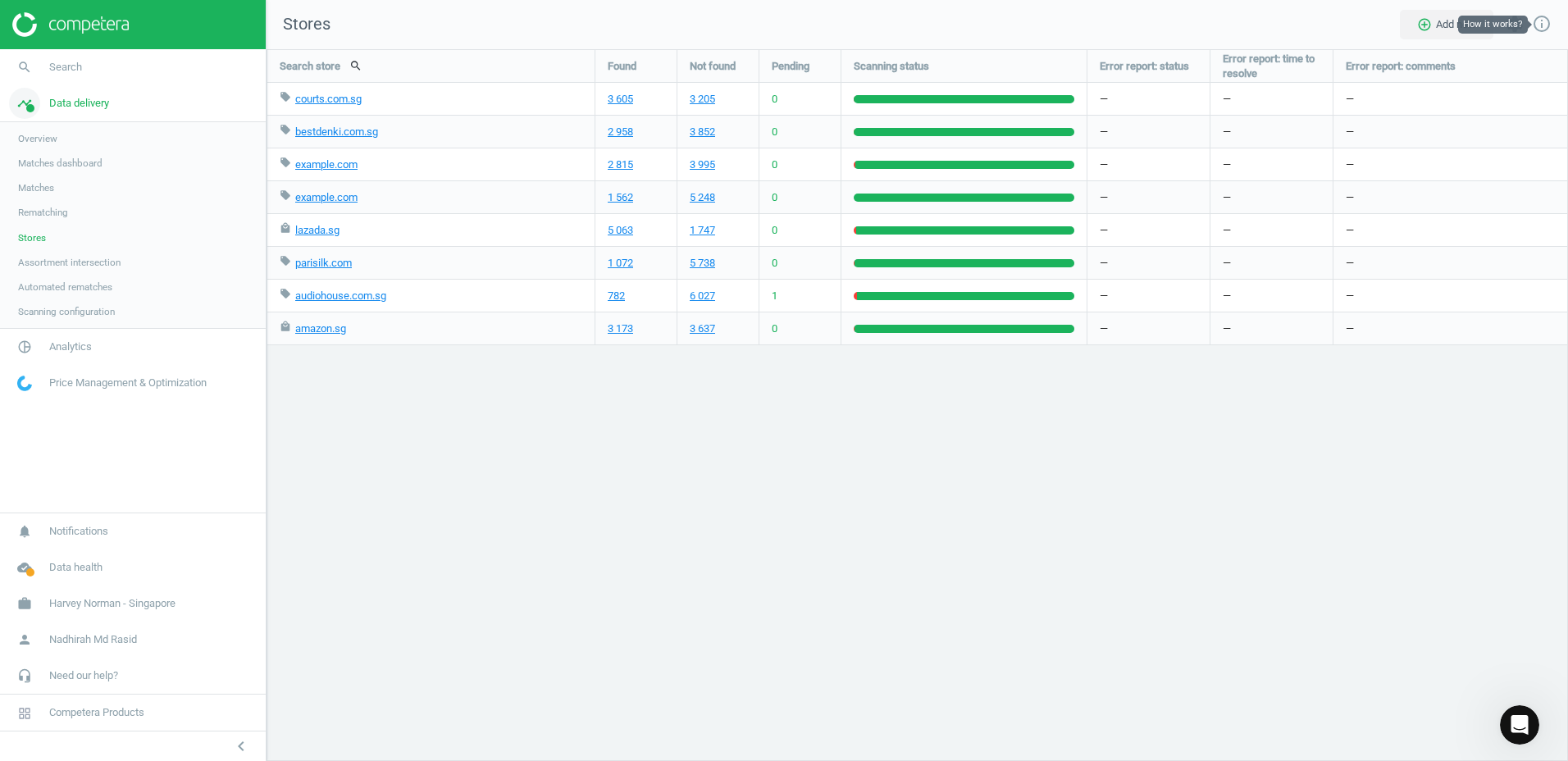 click on "Data delivery" at bounding box center [79, 103] 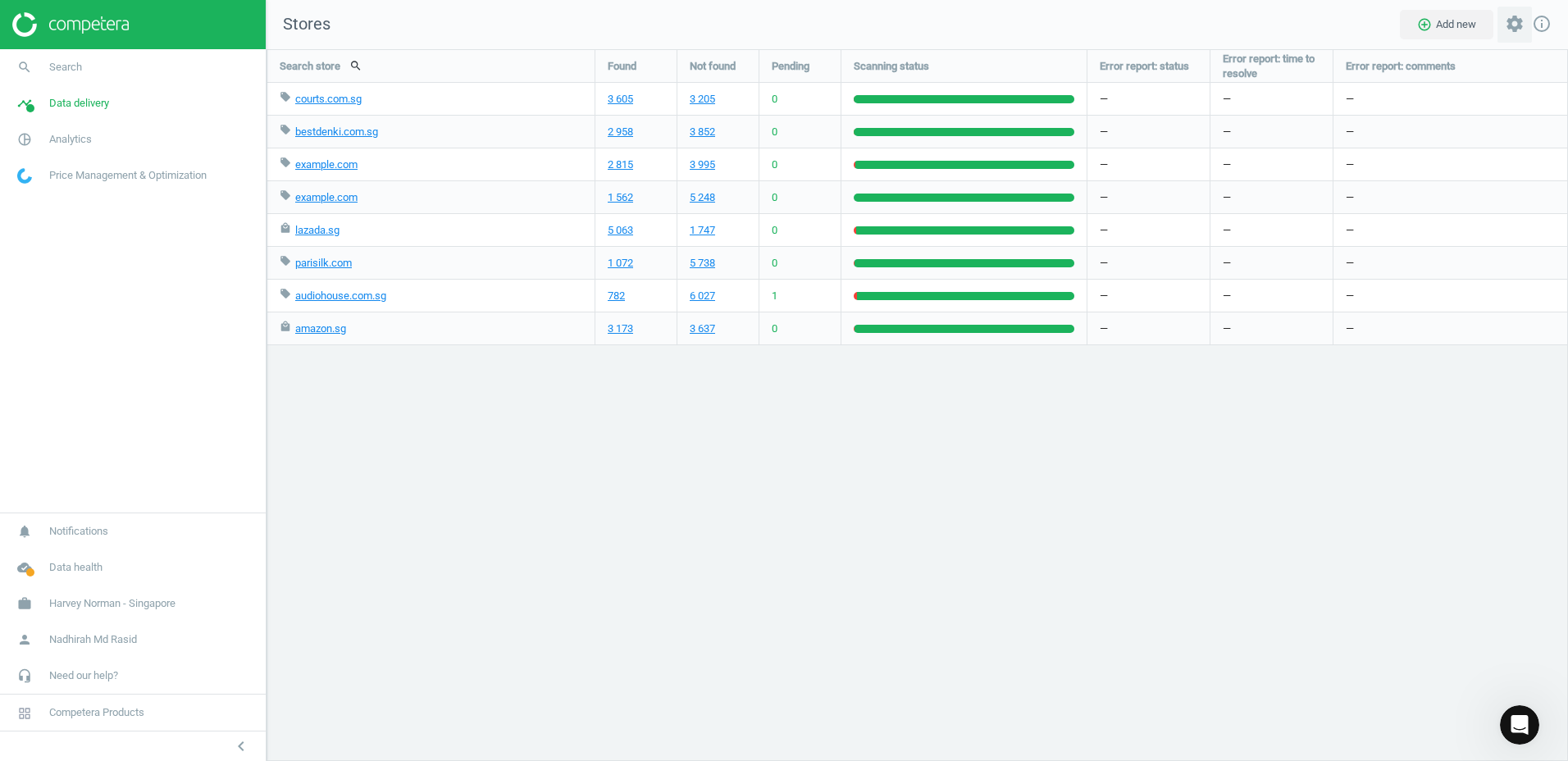 click on "settings" at bounding box center [1515, 24] 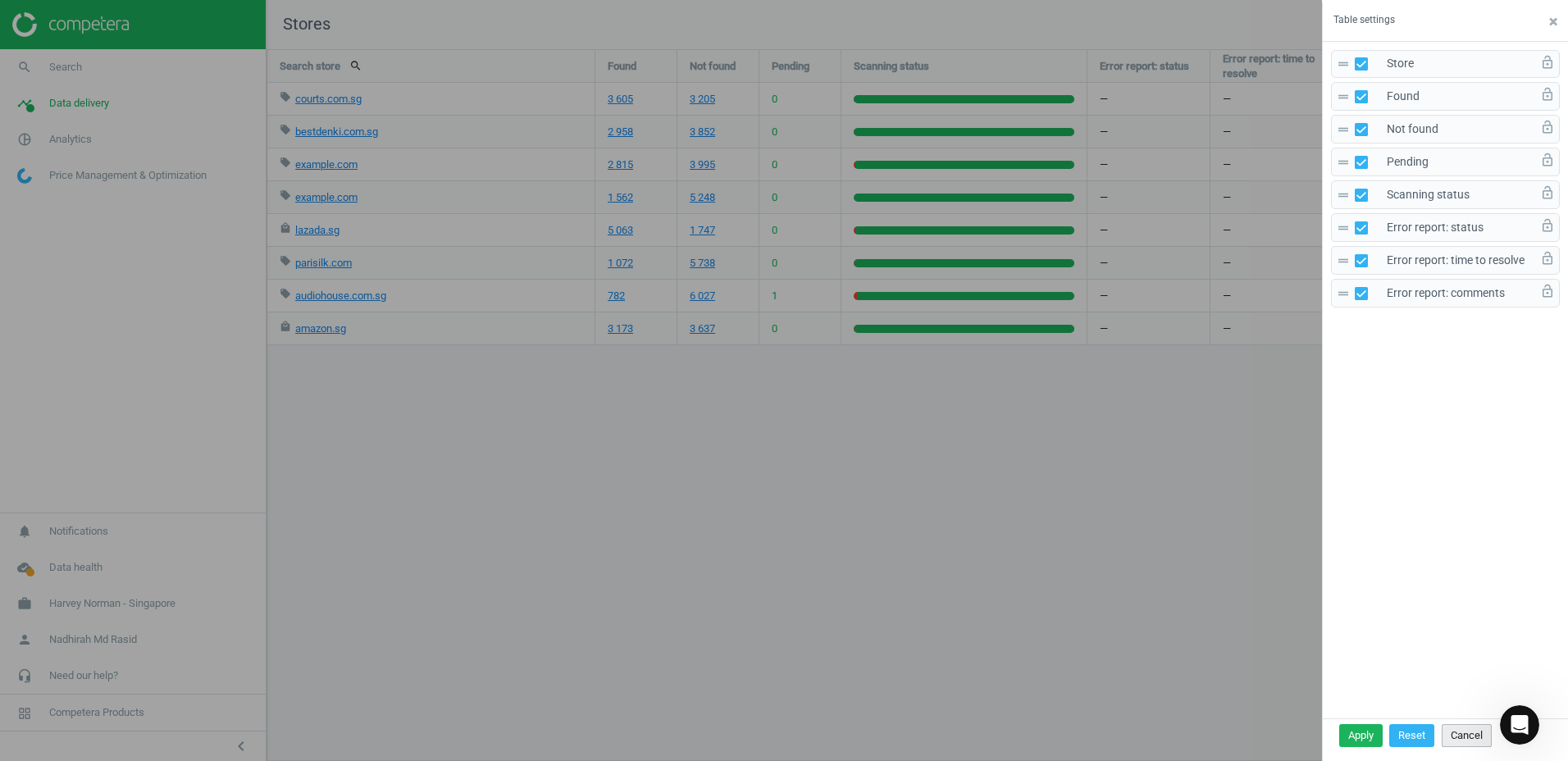 click on "Cancel" at bounding box center (1466, 736) 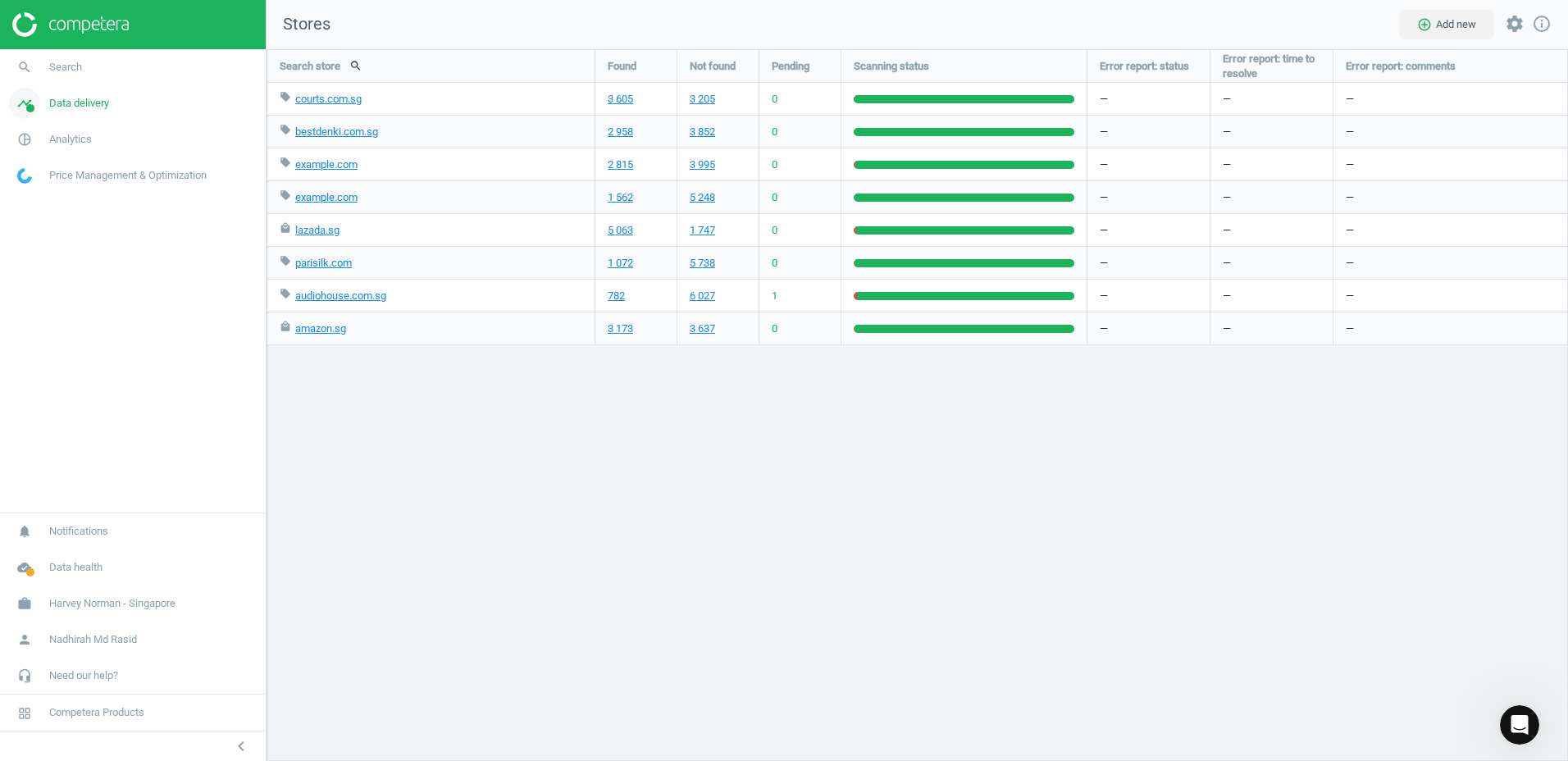 click on "timeline Data delivery" at bounding box center (133, 103) 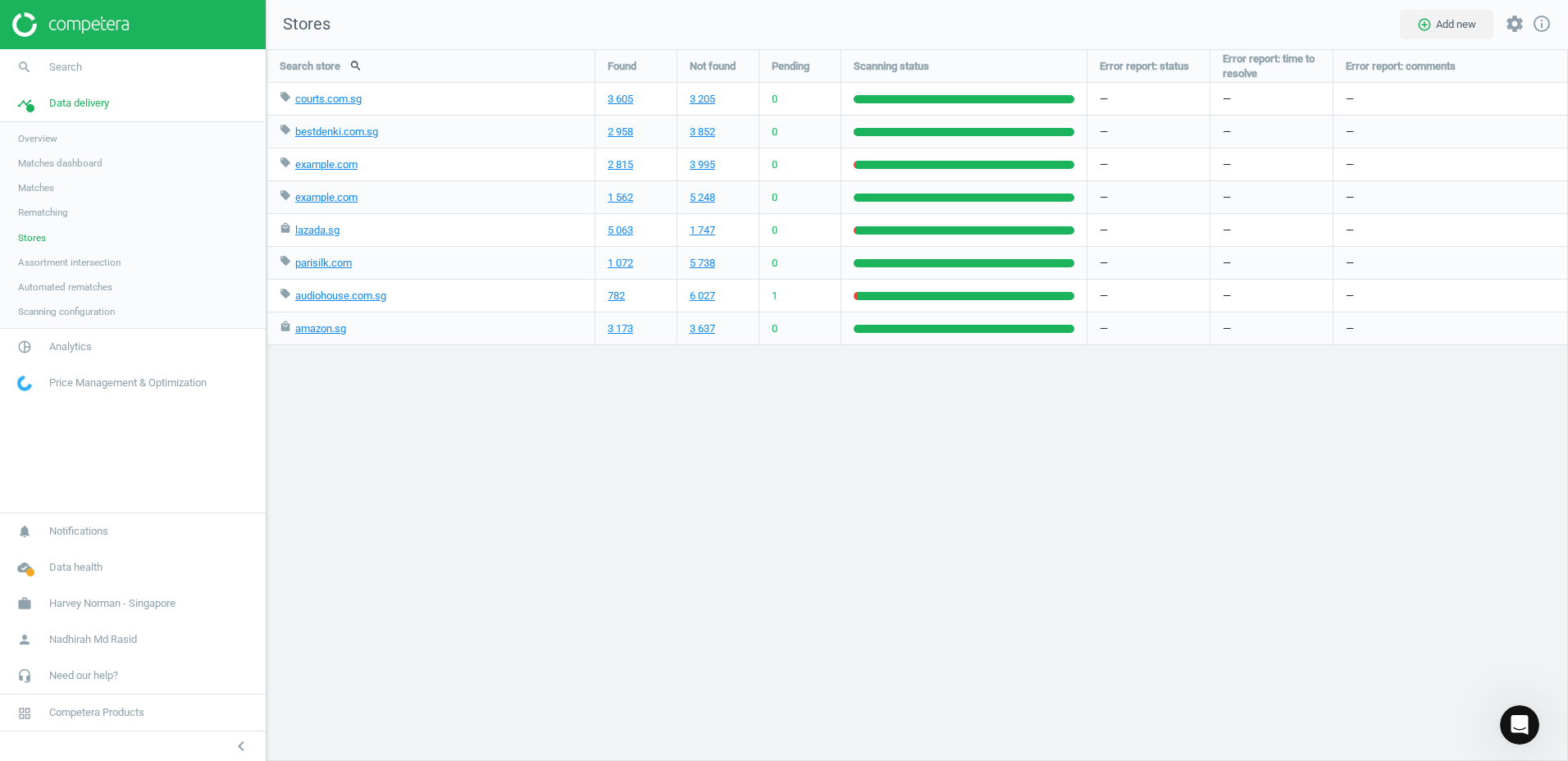 click on "Matches dashboard" at bounding box center (60, 163) 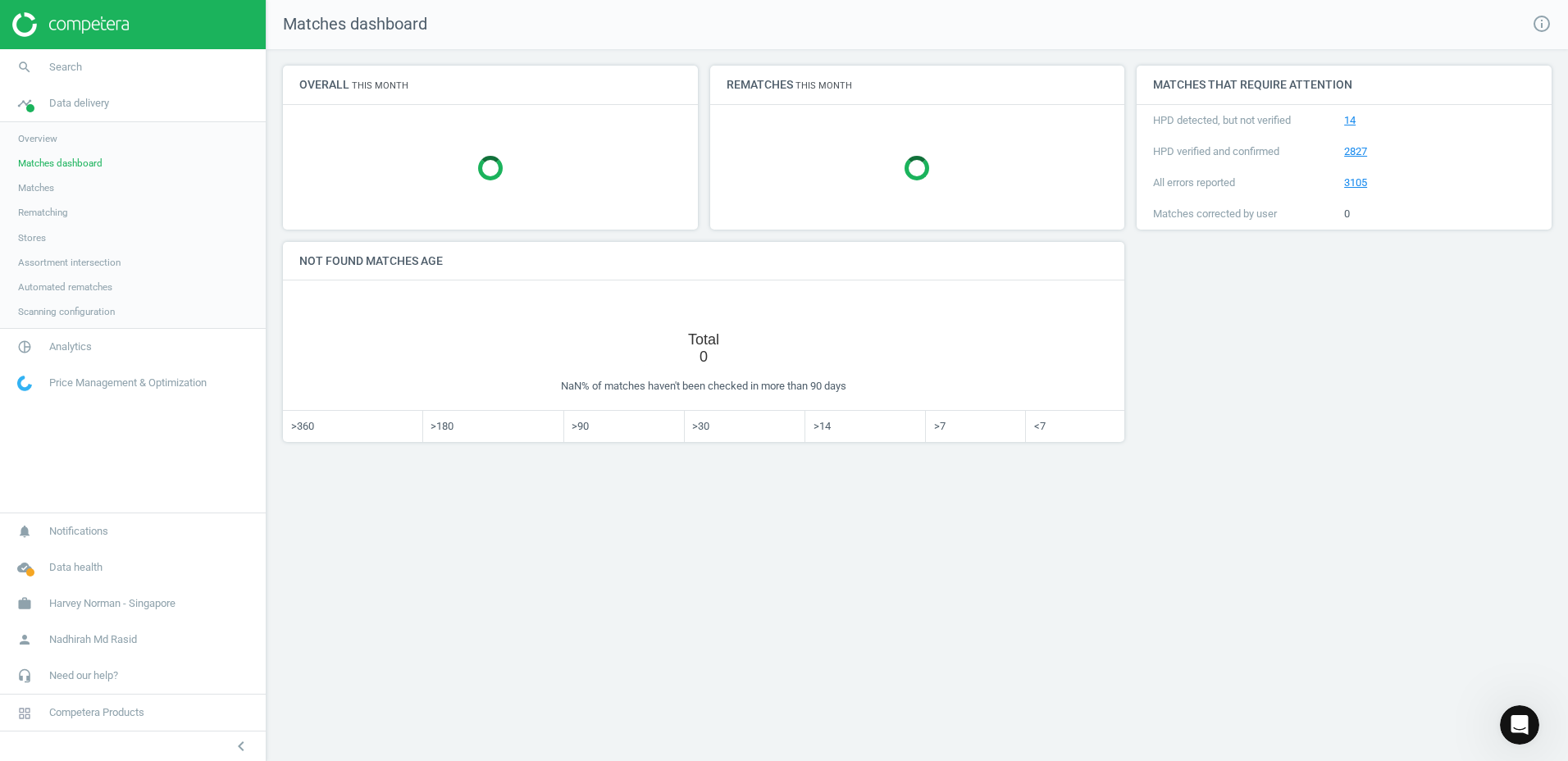 click on "Overview" at bounding box center [38, 139] 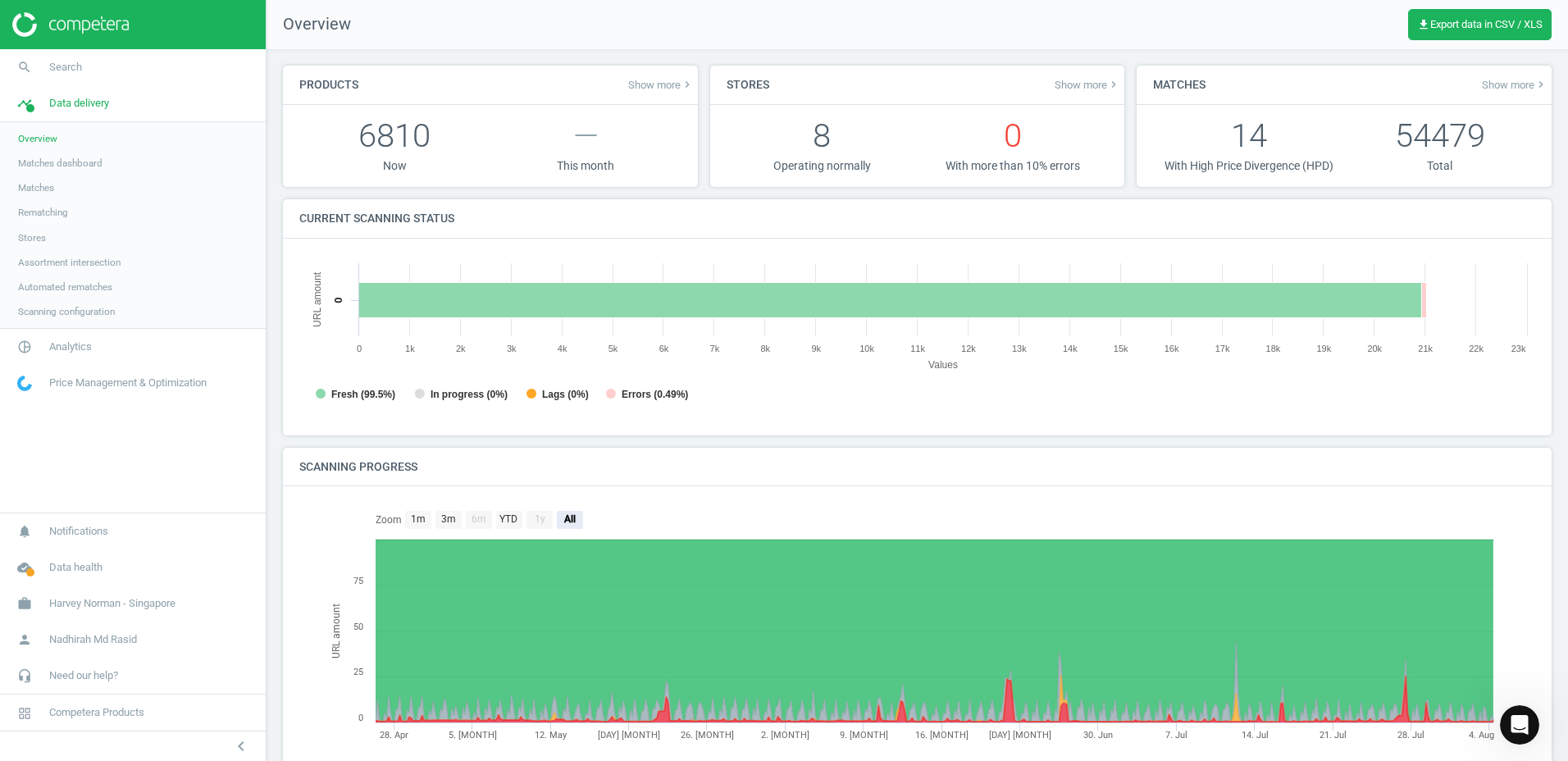 scroll, scrollTop: 8, scrollLeft: 8, axis: both 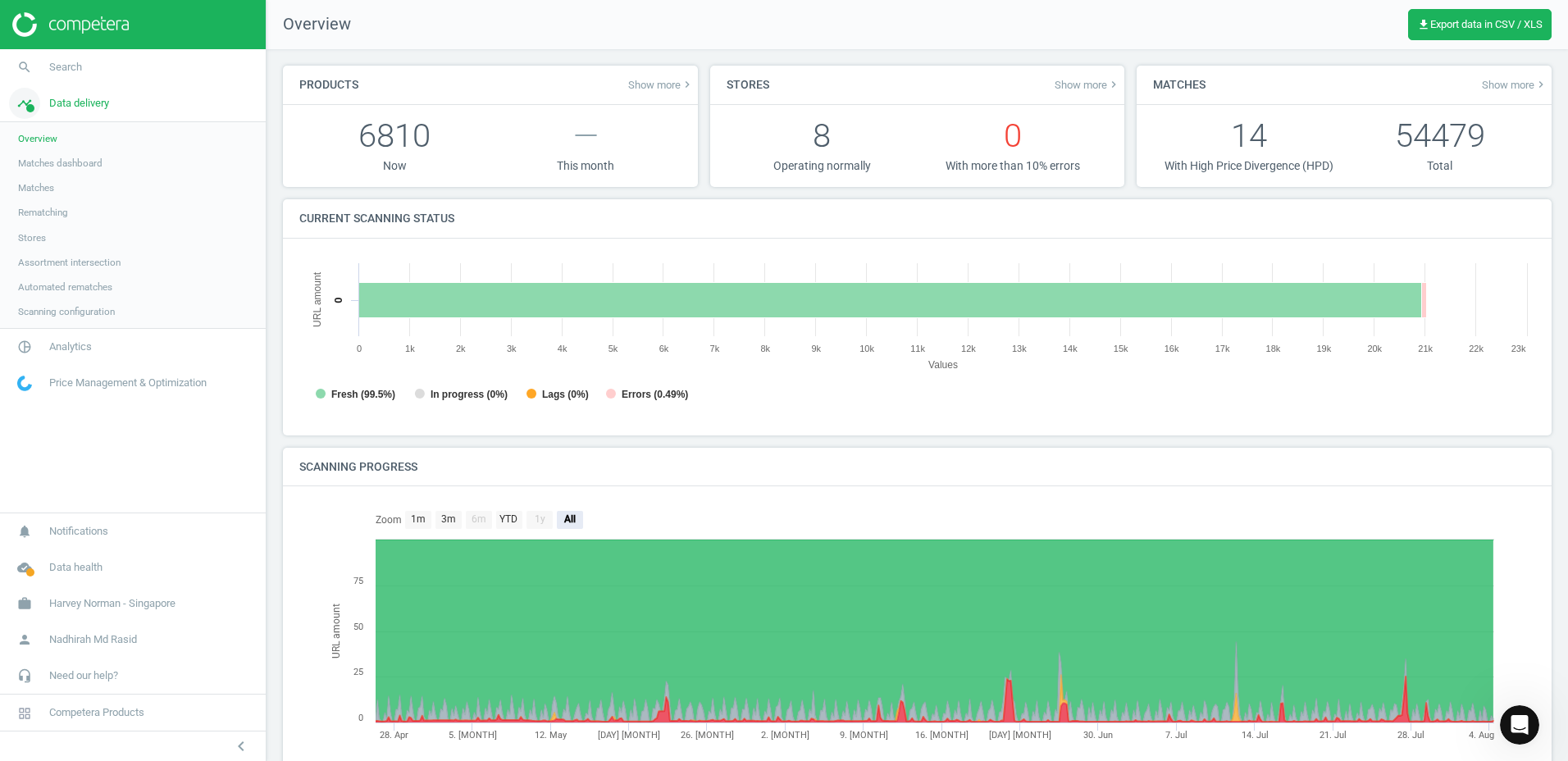 click on "Data delivery" at bounding box center [79, 103] 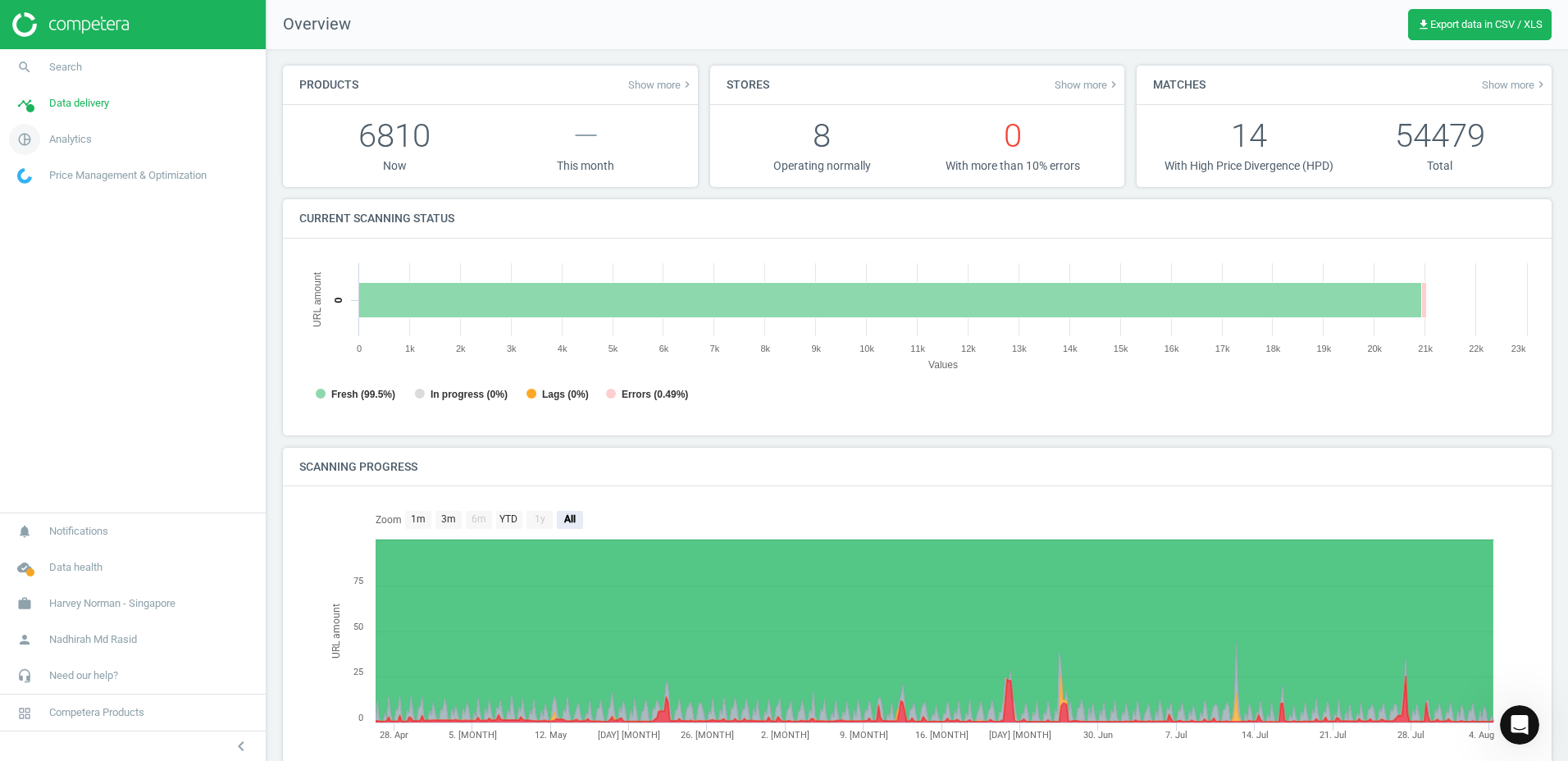 click on "Analytics" at bounding box center (71, 139) 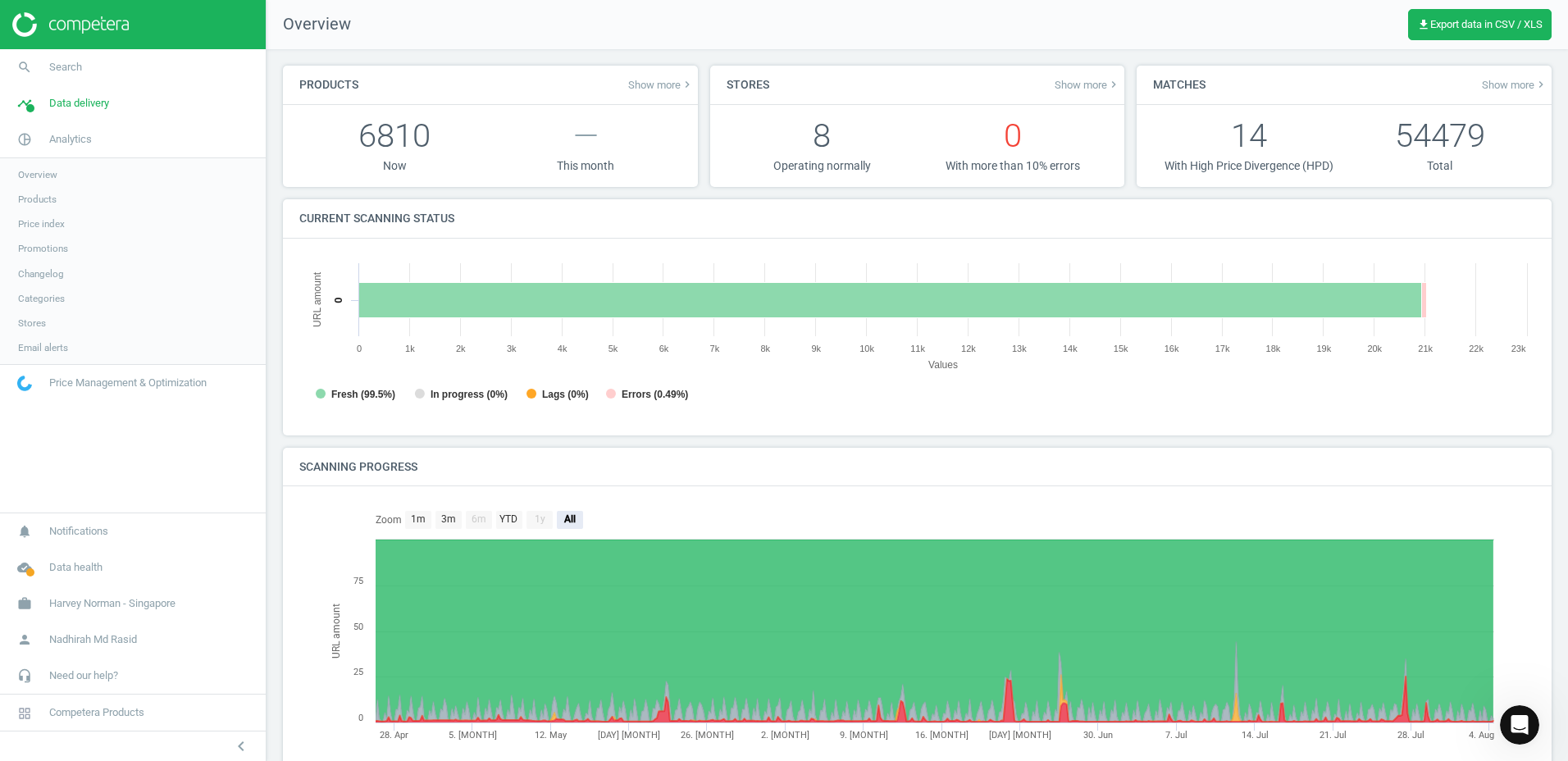 click on "Overview" at bounding box center (38, 175) 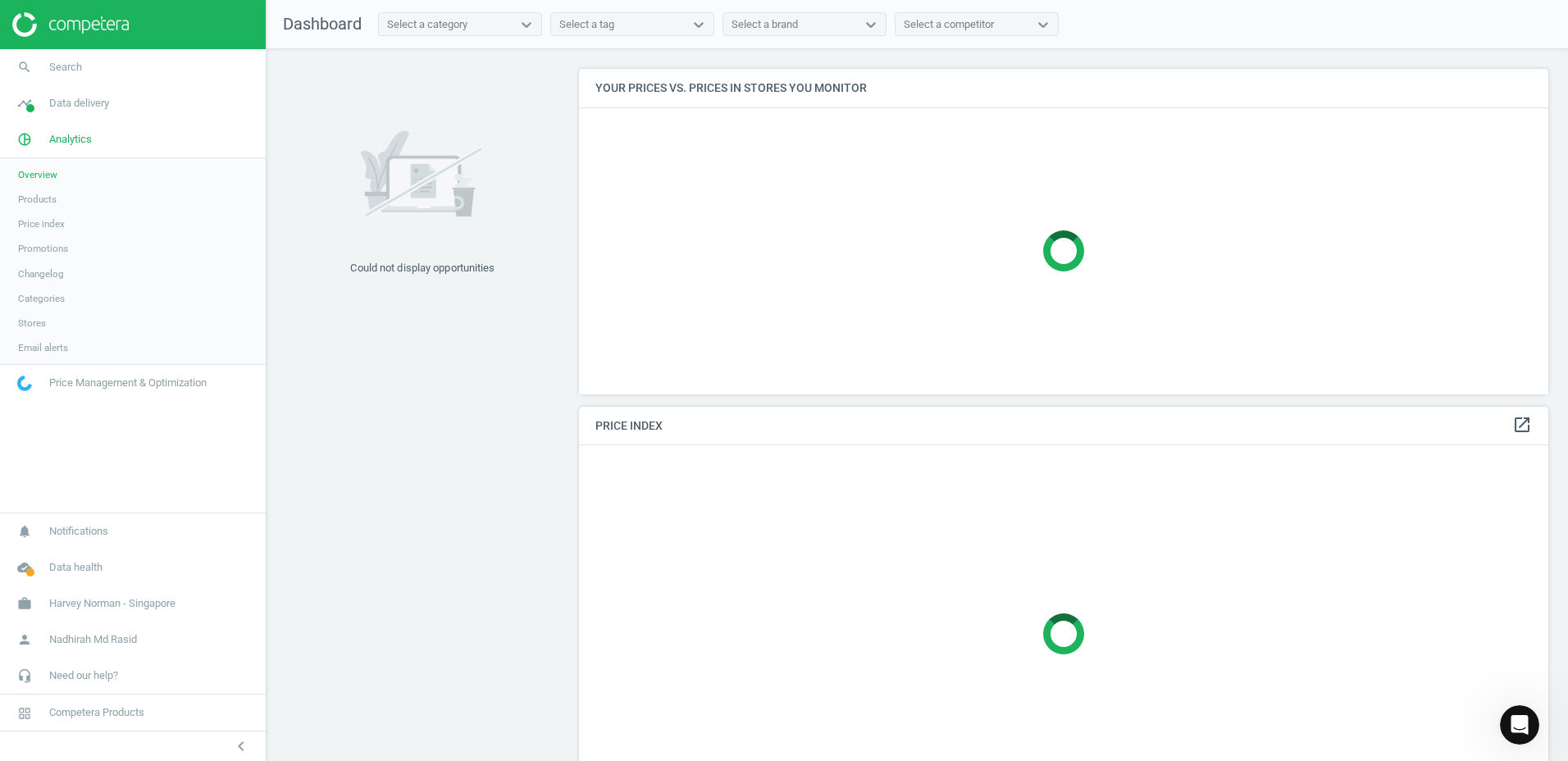 scroll, scrollTop: 8, scrollLeft: 8, axis: both 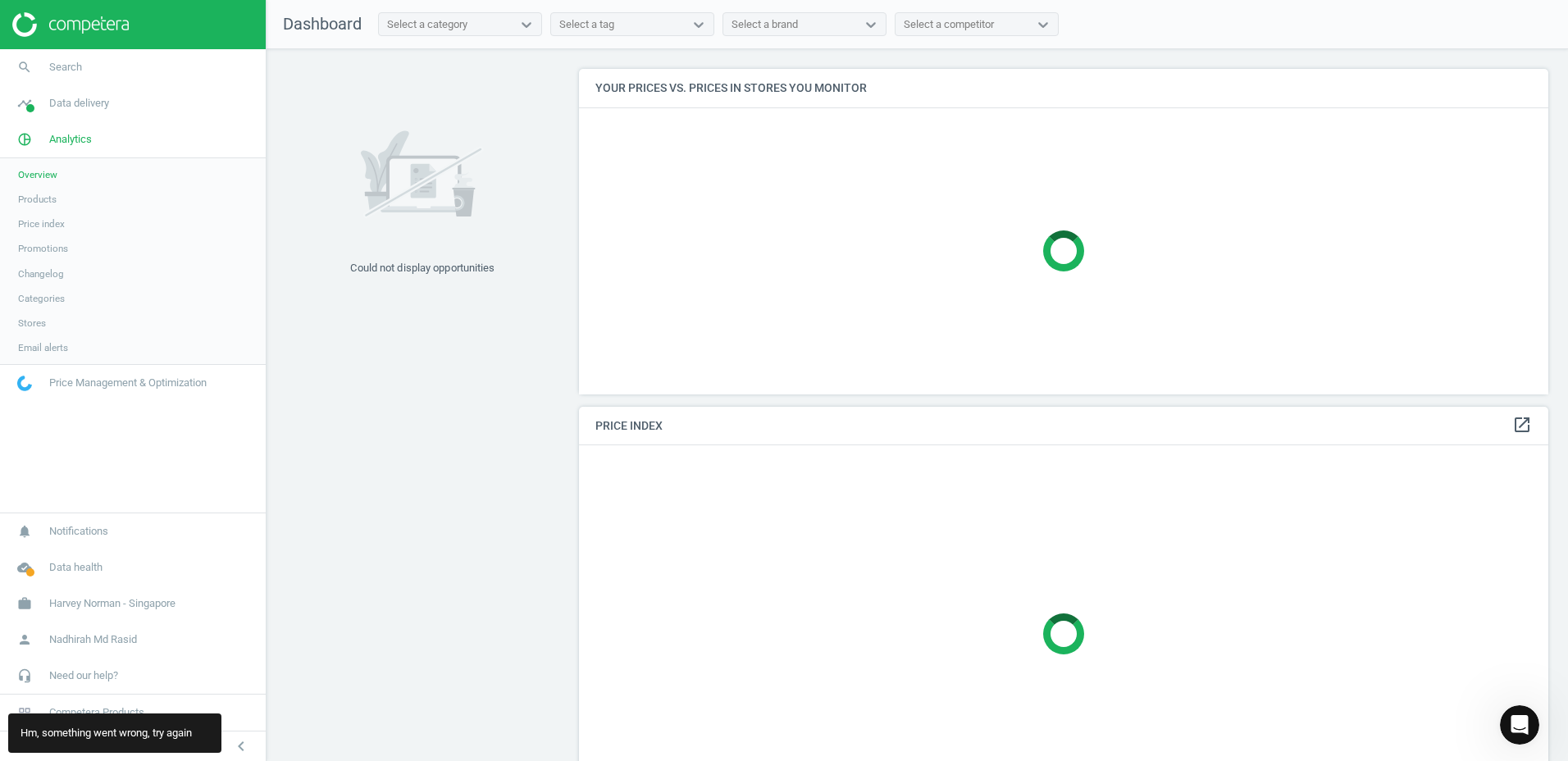 click on "Products" at bounding box center [133, 199] 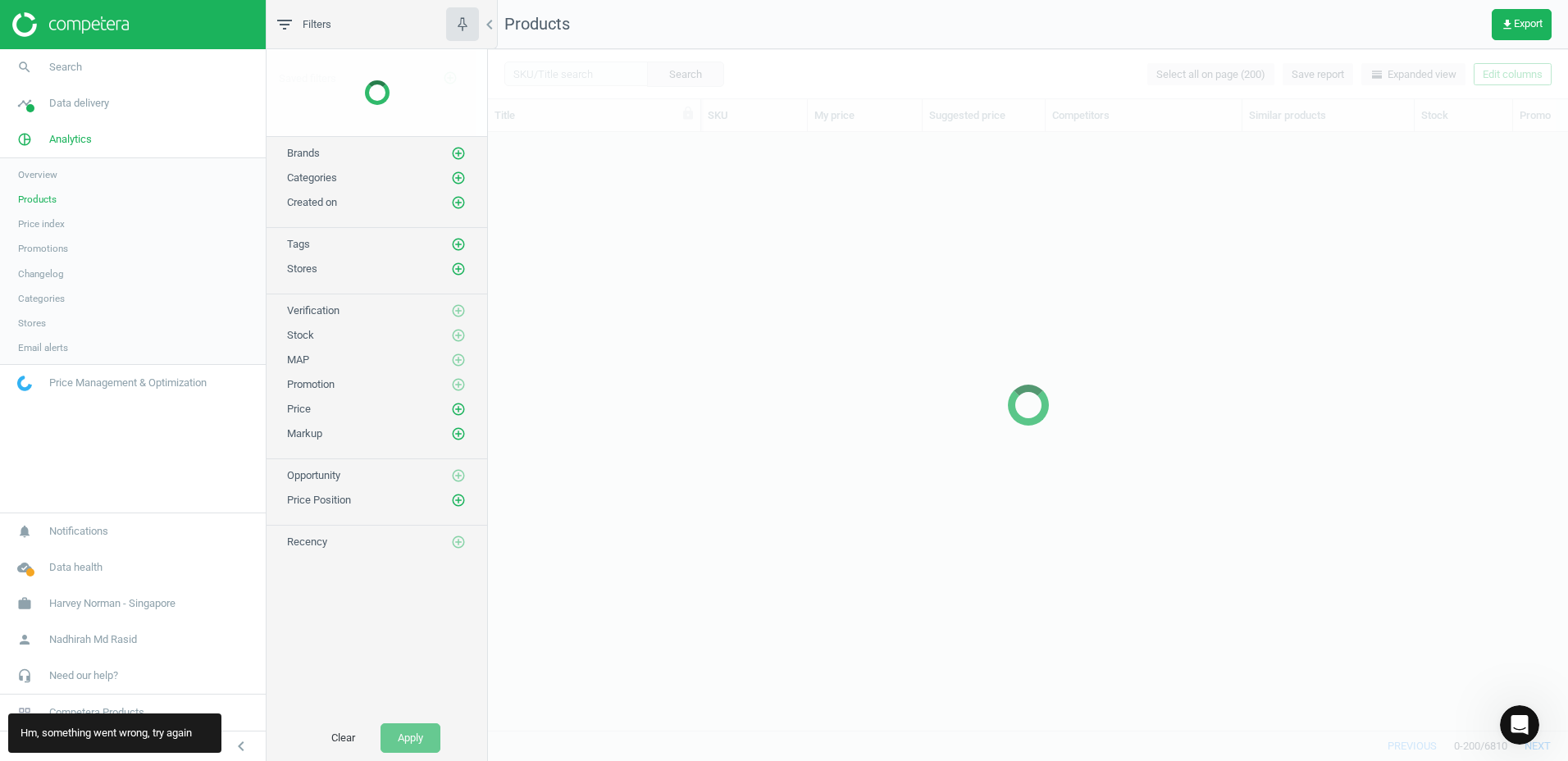 scroll, scrollTop: 13, scrollLeft: 13, axis: both 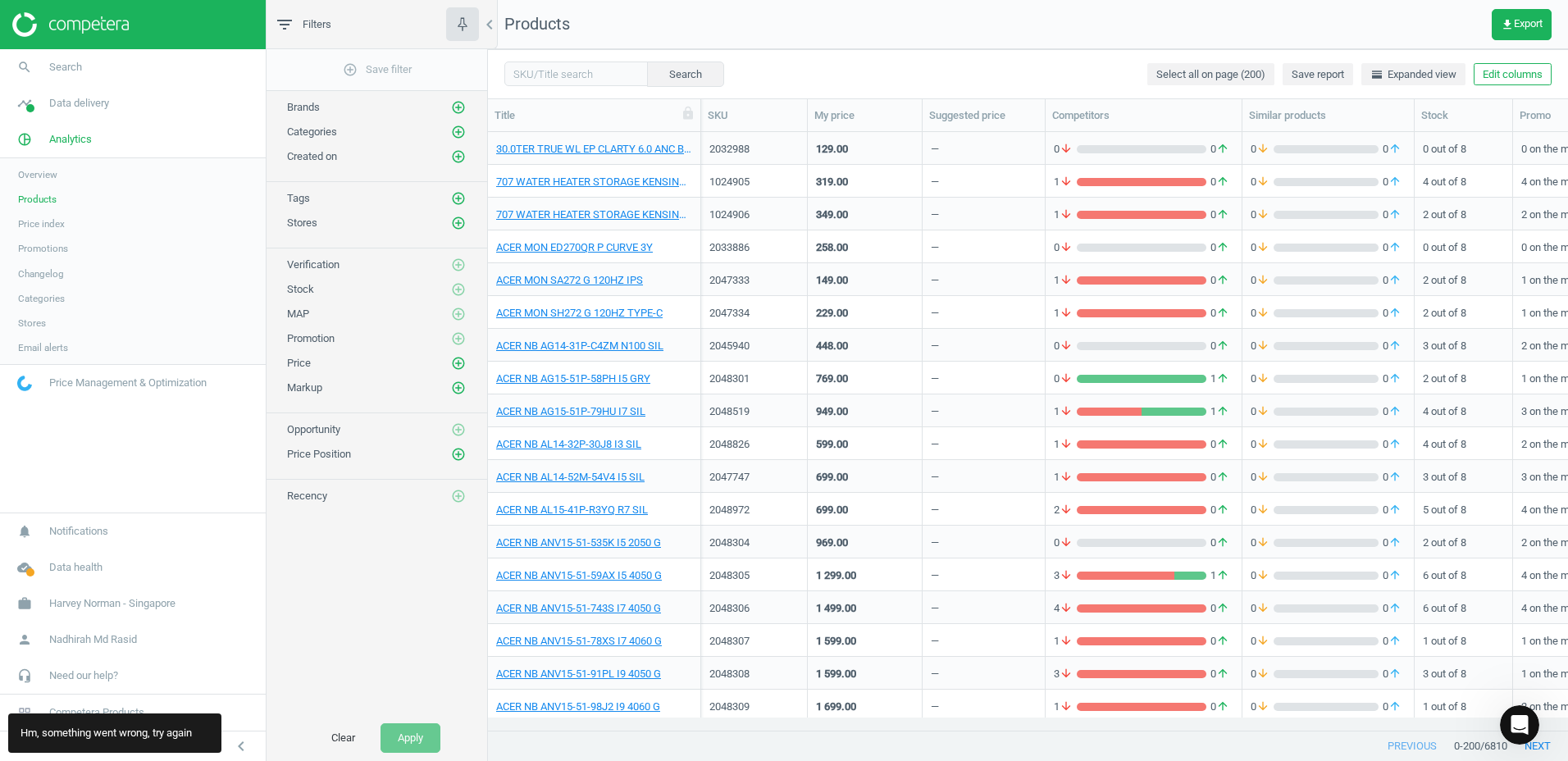 click on "Price index" at bounding box center [41, 224] 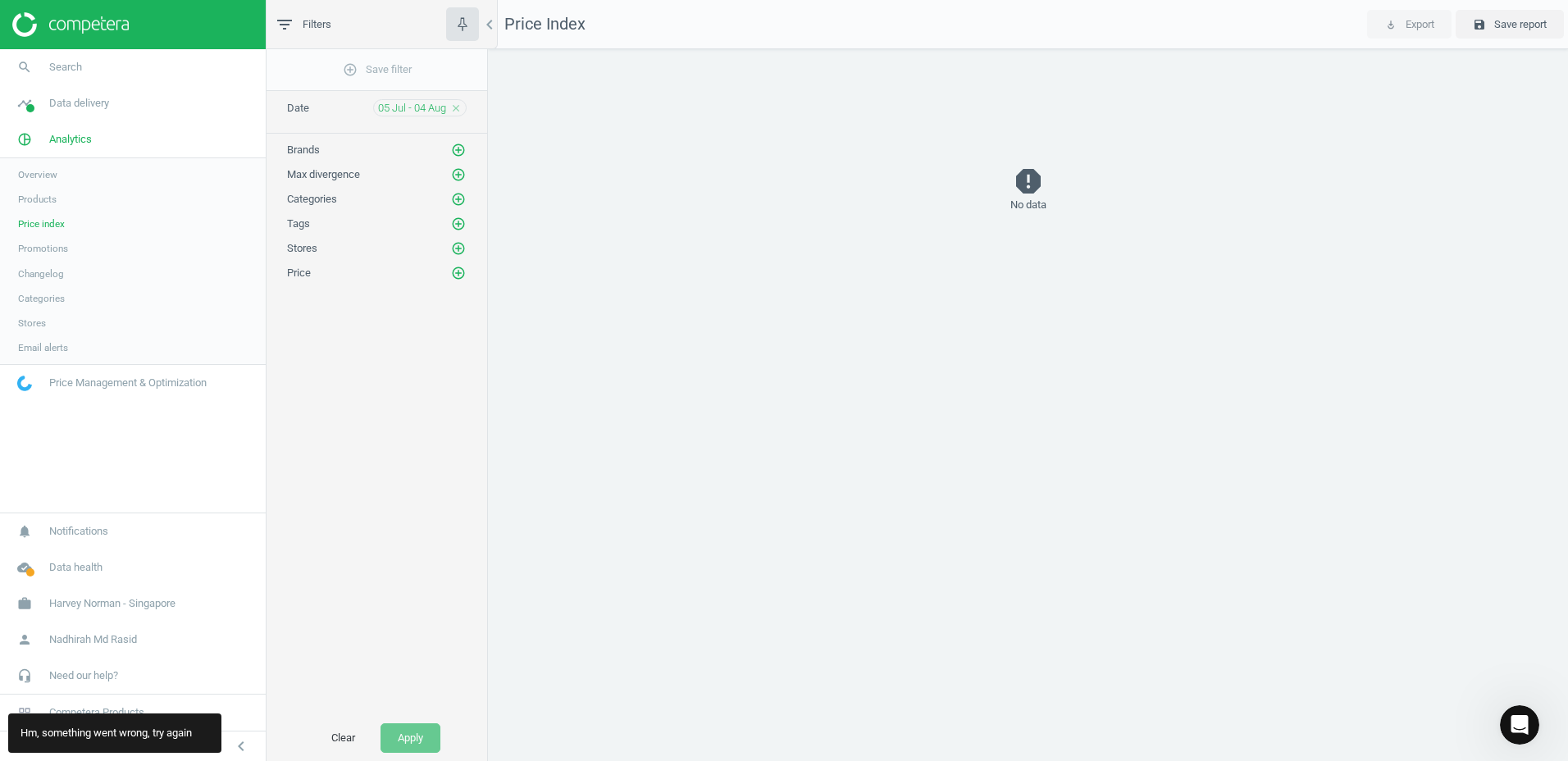 click on "Products" at bounding box center (37, 199) 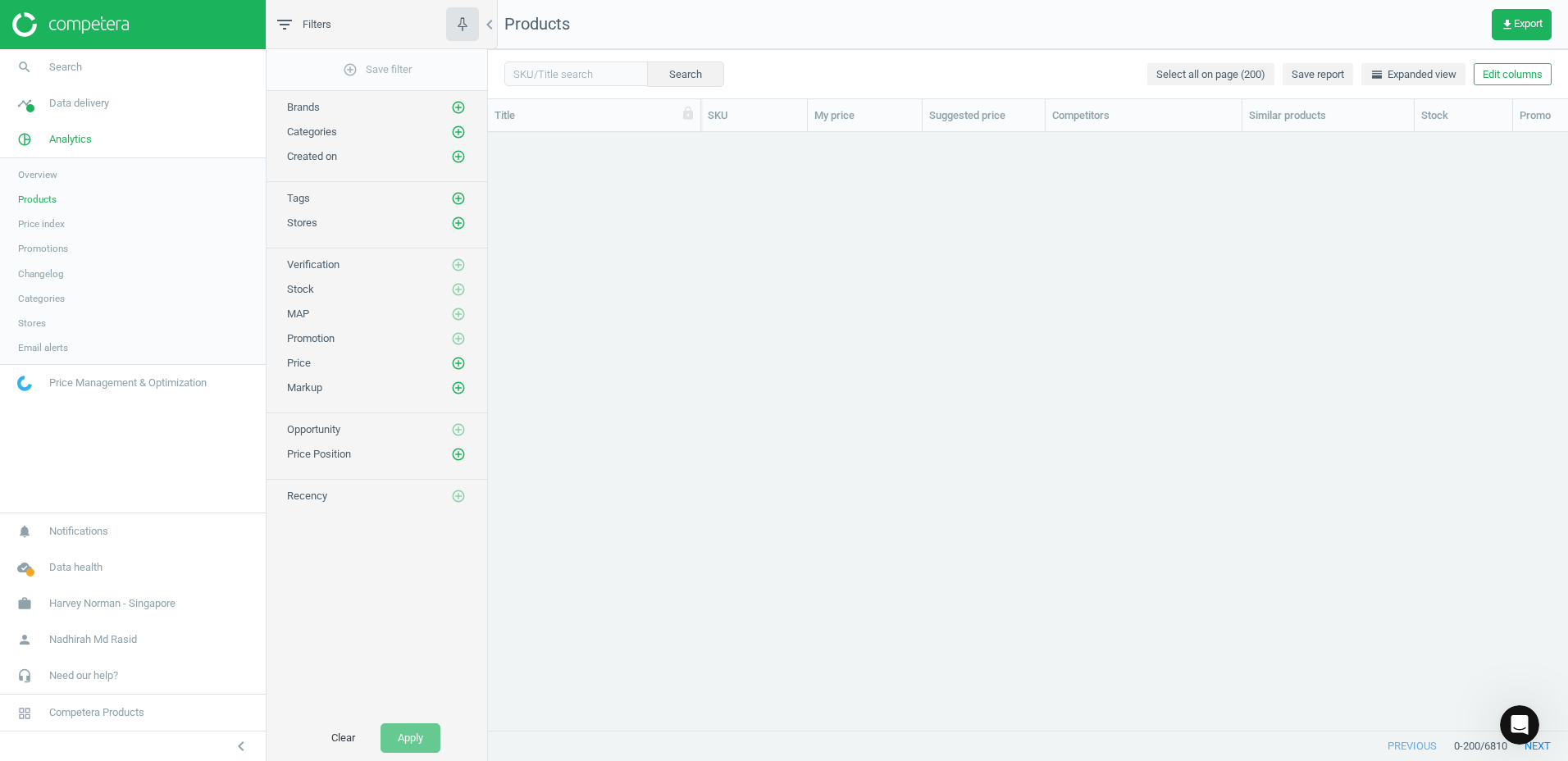 scroll, scrollTop: 13, scrollLeft: 13, axis: both 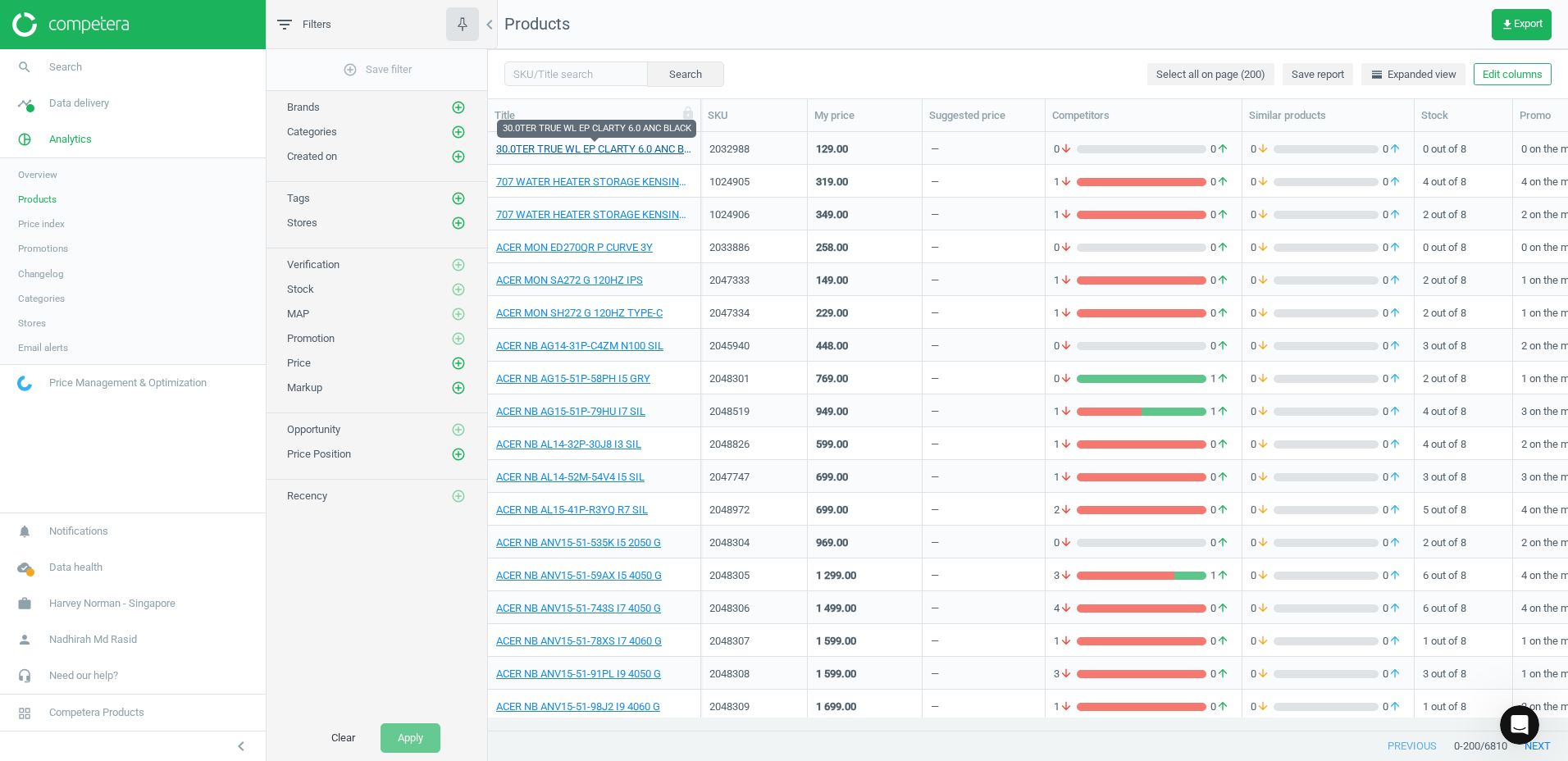 click on "30.0TER TRUE WL EP CLARTY 6.0 ANC BLACK" at bounding box center (594, 149) 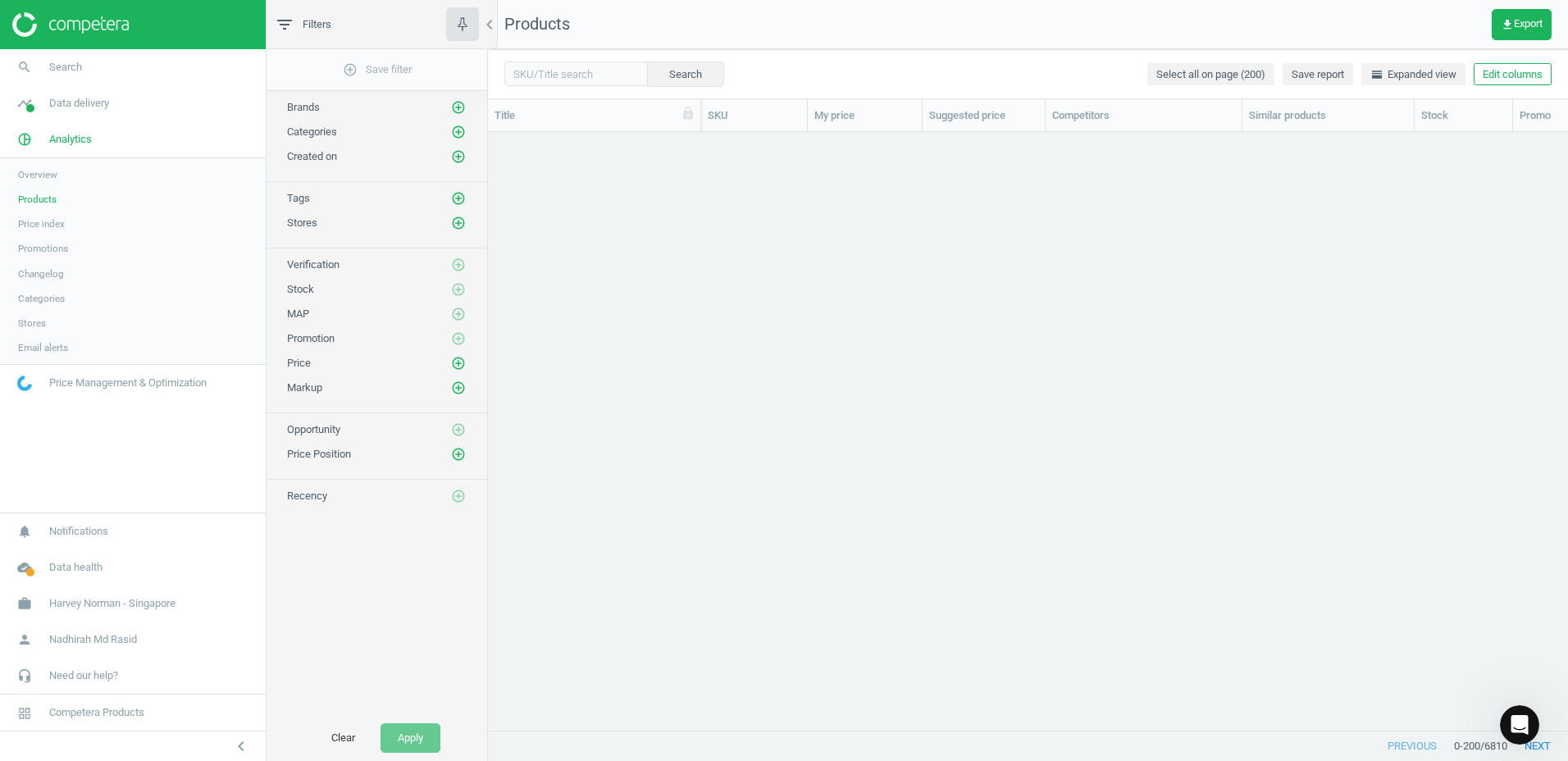 scroll, scrollTop: 13, scrollLeft: 13, axis: both 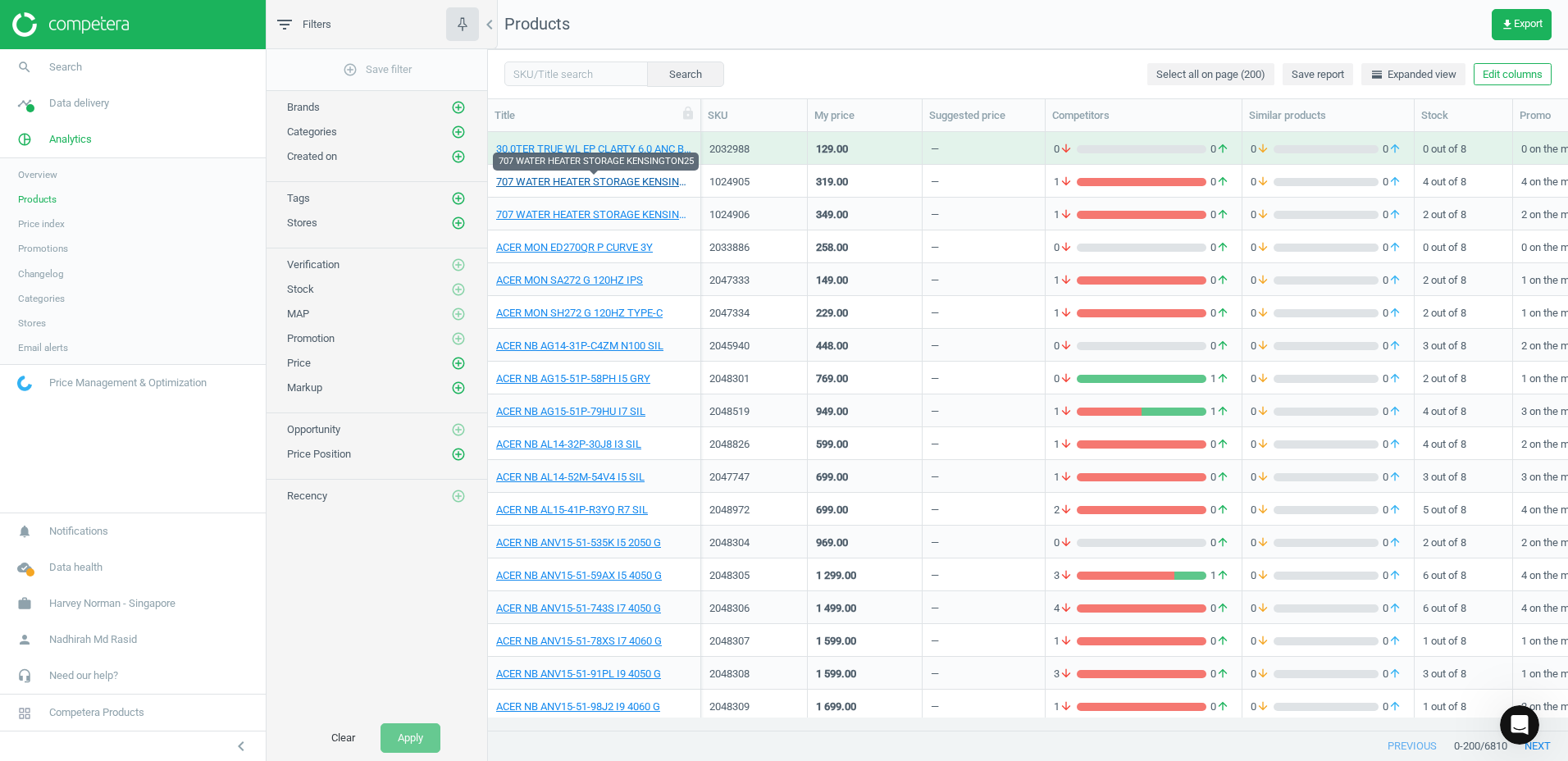 click on "707 WATER HEATER STORAGE KENSINGTON25" at bounding box center (594, 182) 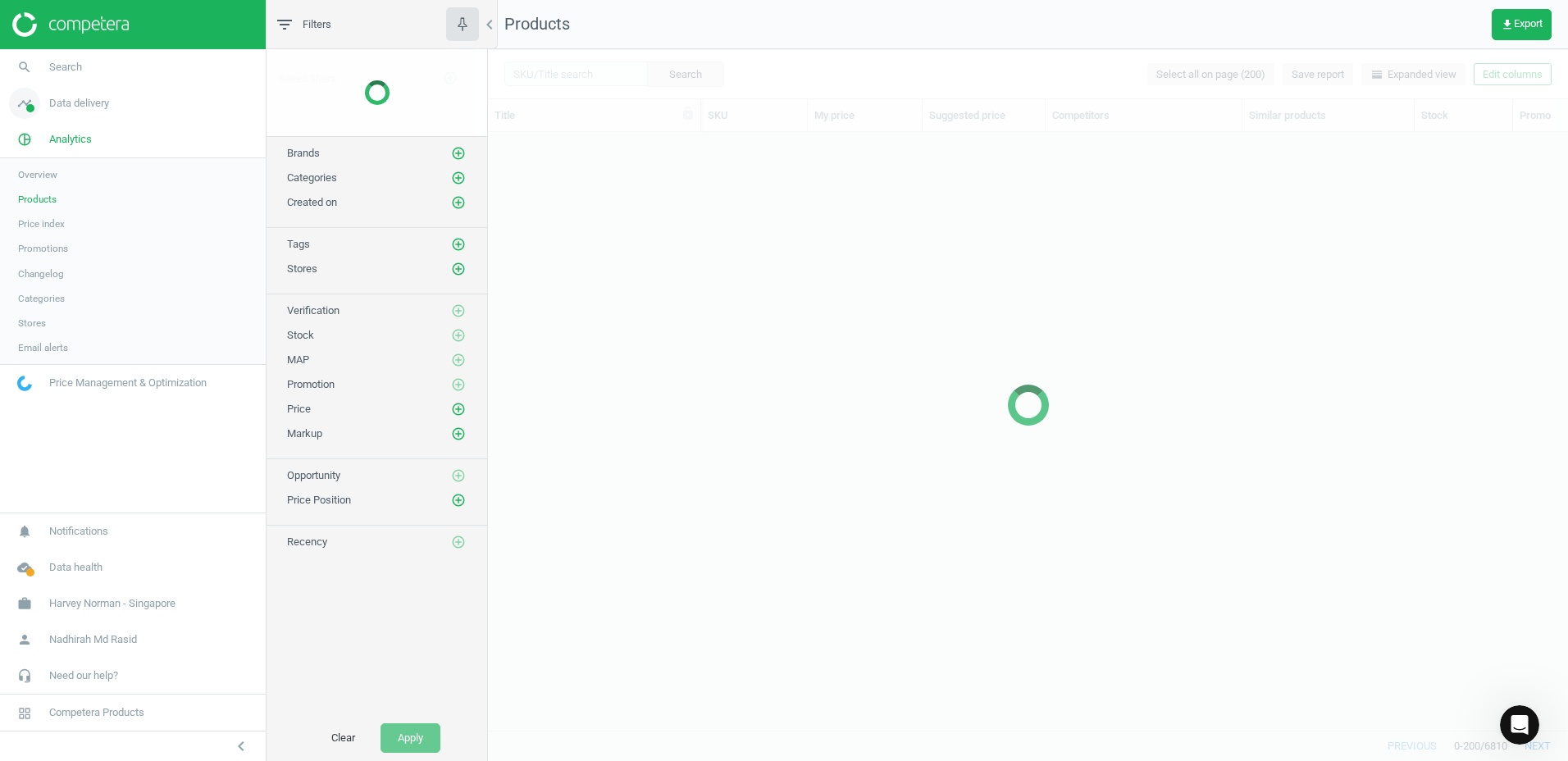 scroll, scrollTop: 13, scrollLeft: 13, axis: both 